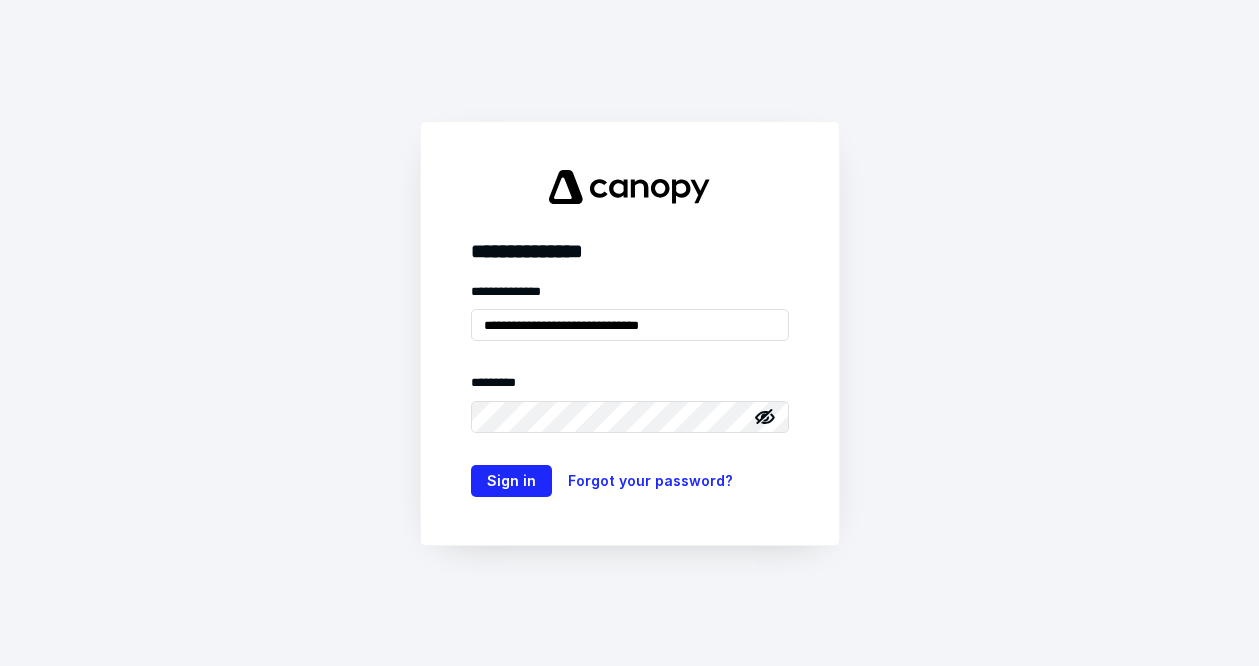 scroll, scrollTop: 0, scrollLeft: 0, axis: both 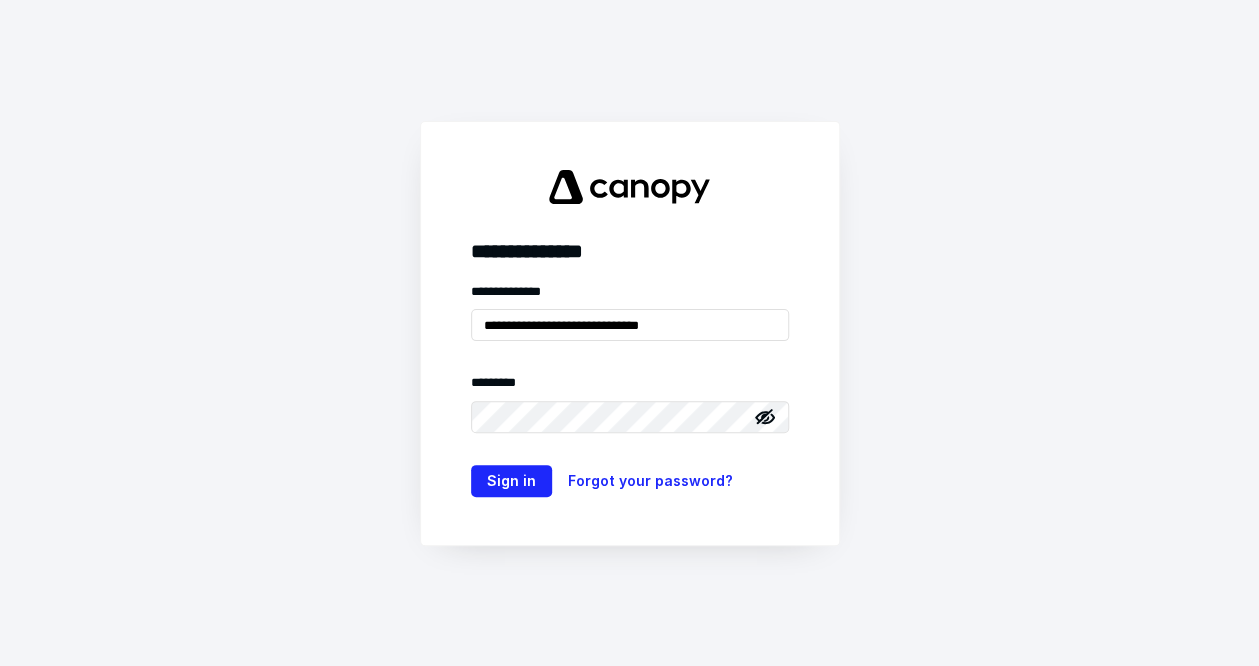 type on "**********" 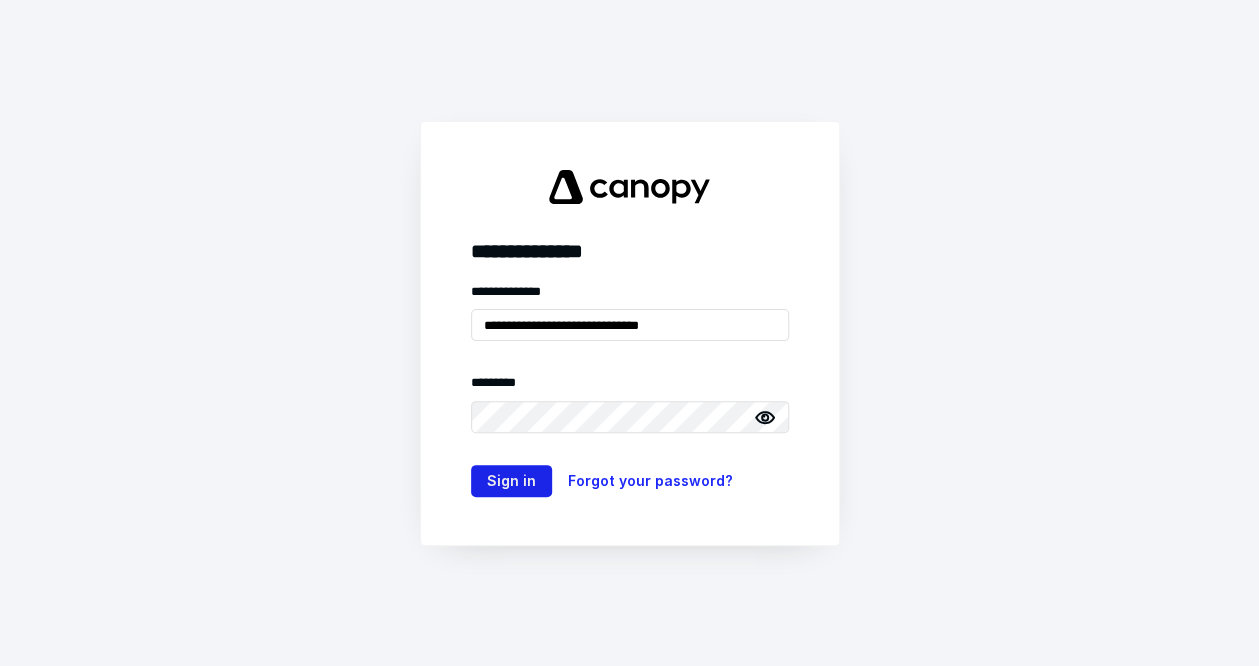 click on "Sign in" at bounding box center [511, 481] 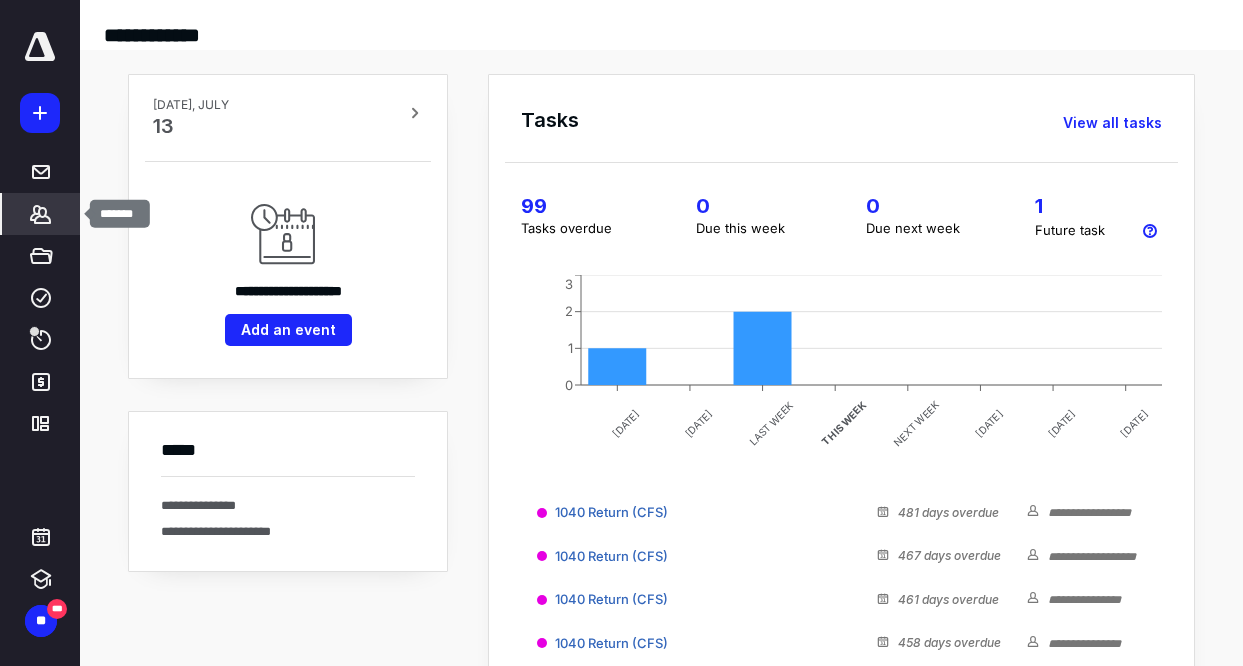 click 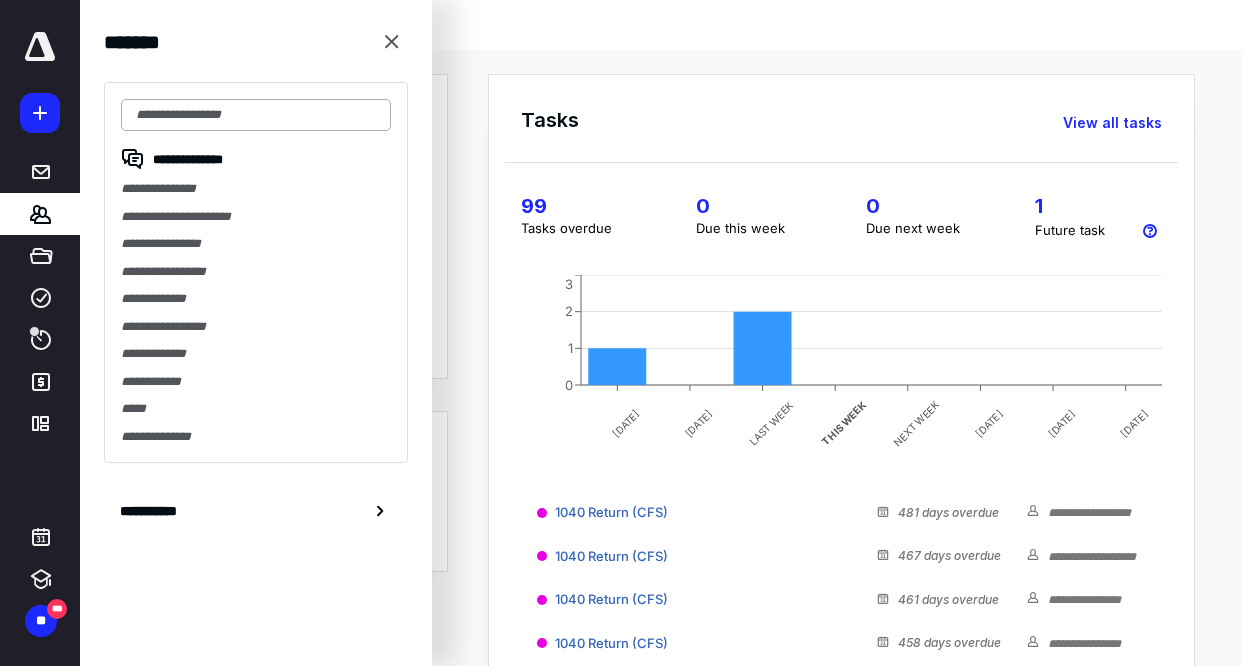 click at bounding box center [256, 115] 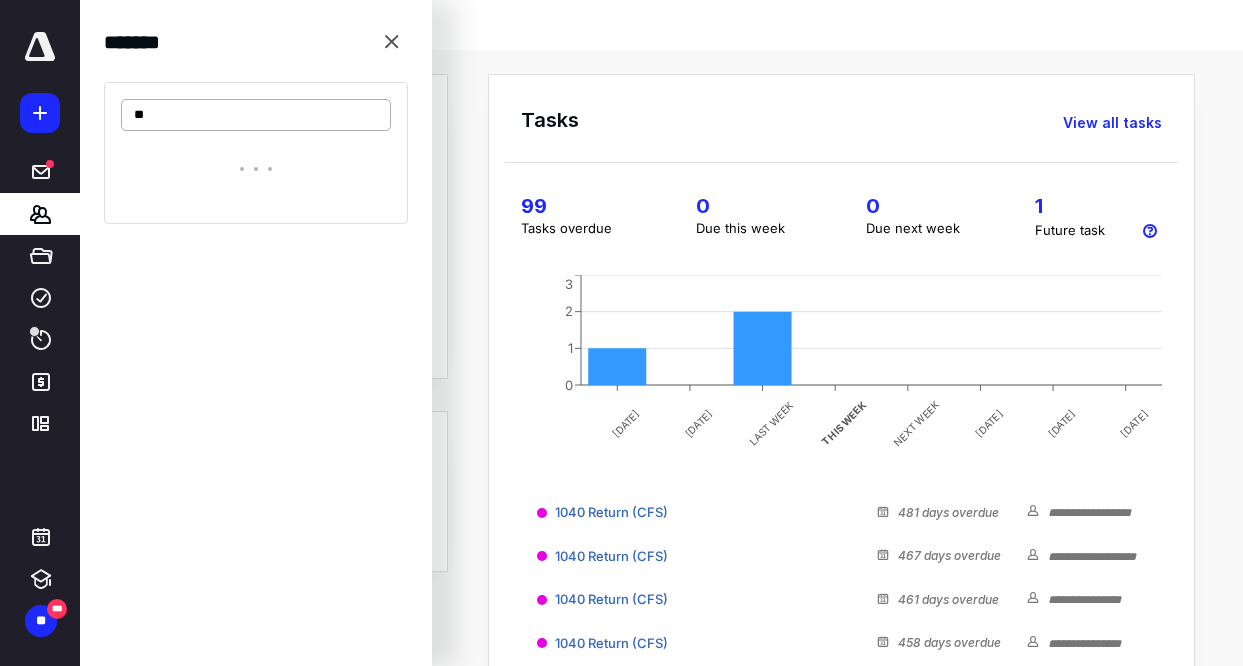 type on "*" 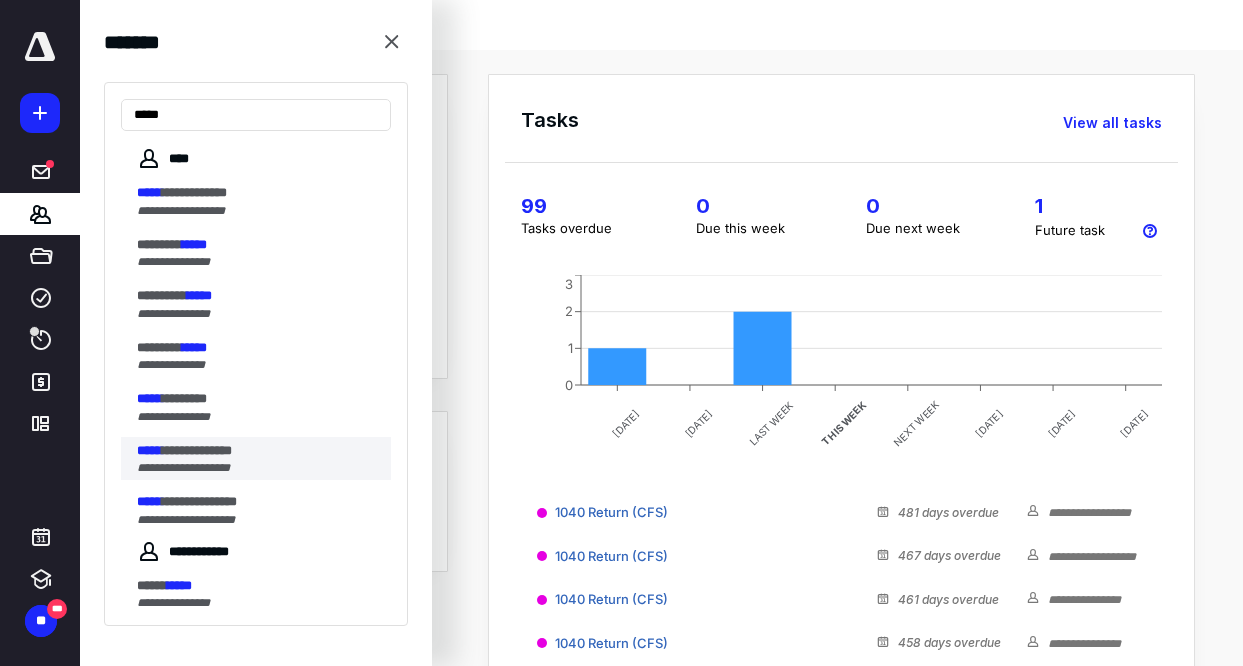 type on "*****" 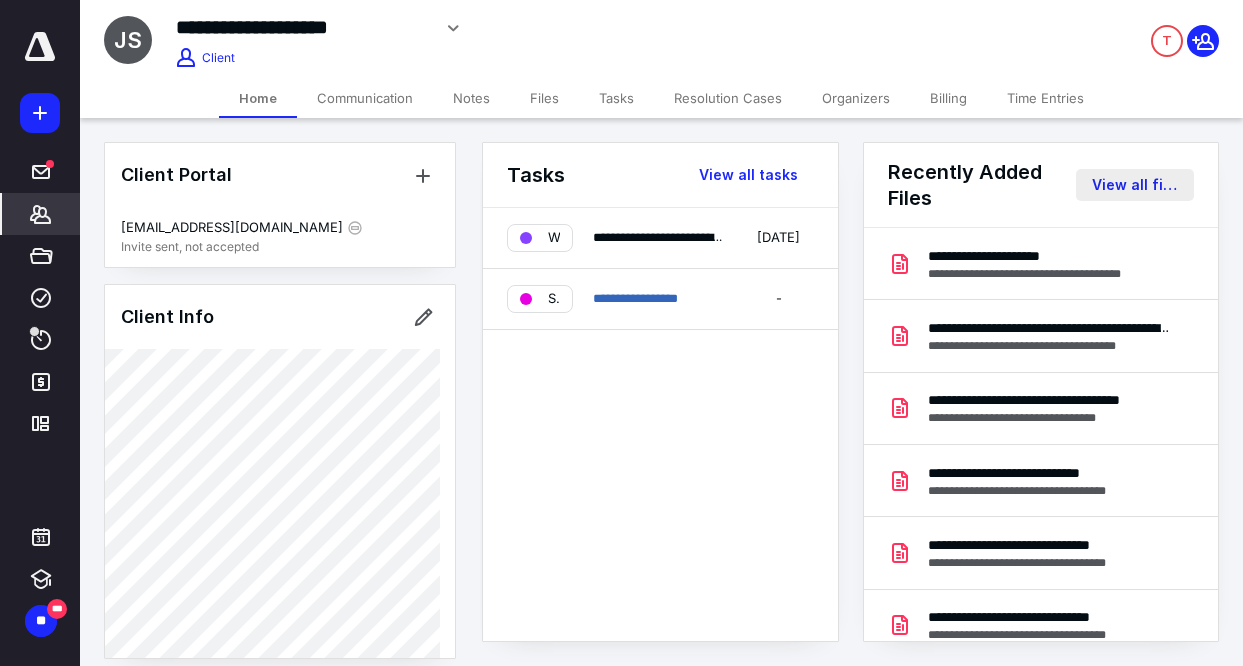 click on "View all files" at bounding box center [1135, 185] 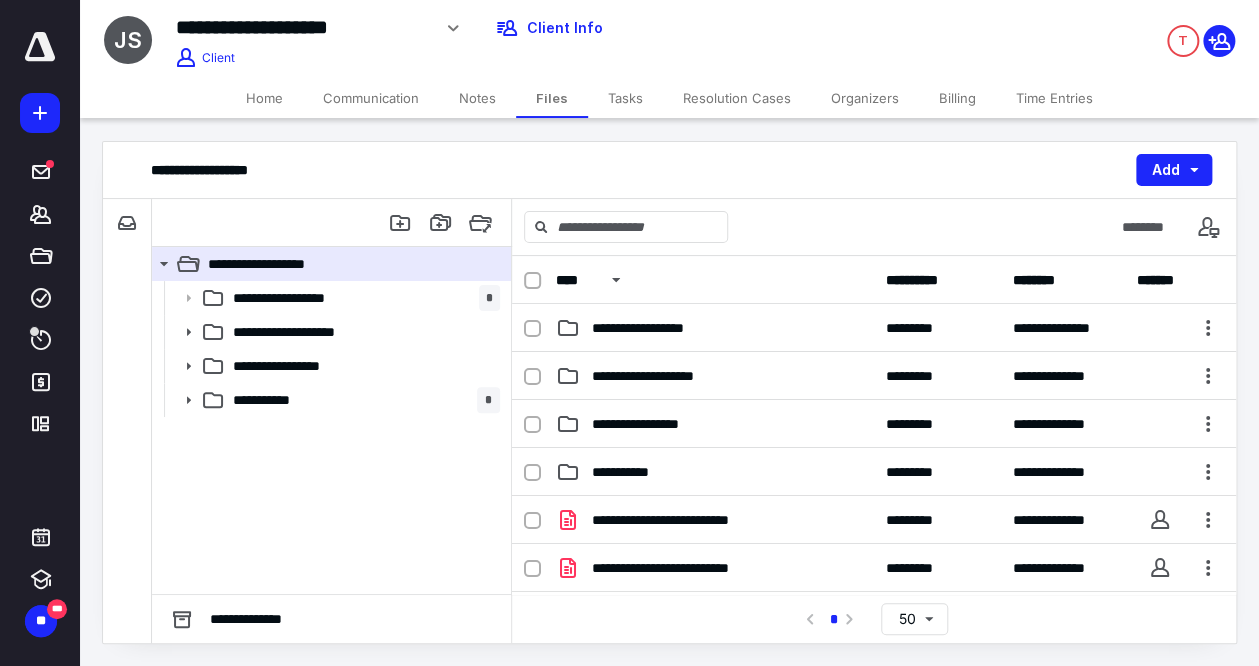 click 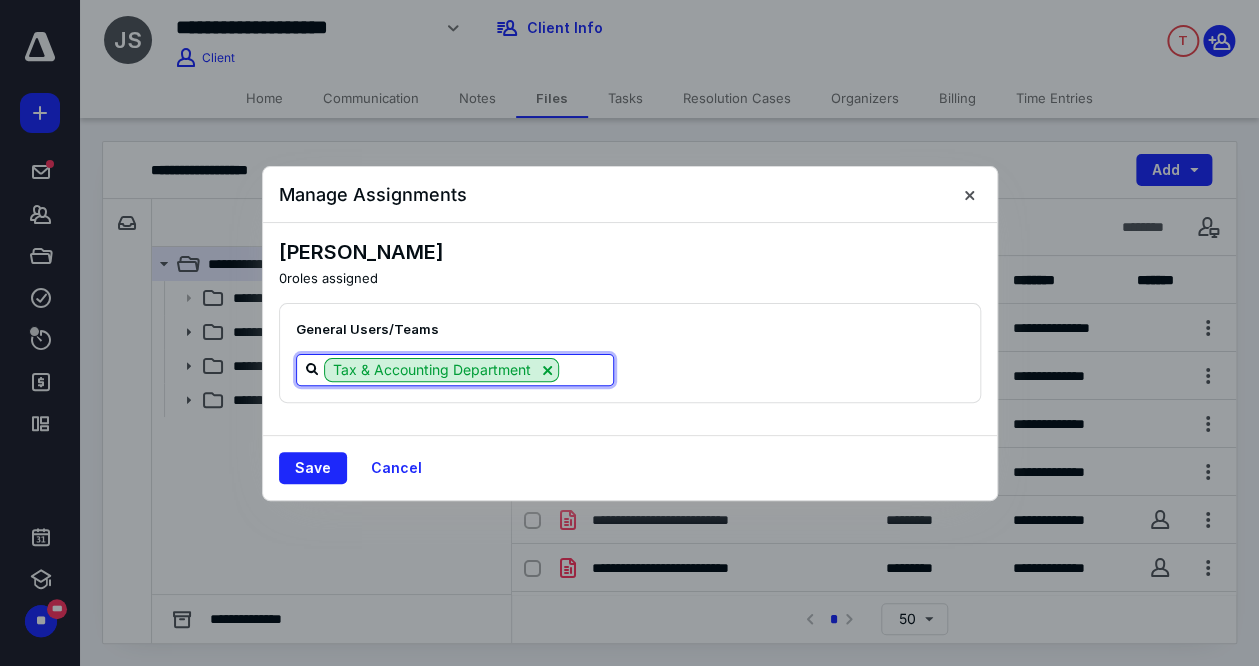 click at bounding box center (586, 369) 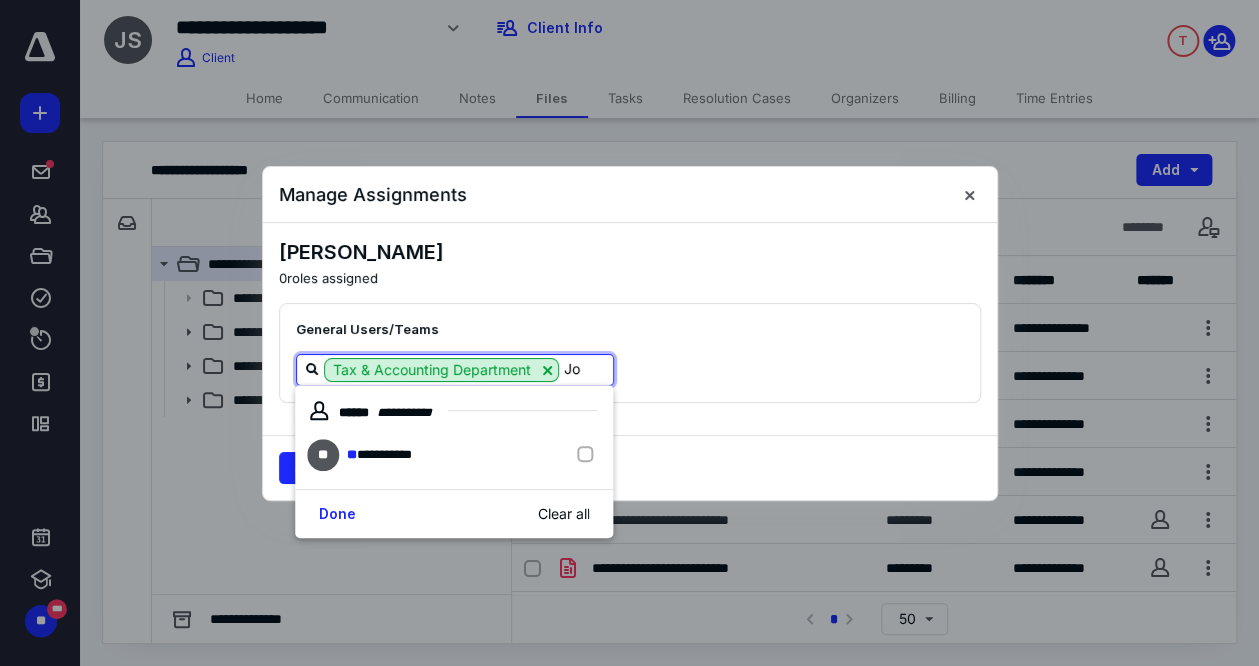 type on "J" 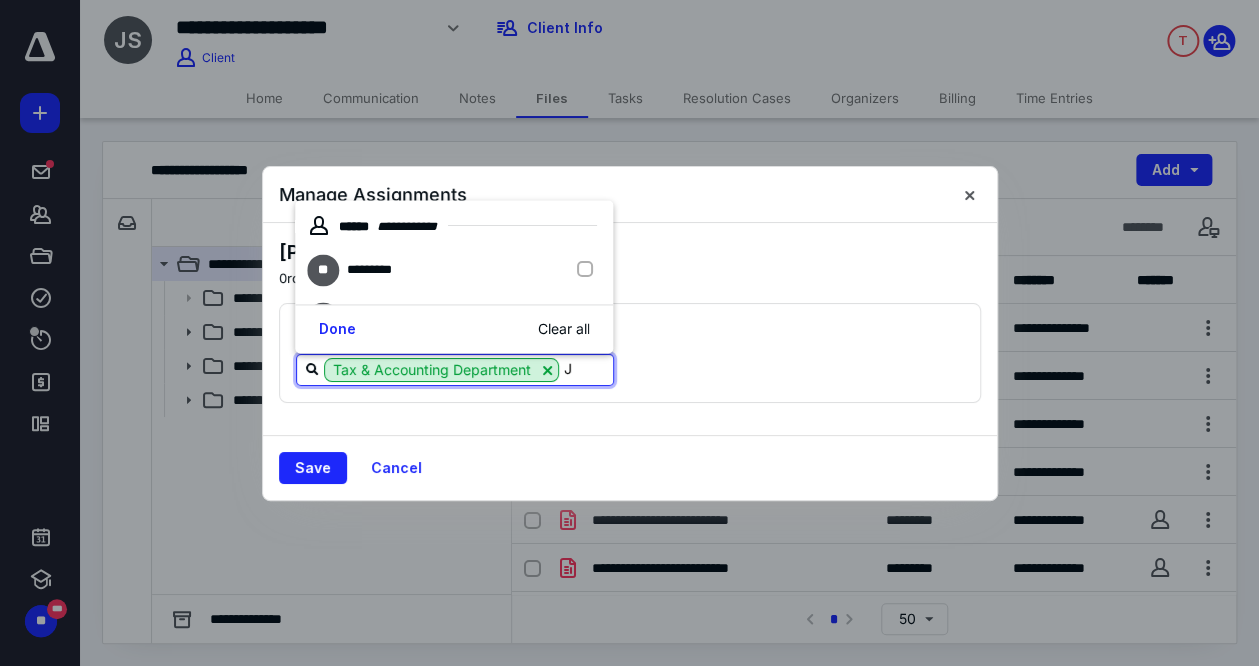 type 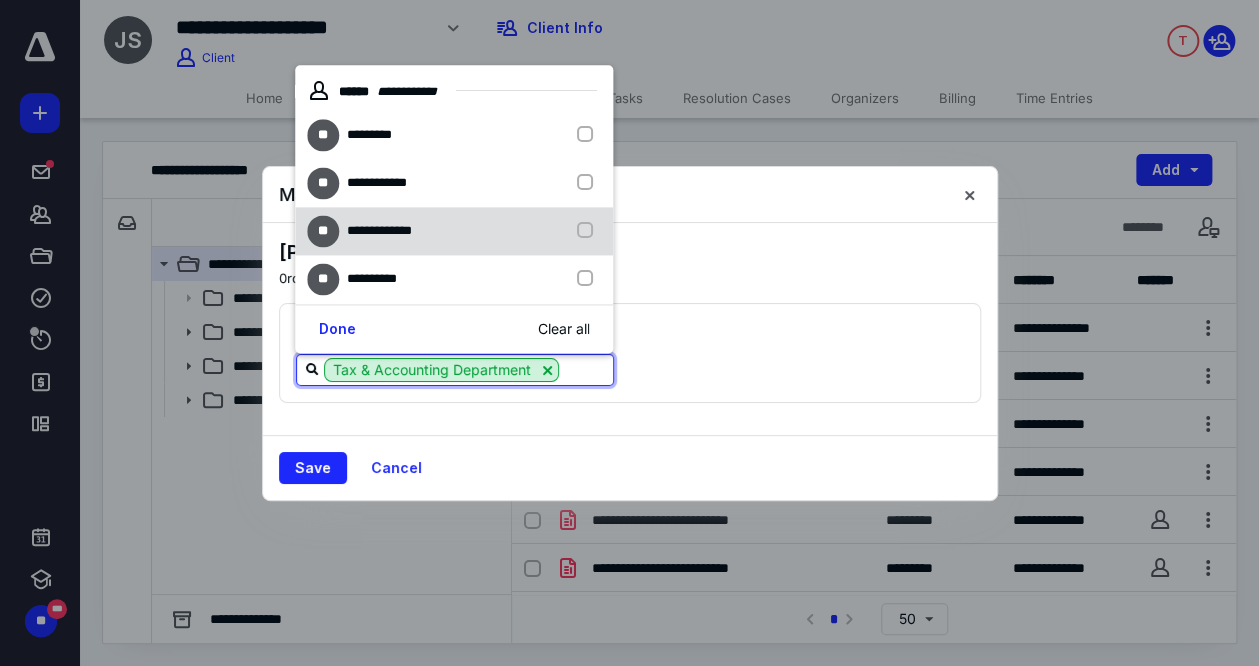 click on "**********" at bounding box center (363, 231) 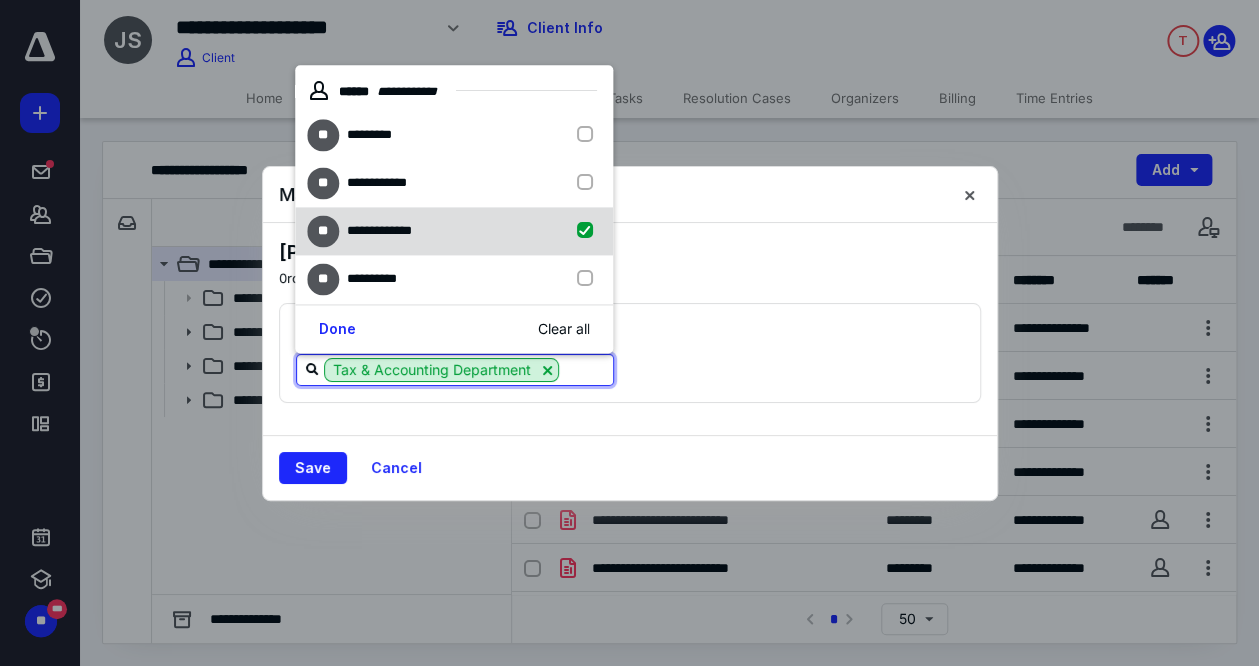 checkbox on "true" 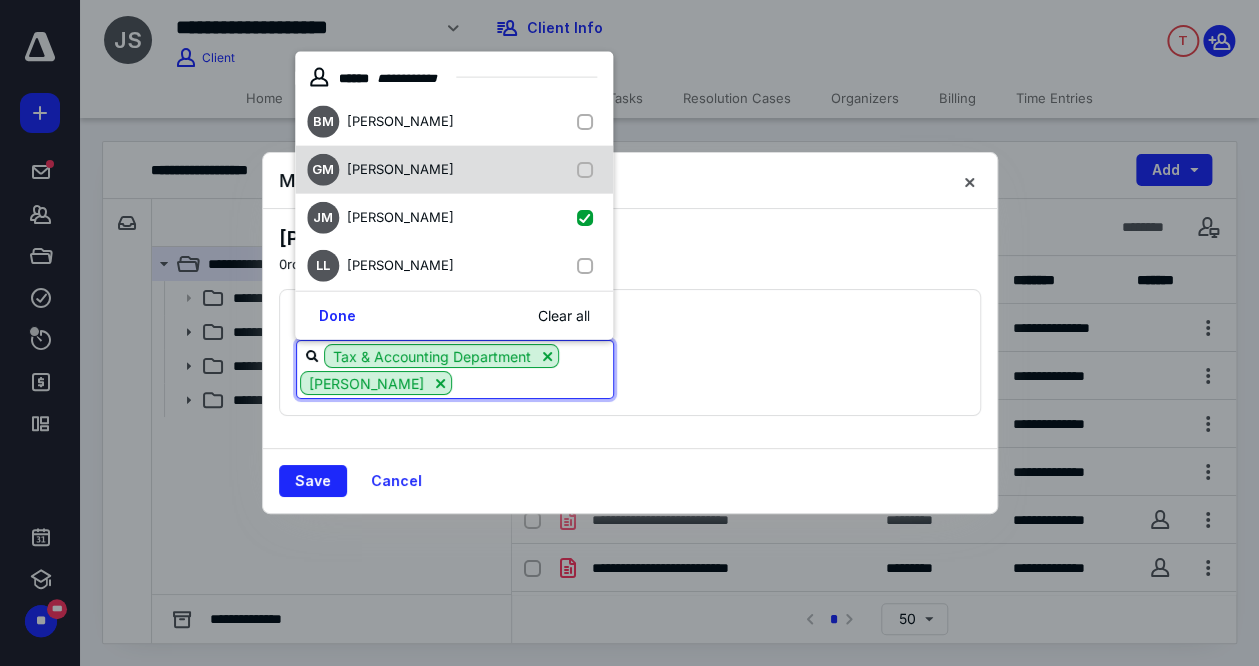 click on "GM [PERSON_NAME]" at bounding box center (454, 169) 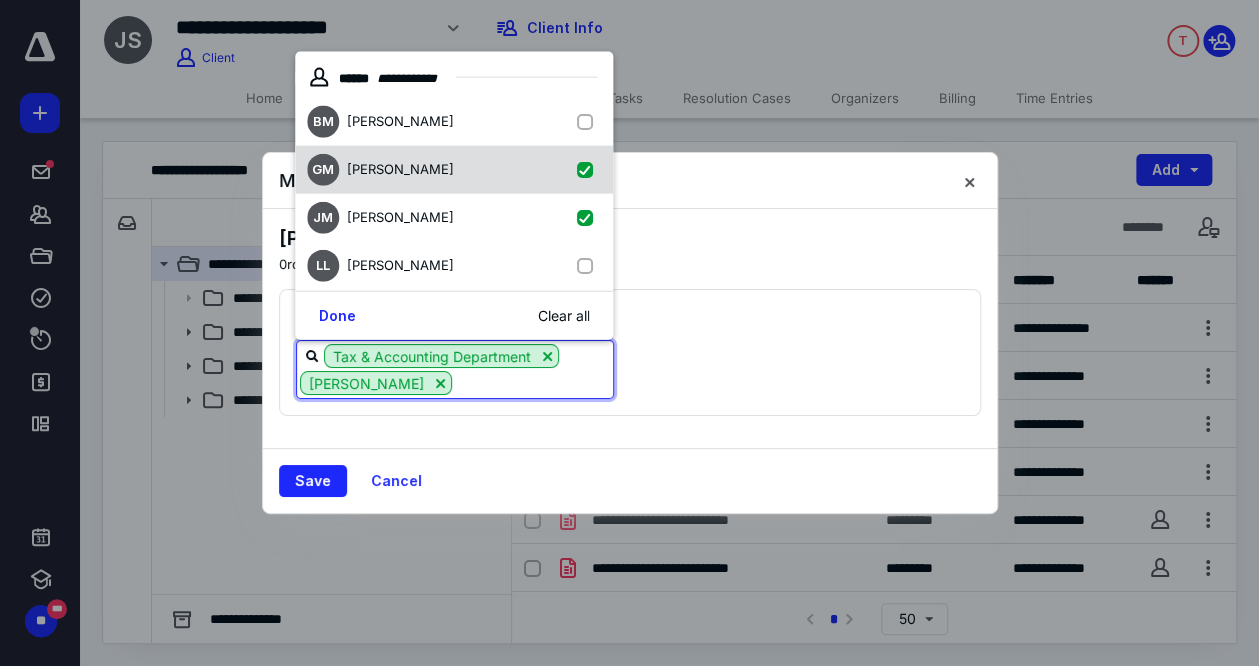 checkbox on "true" 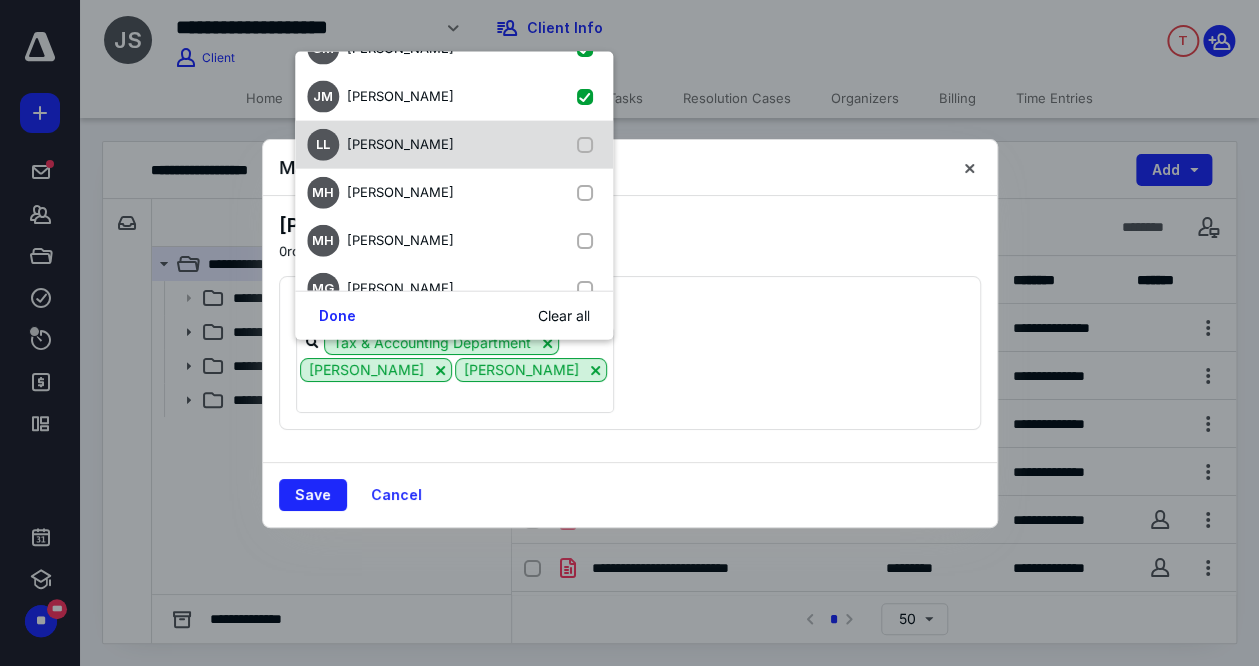 scroll, scrollTop: 135, scrollLeft: 0, axis: vertical 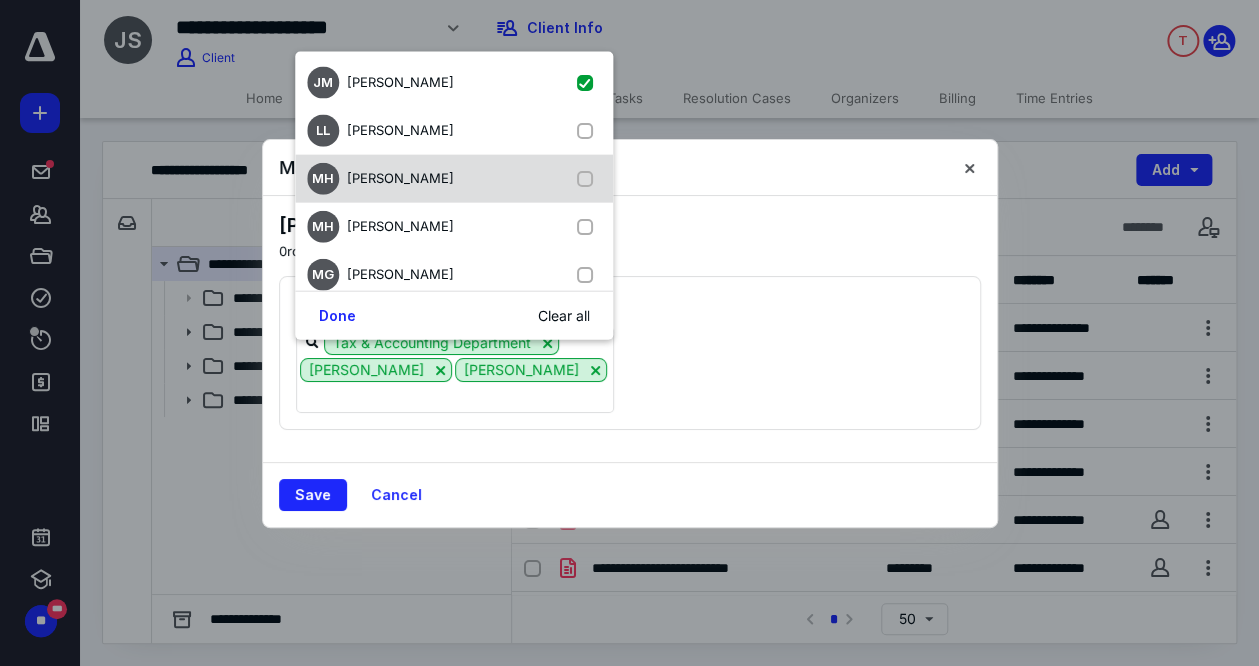 click at bounding box center (589, 178) 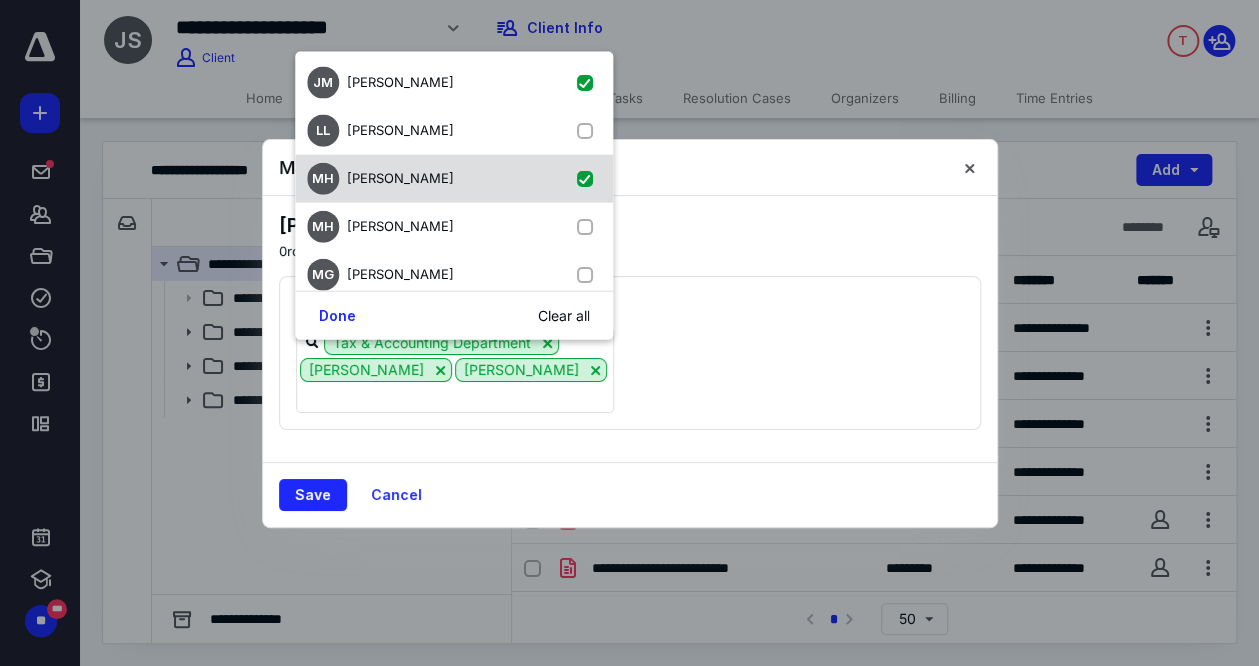 checkbox on "true" 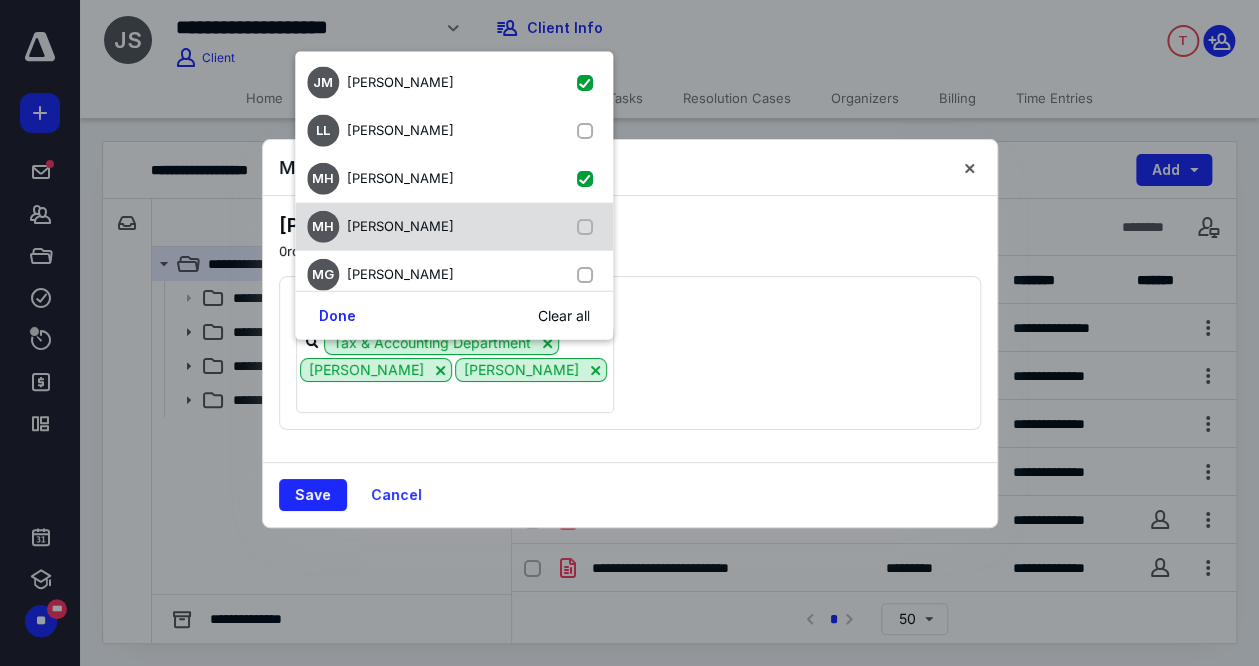 scroll, scrollTop: 135, scrollLeft: 0, axis: vertical 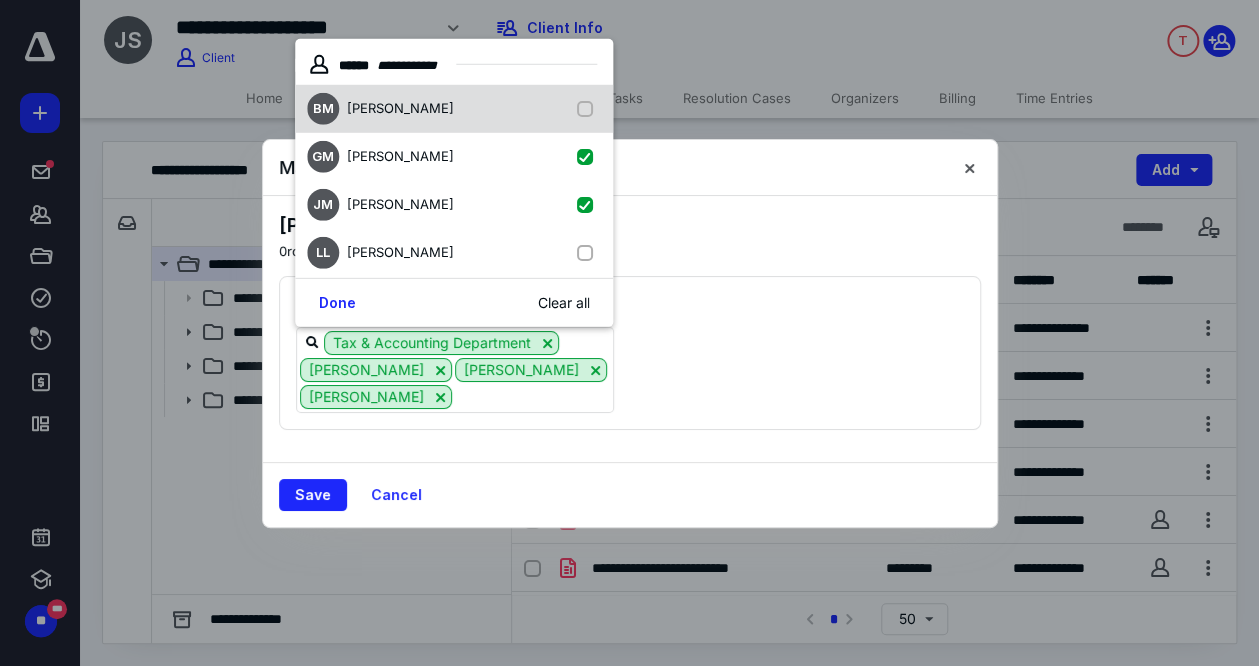 click at bounding box center (589, 109) 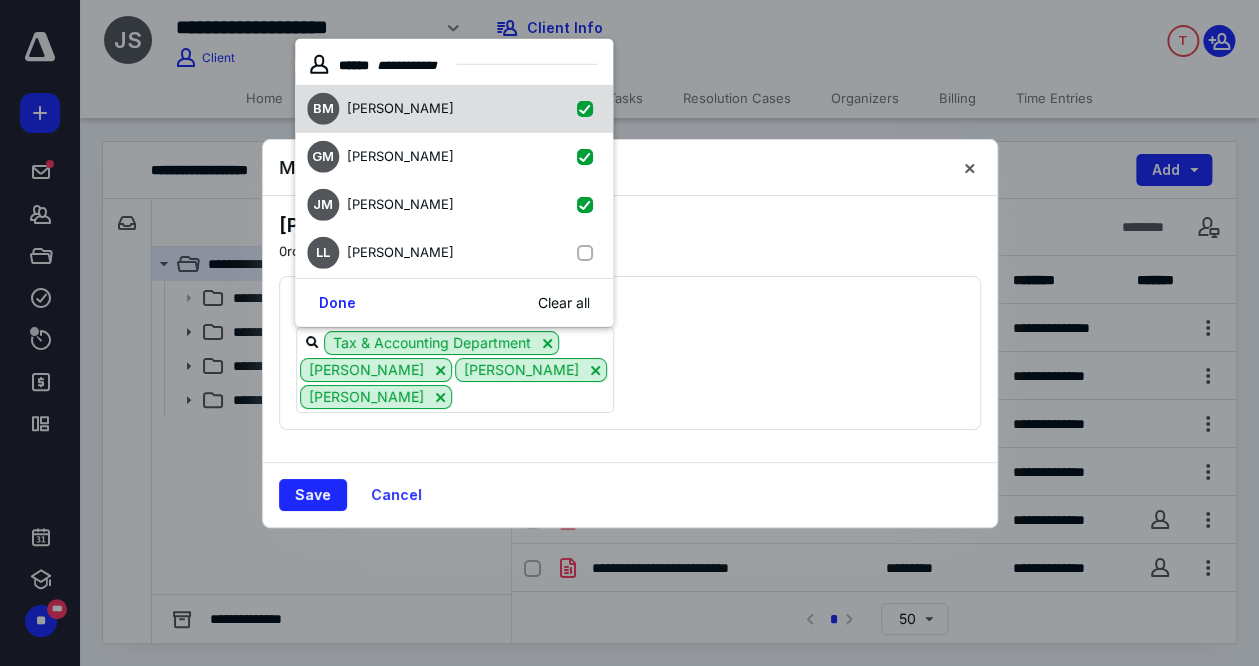checkbox on "true" 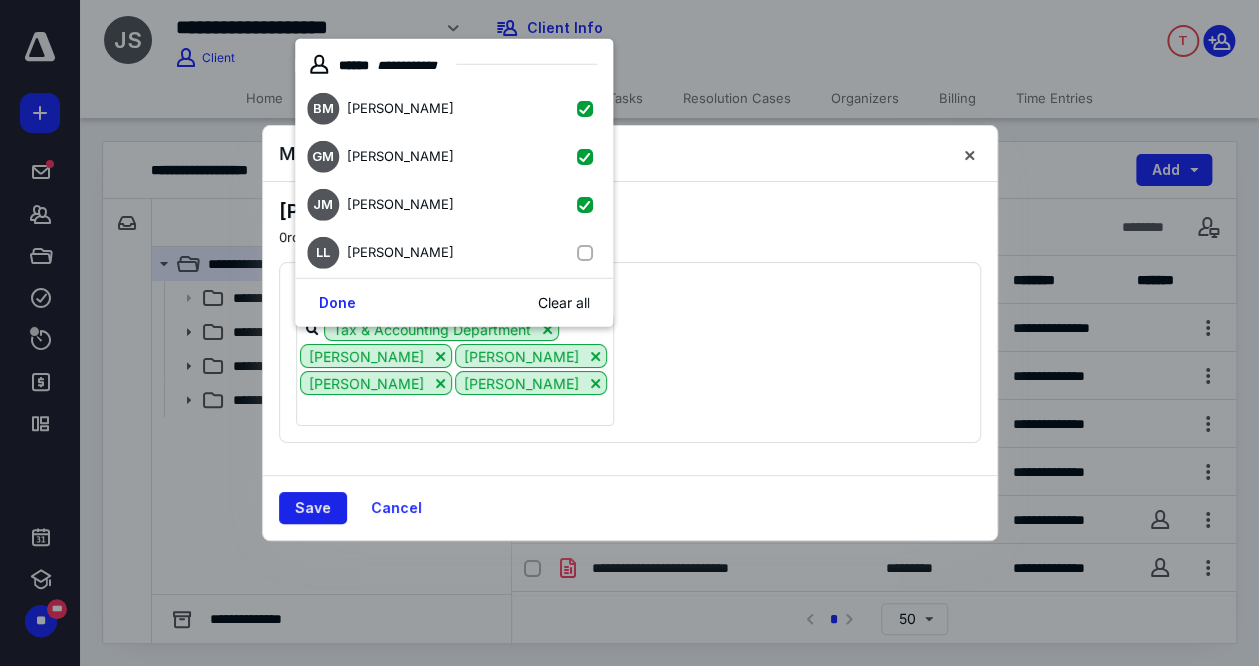 click on "Save" at bounding box center [313, 508] 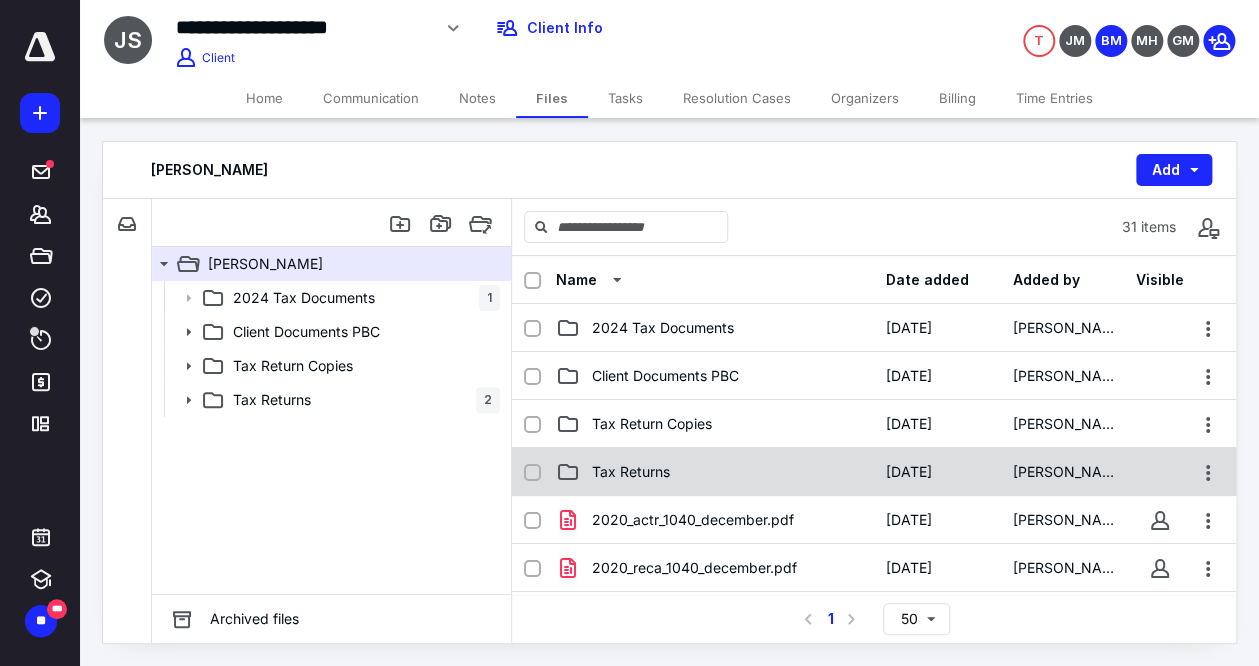 click on "Tax Returns [DATE] [PERSON_NAME]" at bounding box center [874, 472] 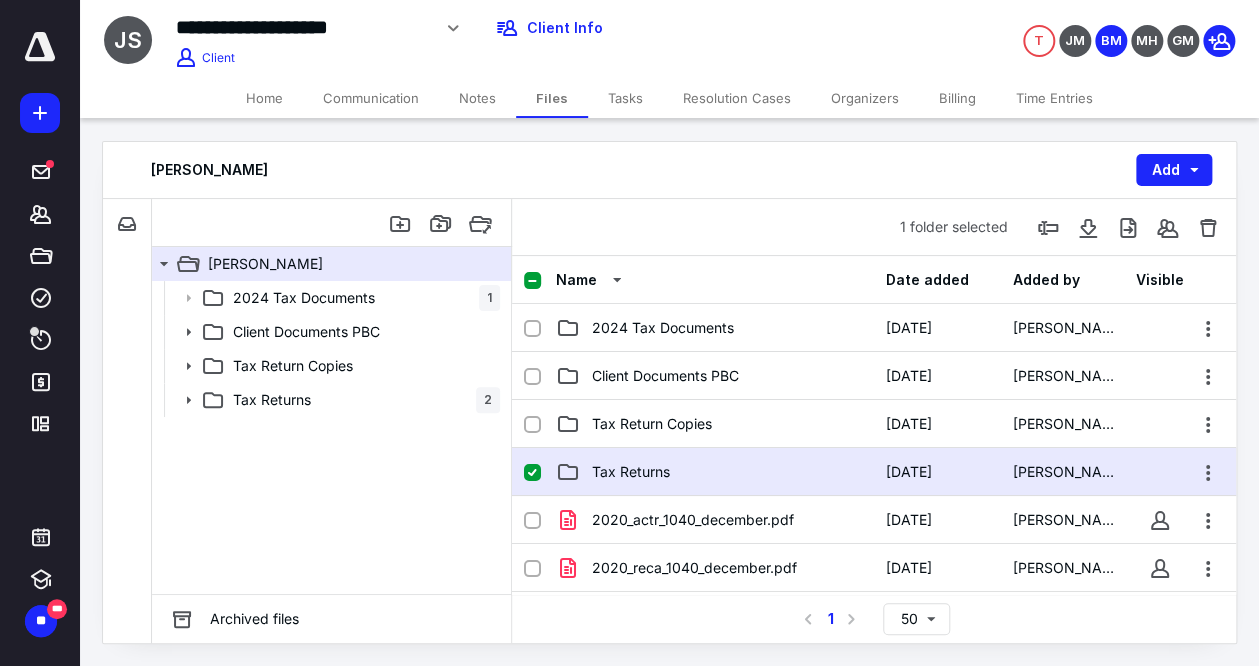 click on "Tax Returns" at bounding box center (631, 472) 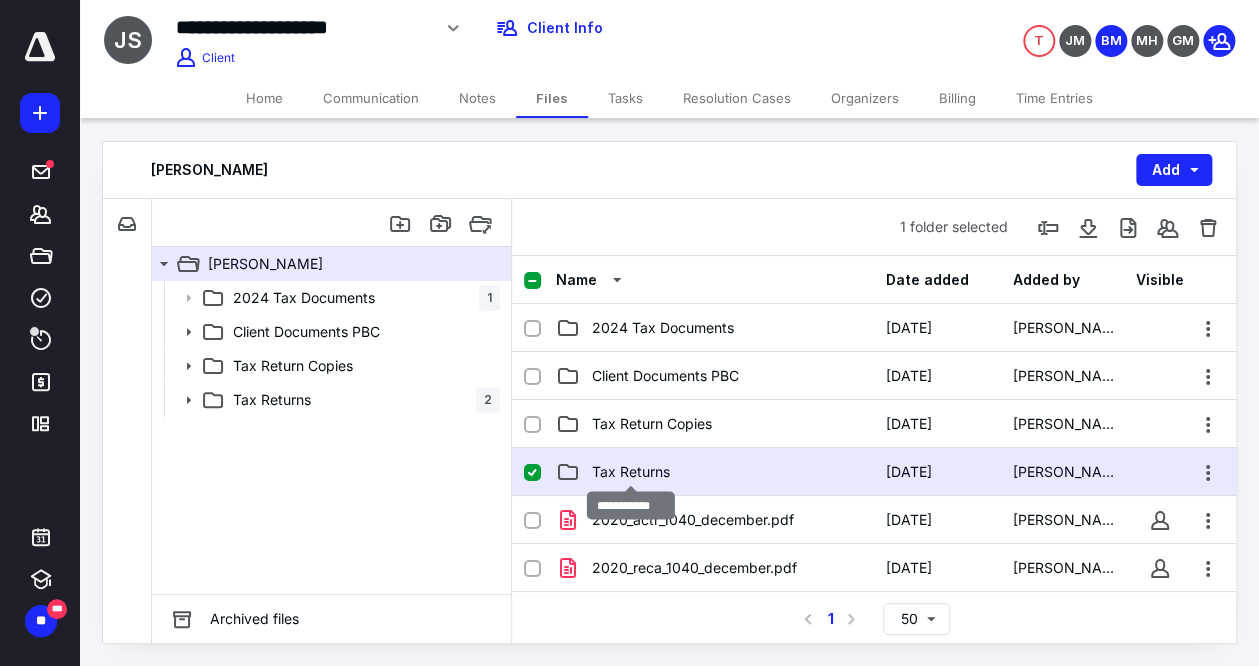 click on "Tax Returns" at bounding box center [631, 472] 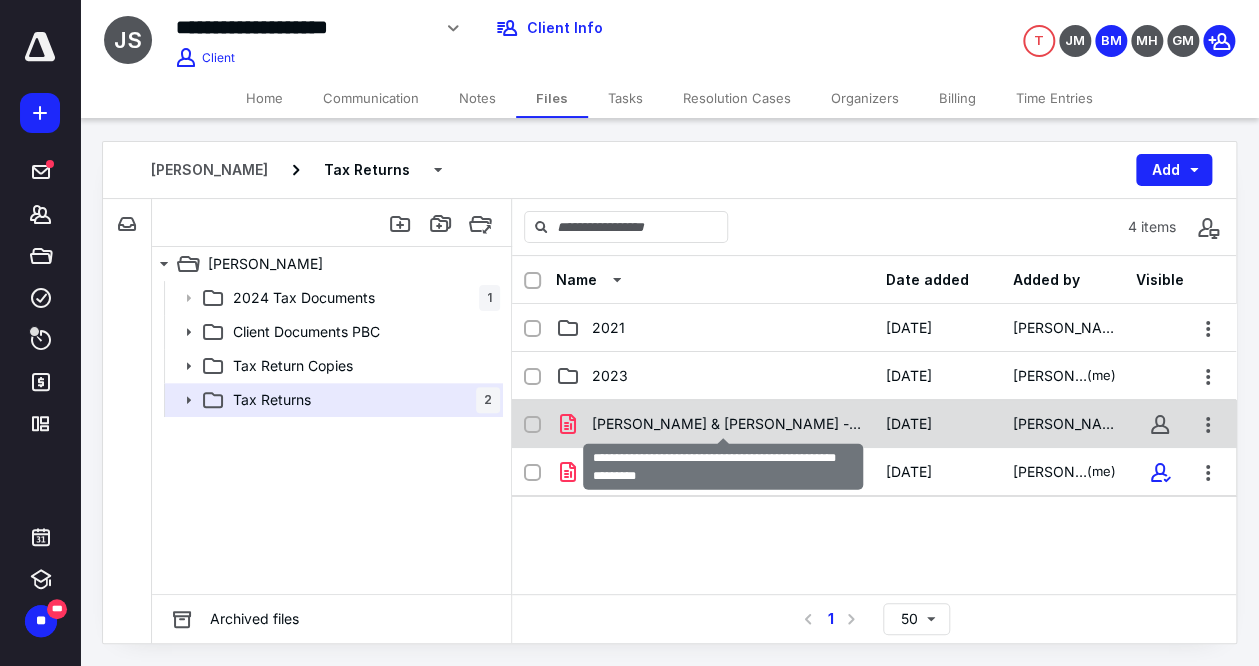 click on "[PERSON_NAME] & [PERSON_NAME] - 2023 E-File instructions.pdf" at bounding box center [727, 424] 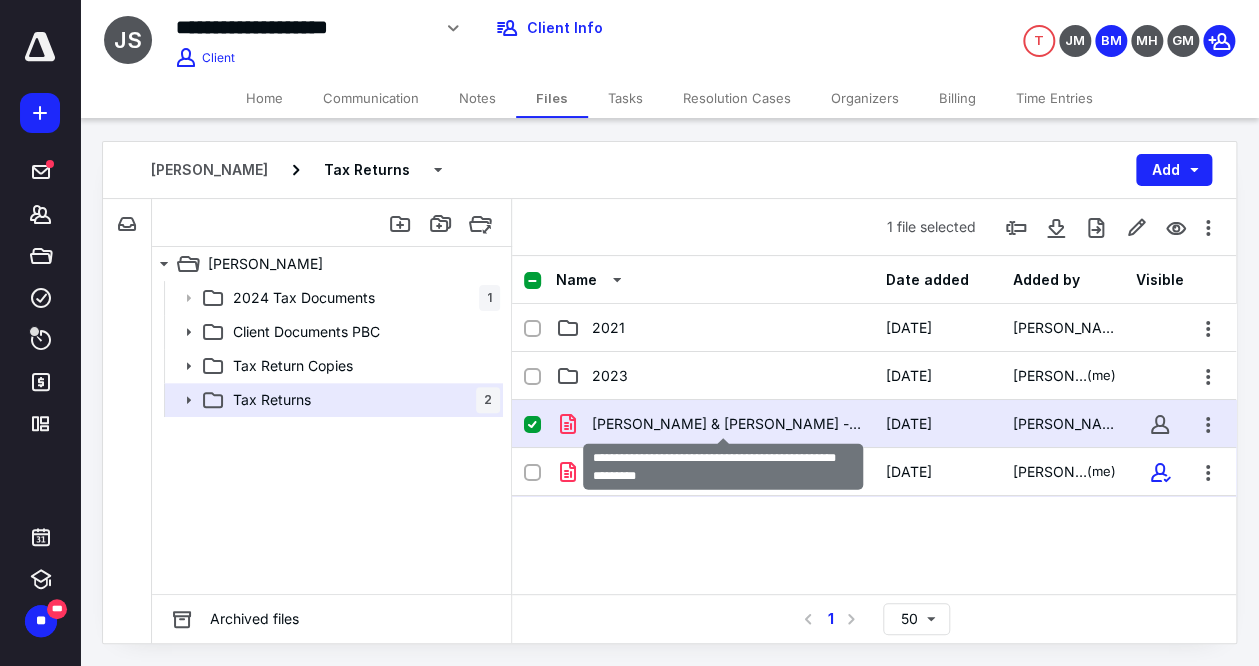 click on "[PERSON_NAME] & [PERSON_NAME] - 2023 E-File instructions.pdf" at bounding box center [727, 424] 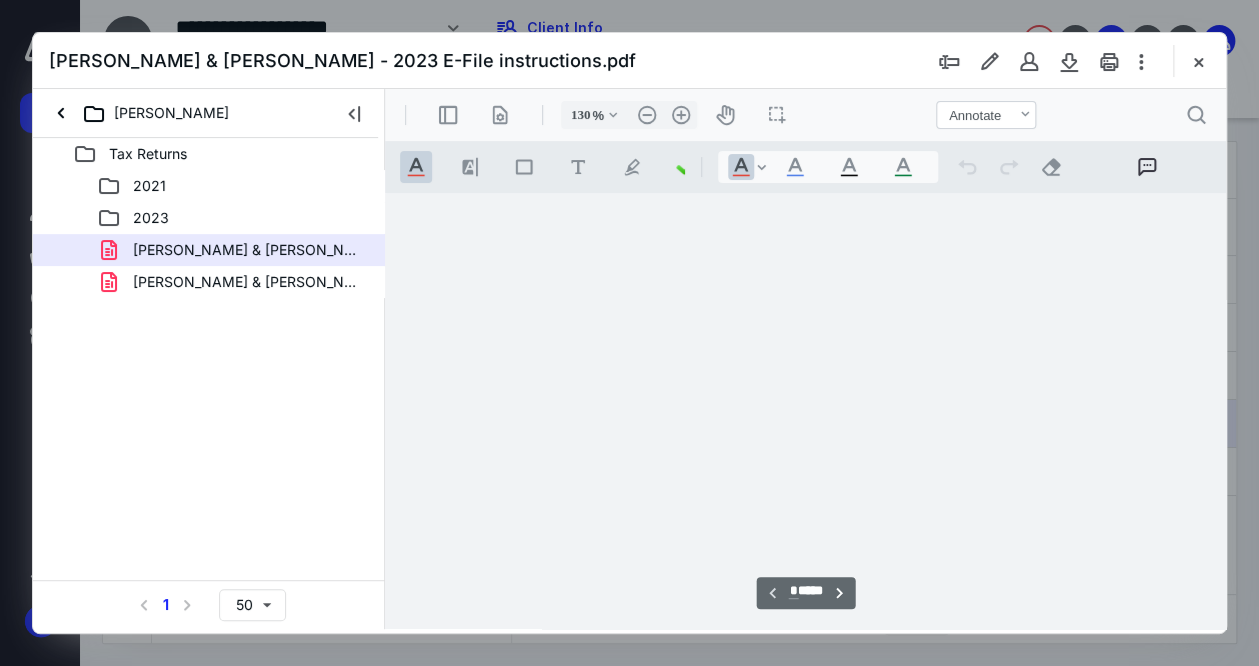 scroll, scrollTop: 0, scrollLeft: 0, axis: both 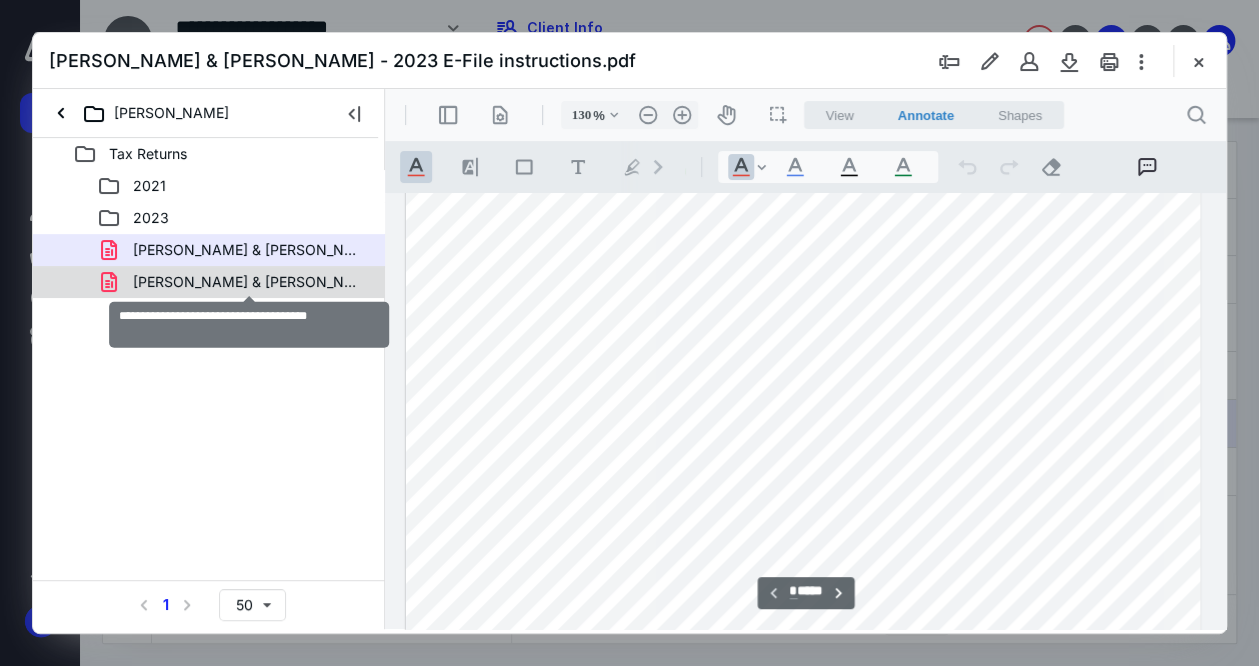 click on "[PERSON_NAME] & [PERSON_NAME] (Clt).pdf" at bounding box center (249, 282) 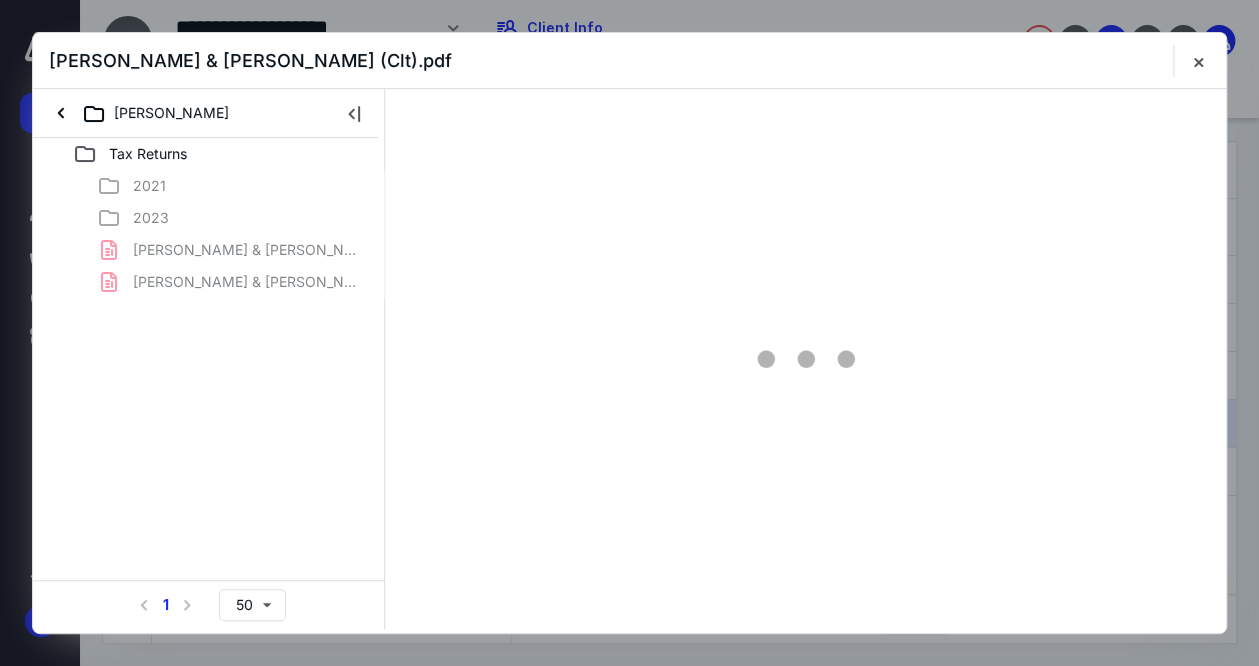 click on "2021 2023 [GEOGRAPHIC_DATA][PERSON_NAME] & [PERSON_NAME] - 2023 E-File instructions.pdf [PERSON_NAME] & [PERSON_NAME] (Clt).pdf" at bounding box center [209, 234] 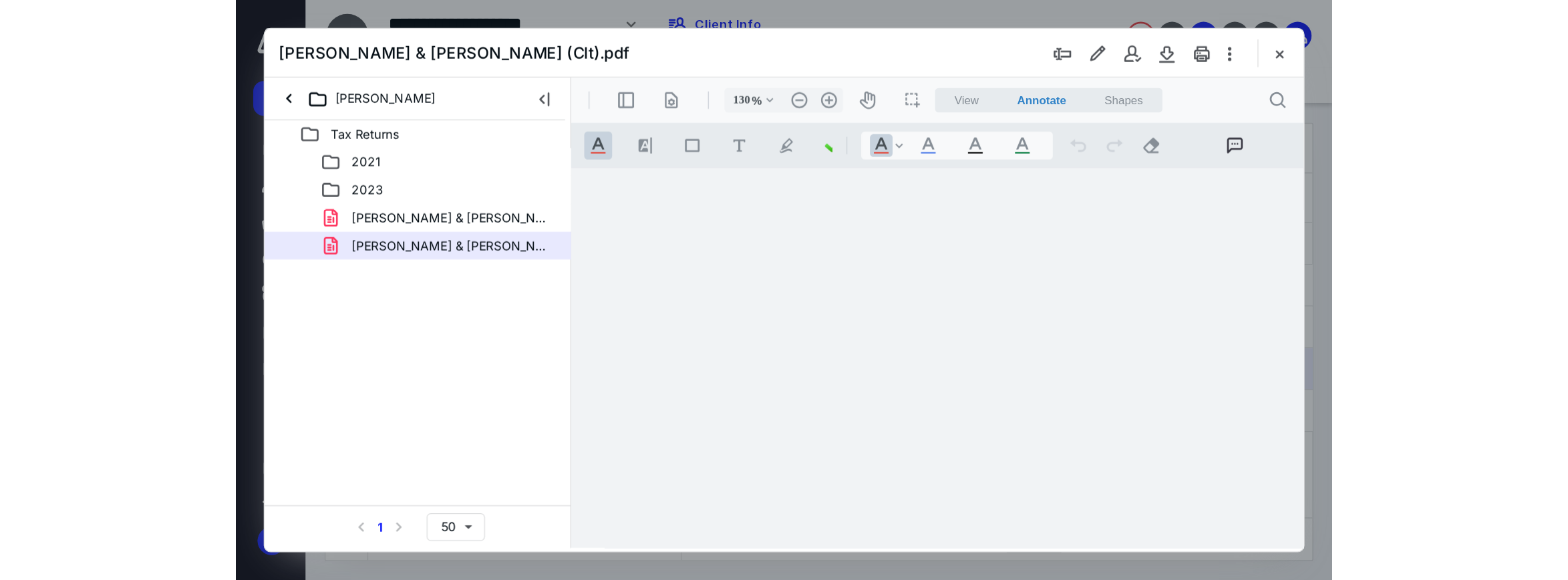 scroll, scrollTop: 0, scrollLeft: 71, axis: horizontal 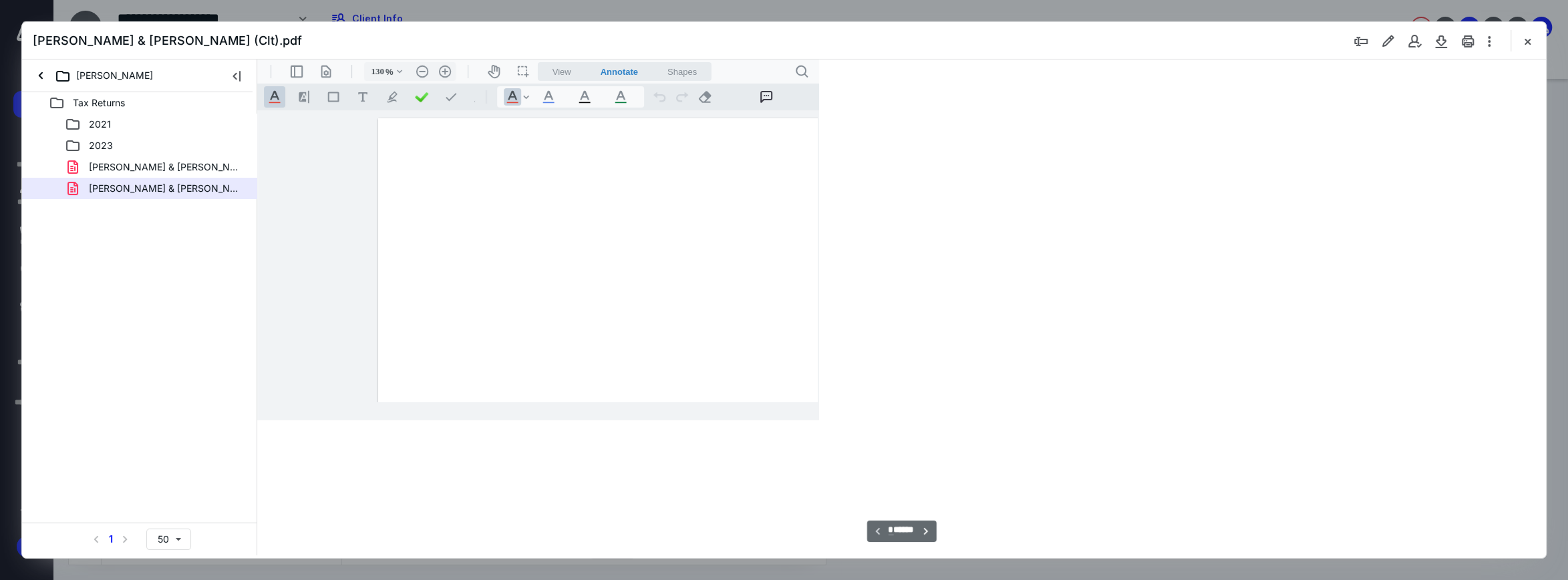 type on "305" 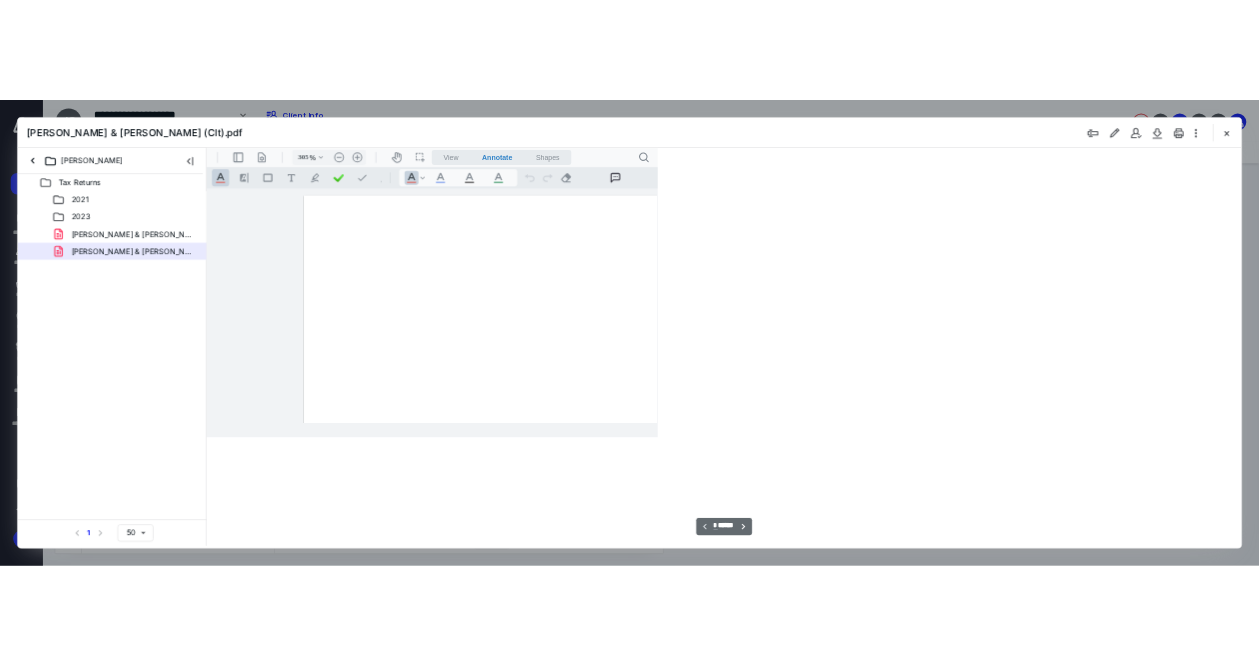 scroll, scrollTop: 0, scrollLeft: 263, axis: horizontal 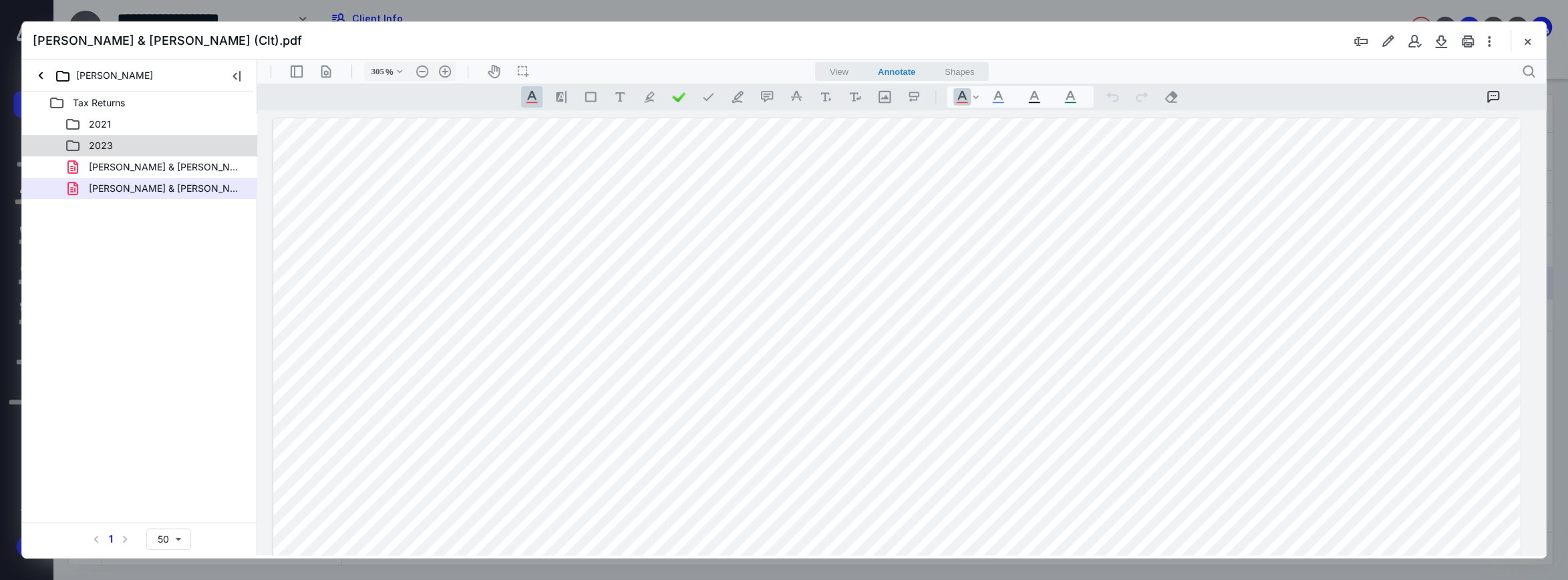 drag, startPoint x: 148, startPoint y: 185, endPoint x: 127, endPoint y: 152, distance: 39.1152 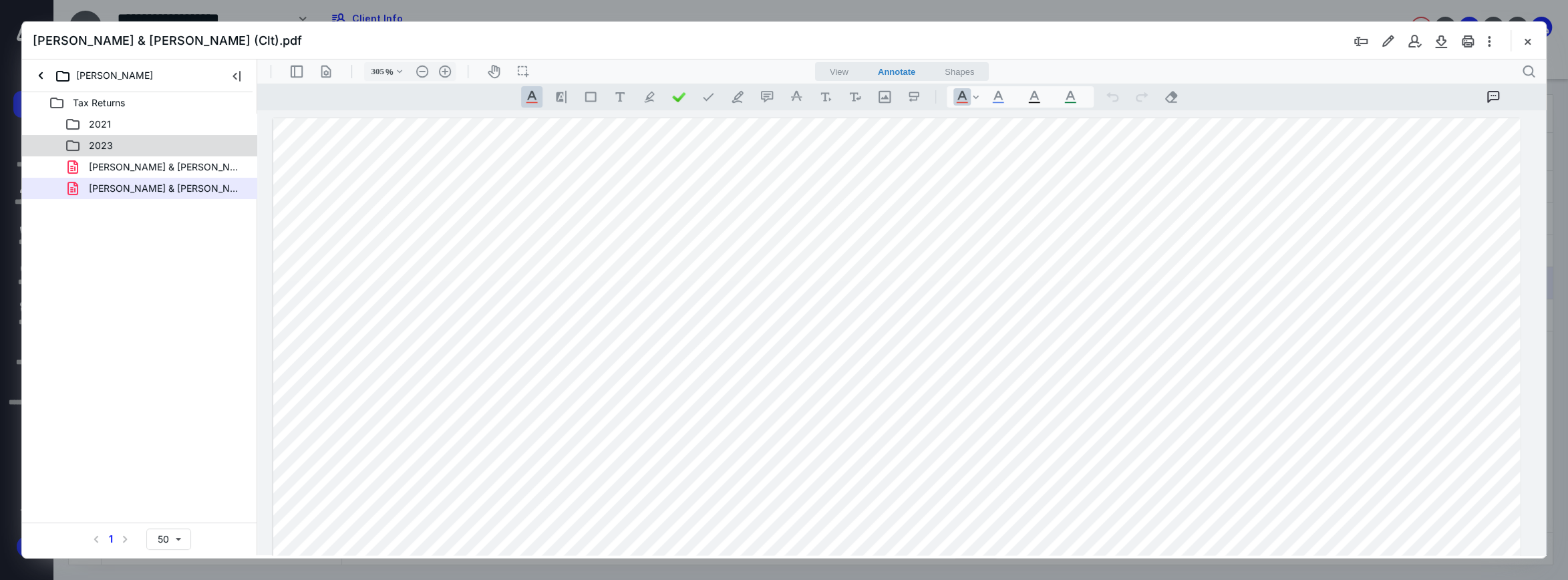 drag, startPoint x: 111, startPoint y: 187, endPoint x: 92, endPoint y: 152, distance: 39.82462 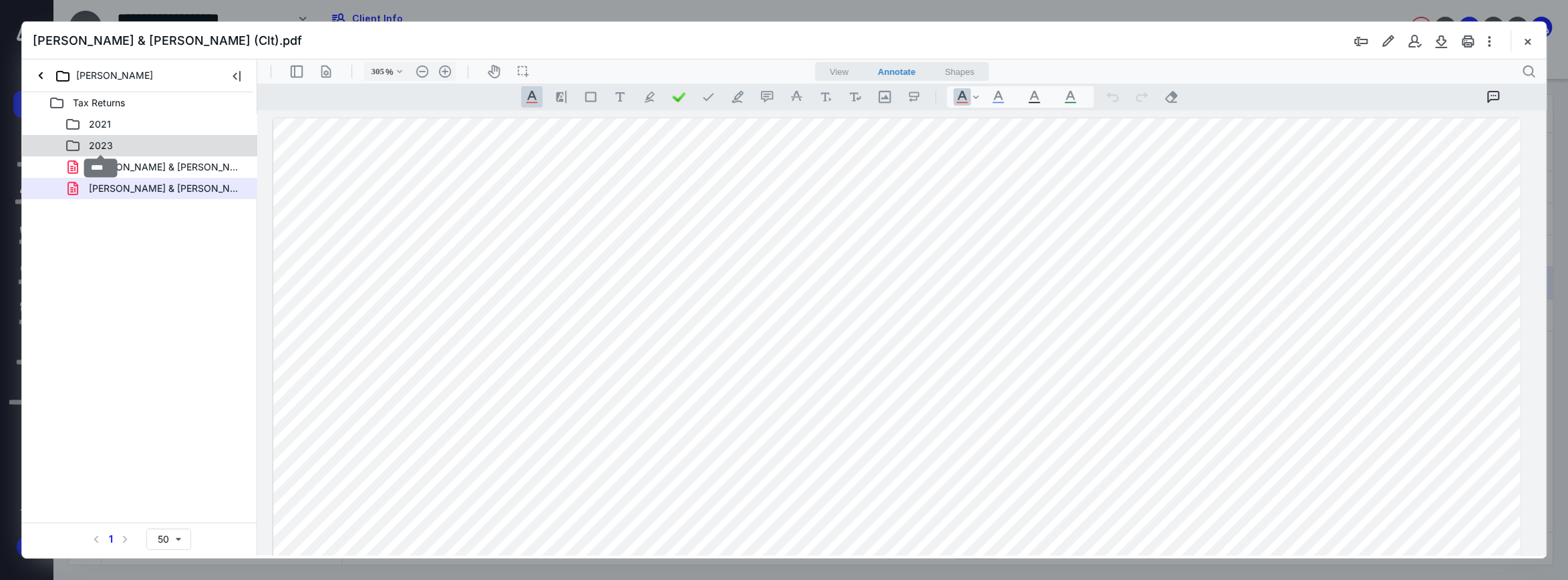 drag, startPoint x: 111, startPoint y: 170, endPoint x: 100, endPoint y: 145, distance: 27.313001 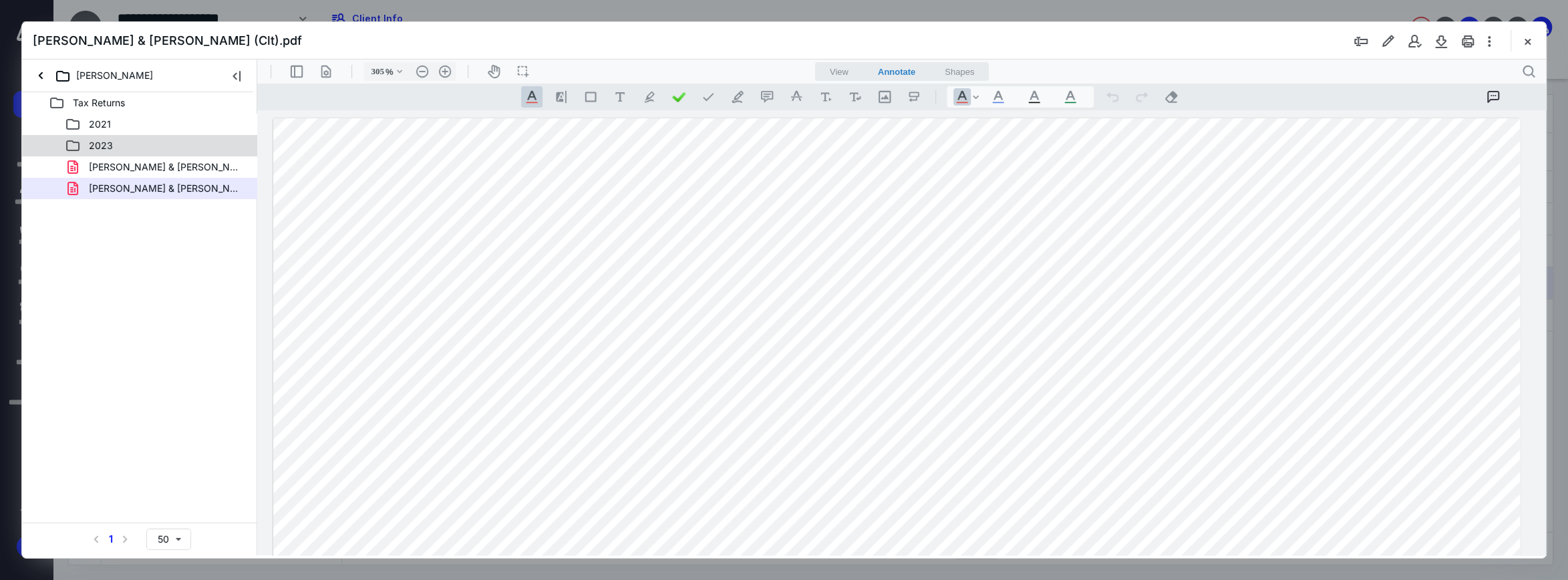 click 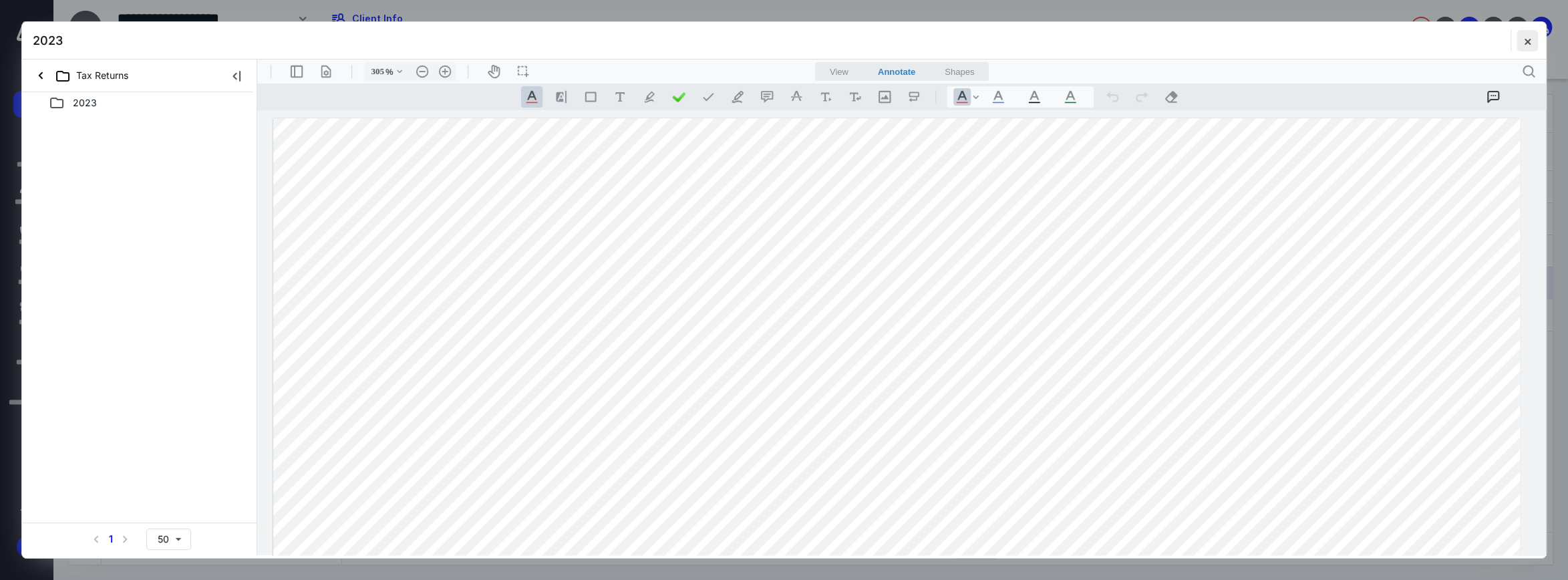 click at bounding box center (1527, 41) 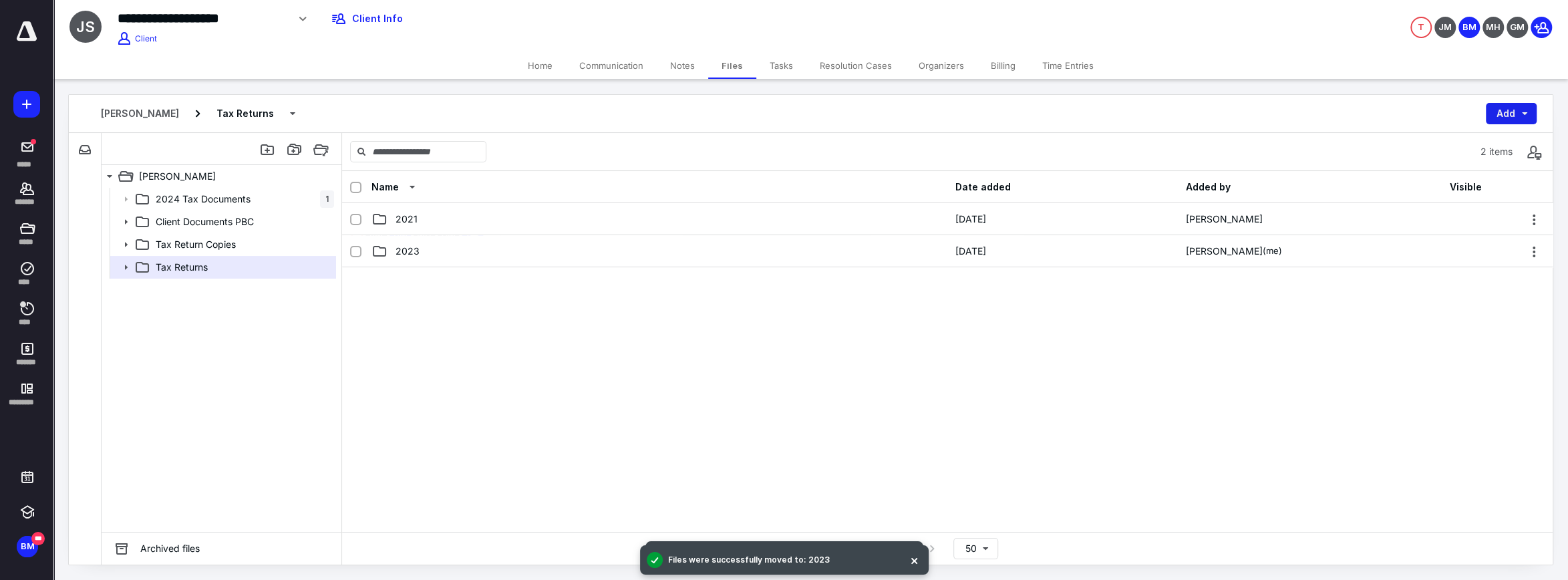 click on "Add" at bounding box center [1511, 114] 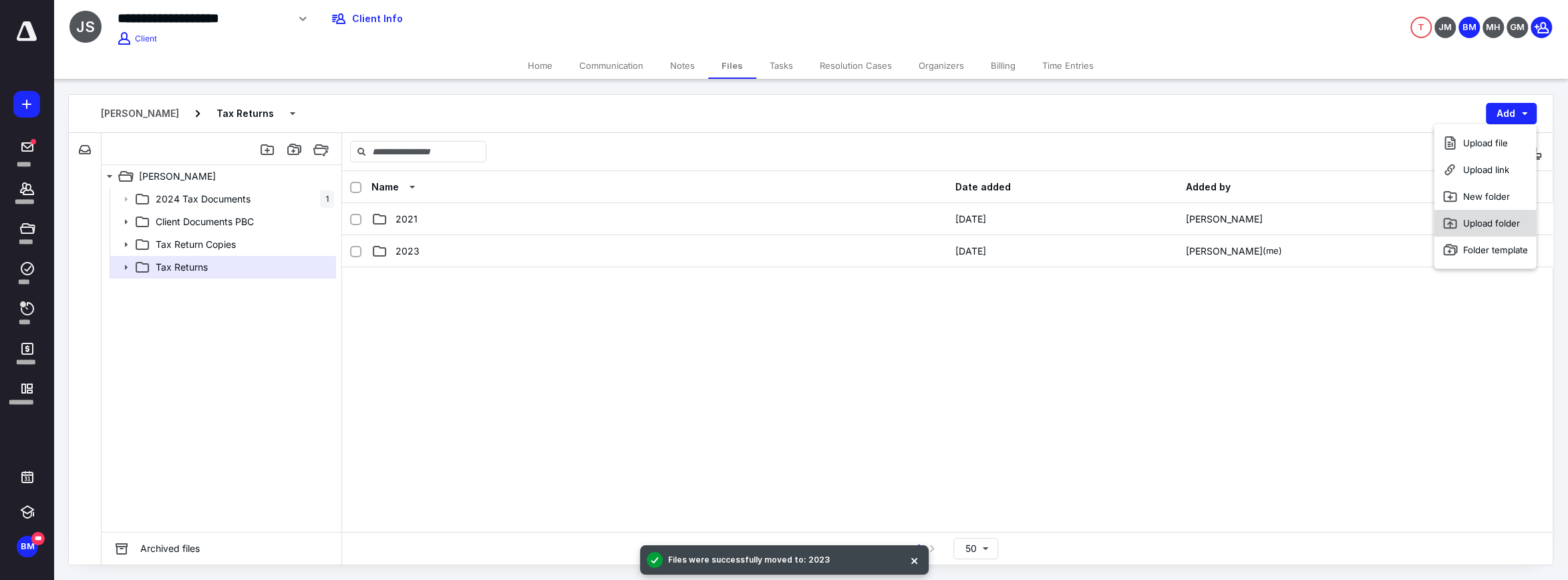 click on "Upload folder" at bounding box center (1484, 223) 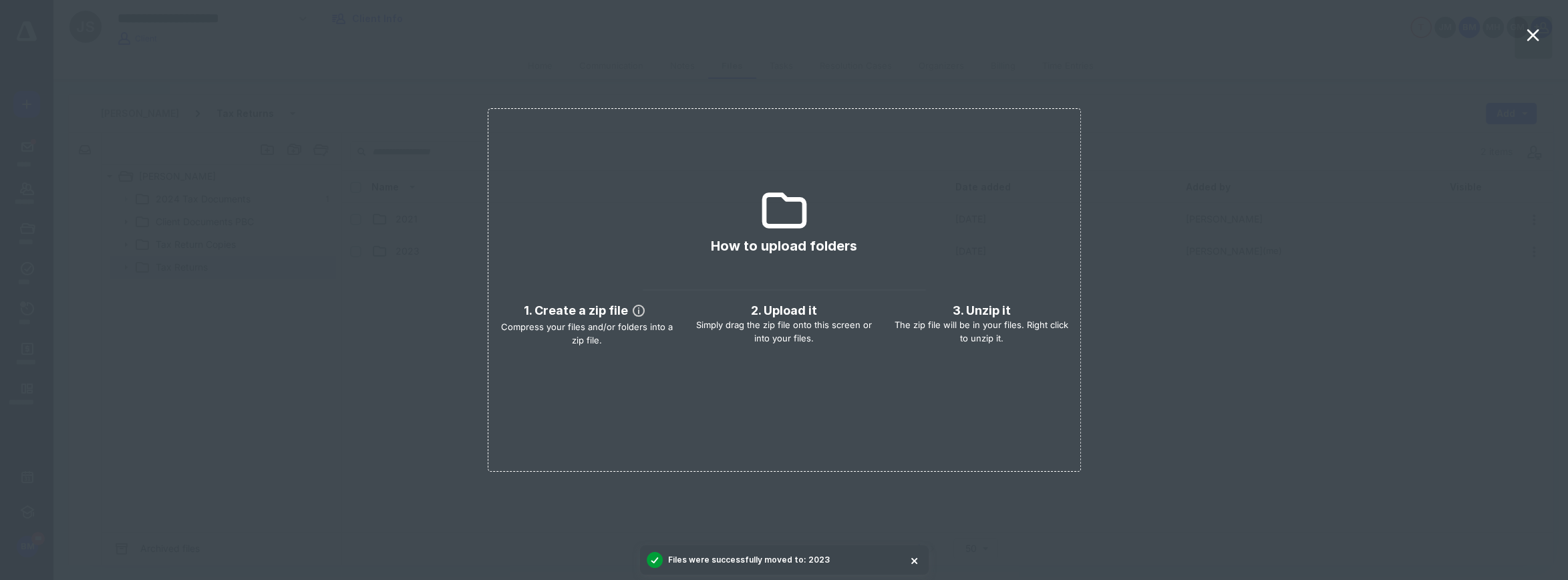 click at bounding box center (1533, 37) 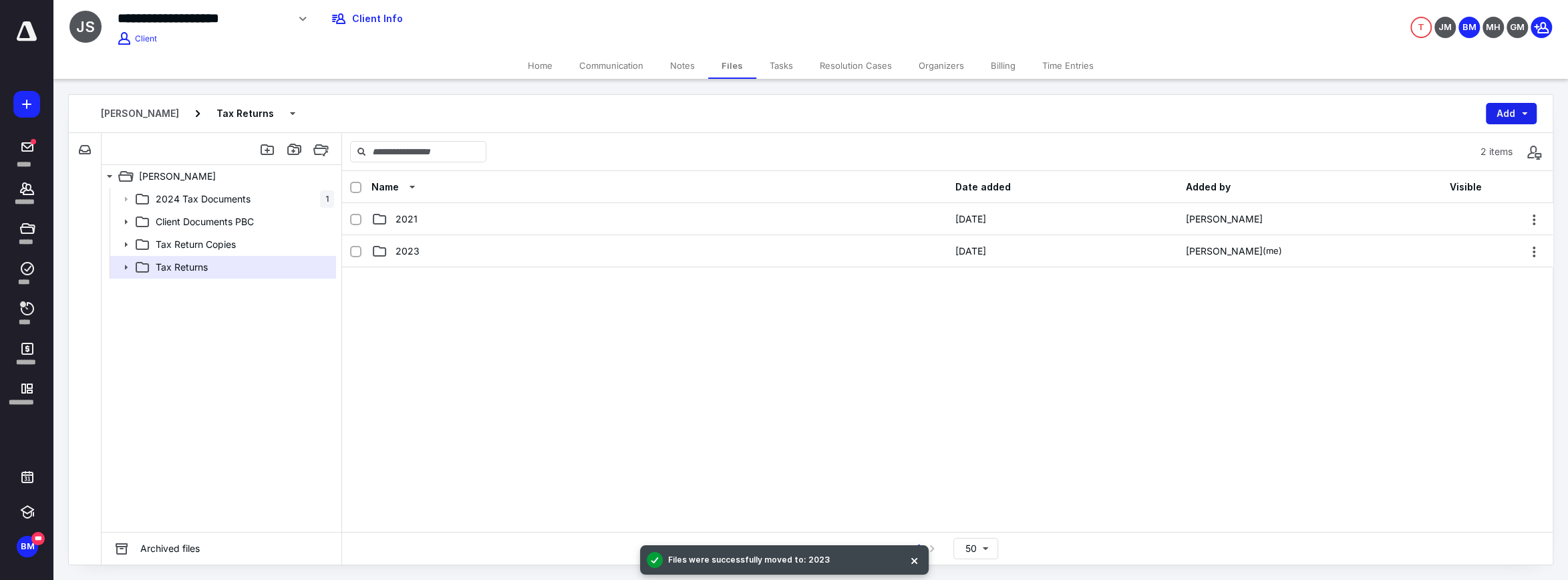 click on "Add" at bounding box center (1511, 114) 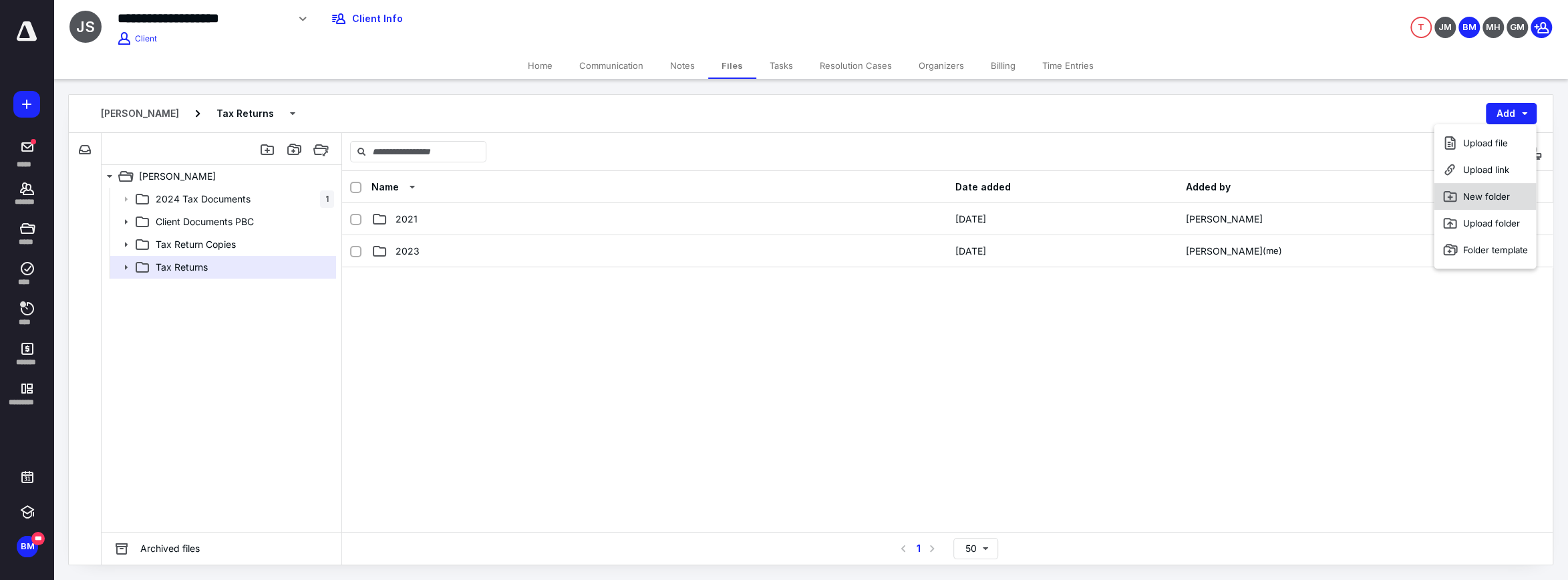 click on "New folder" at bounding box center [1484, 196] 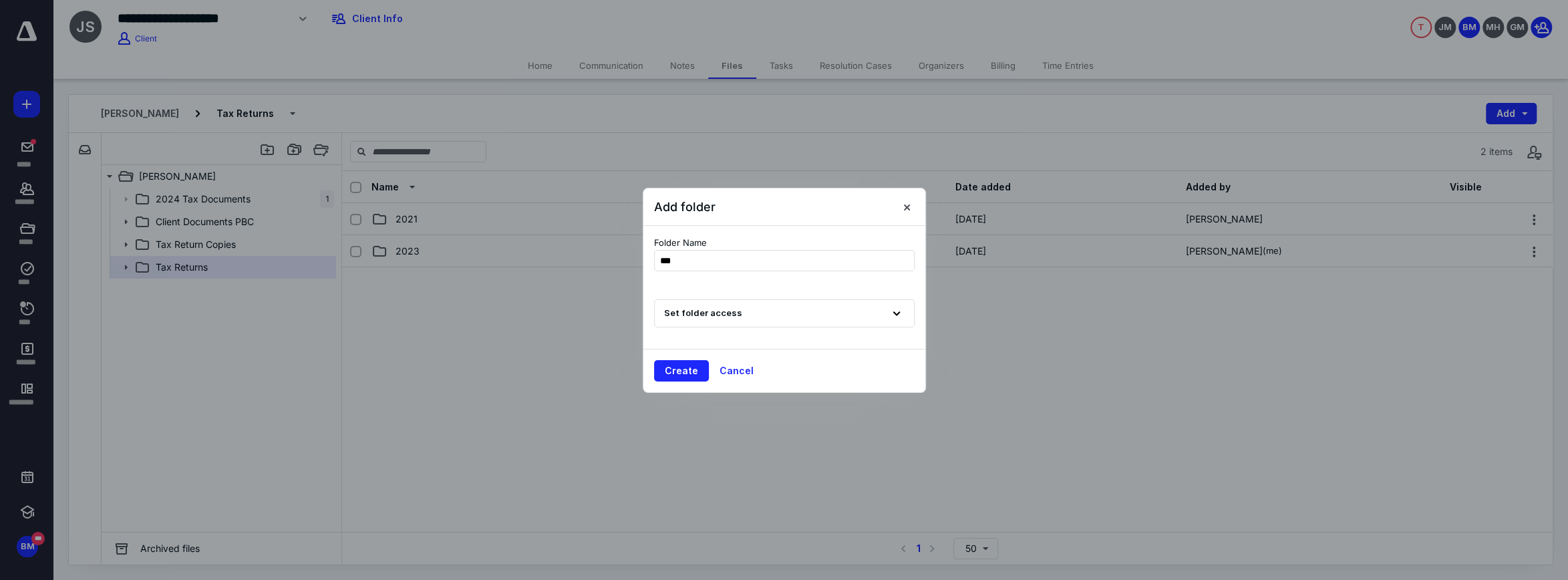 type on "****" 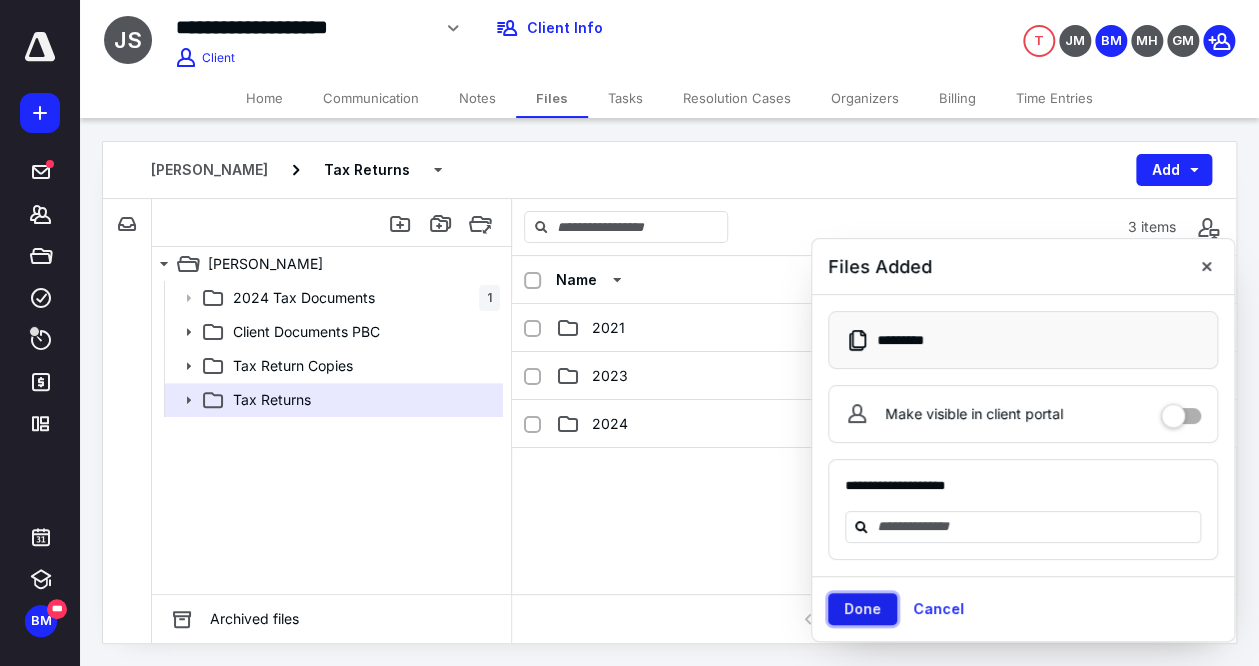 click on "Done" at bounding box center [862, 609] 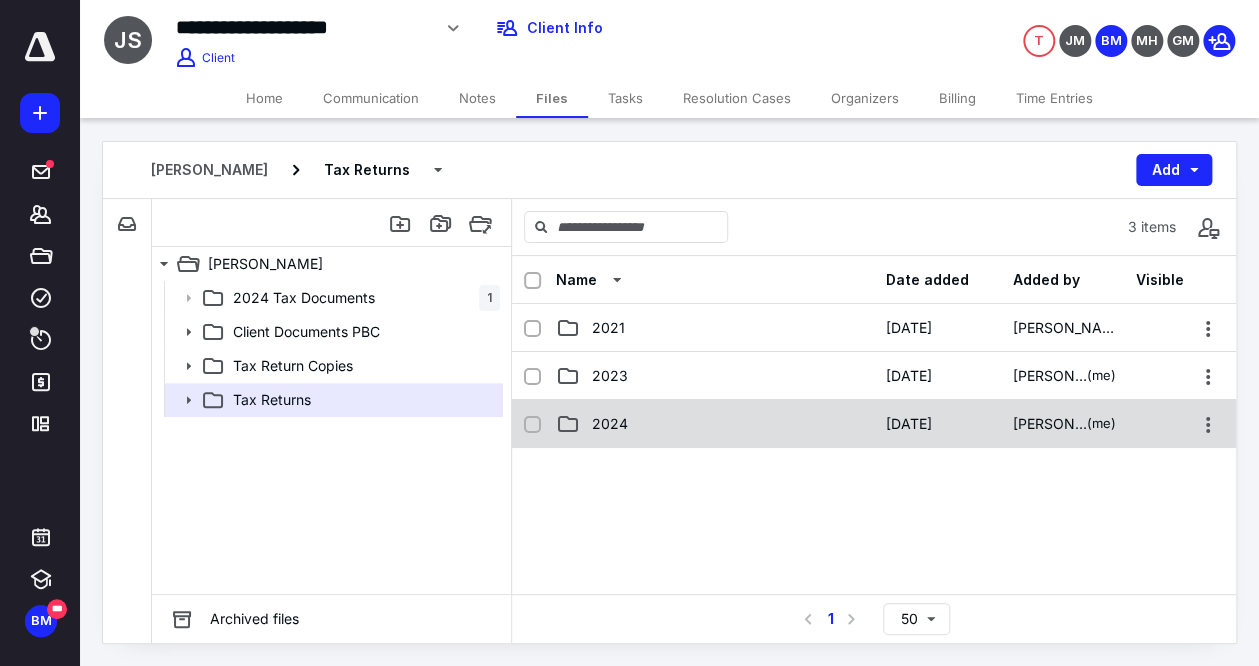 click on "2024 [DATE] [PERSON_NAME]  (me)" at bounding box center [874, 424] 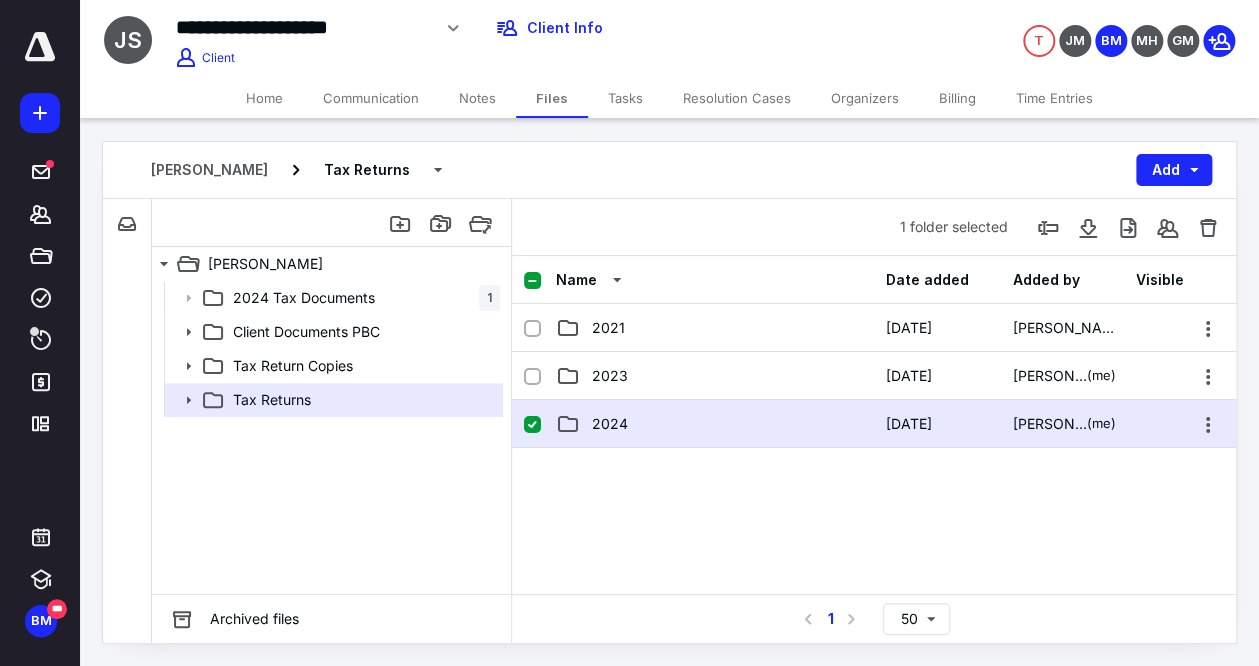 click on "2024 [DATE] [PERSON_NAME]  (me)" at bounding box center [874, 424] 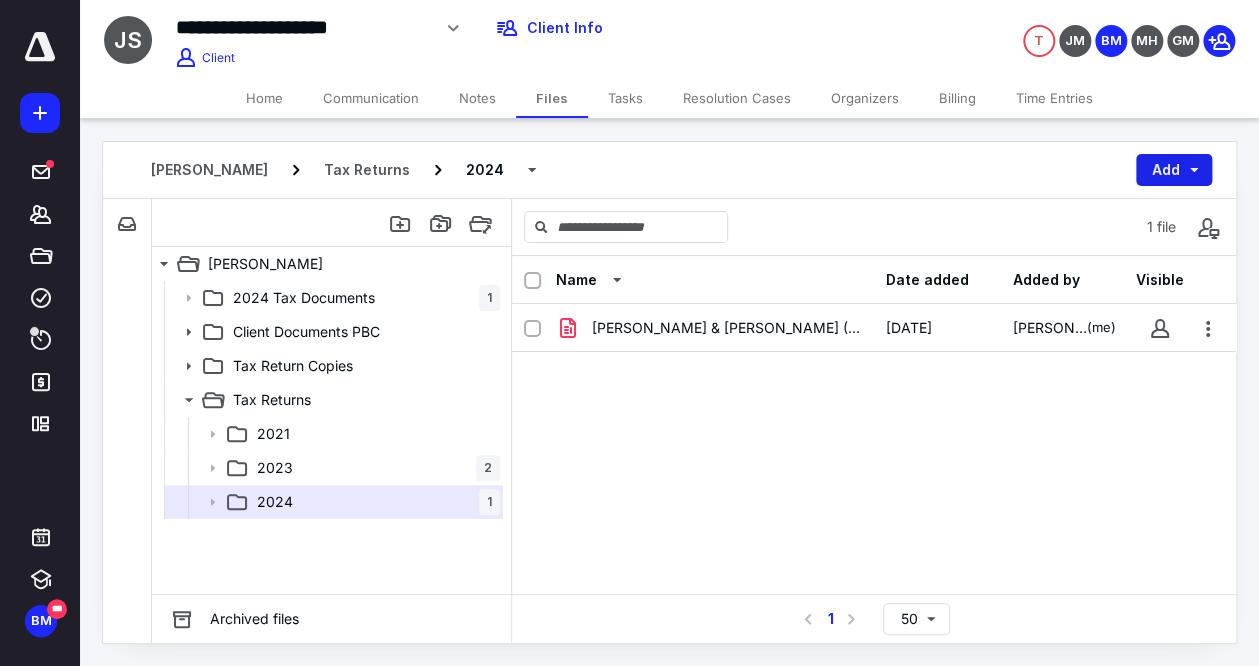 click on "Add" at bounding box center (1174, 170) 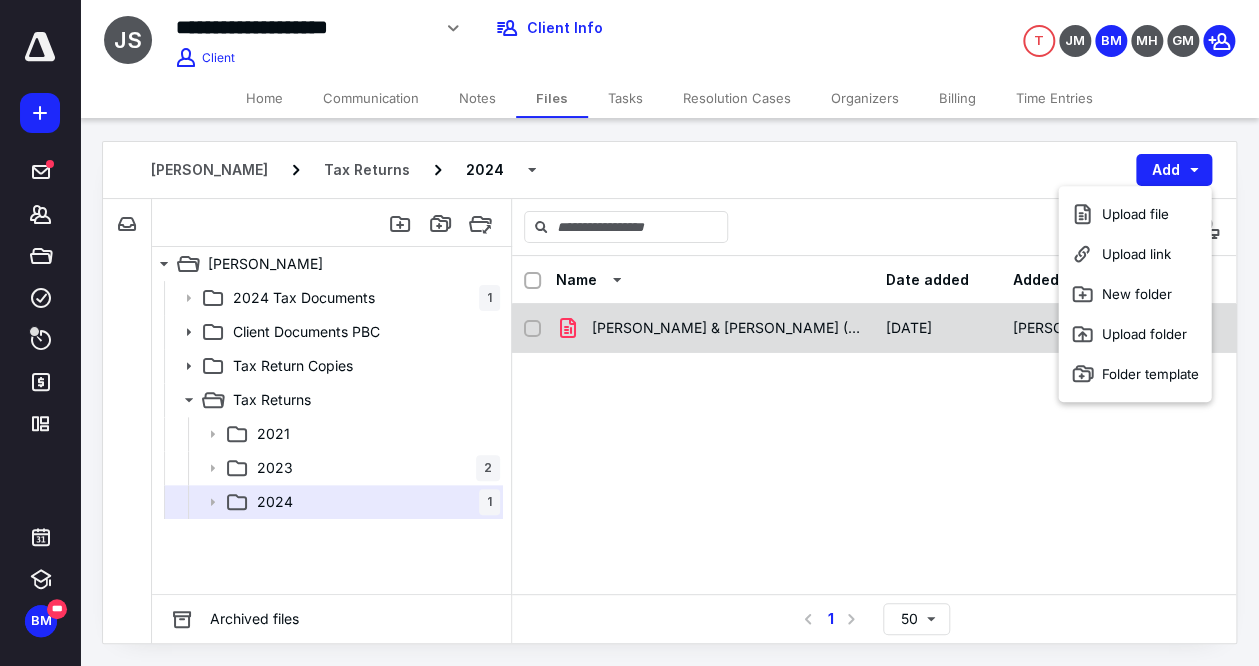 click on "[PERSON_NAME] & [PERSON_NAME] (Clt).pdf [DATE] [PERSON_NAME]  (me)" at bounding box center (874, 328) 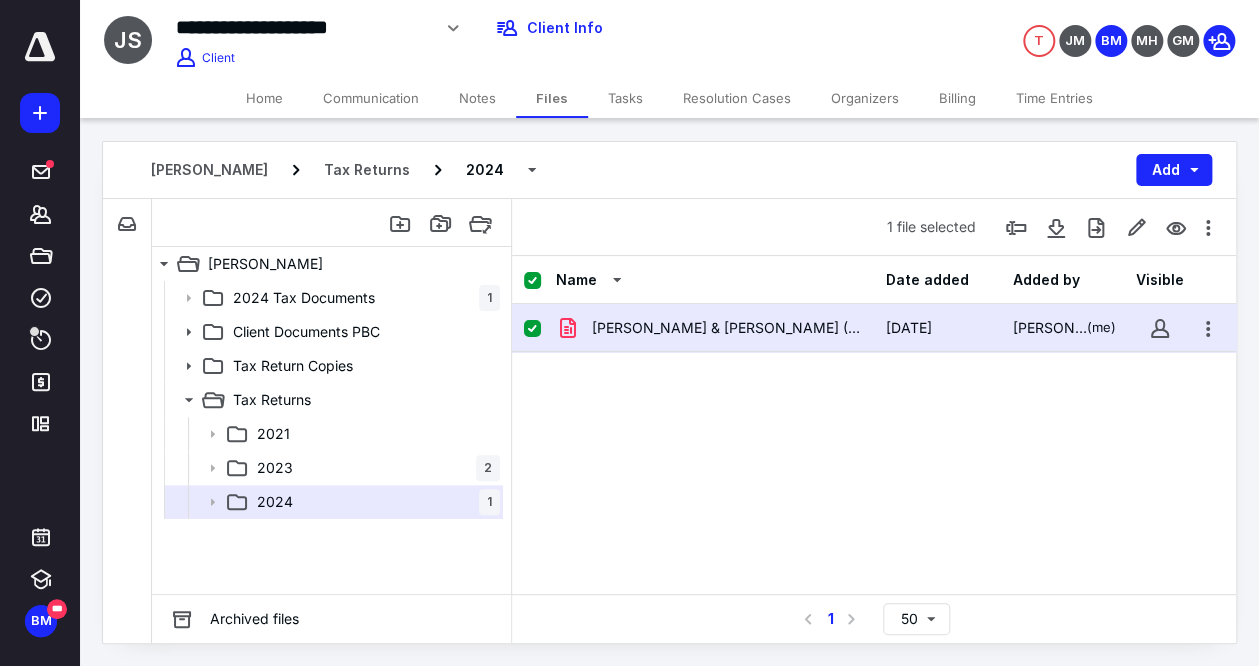 click on "[PERSON_NAME] & [PERSON_NAME] (Clt).pdf [DATE] [PERSON_NAME]  (me)" at bounding box center (874, 328) 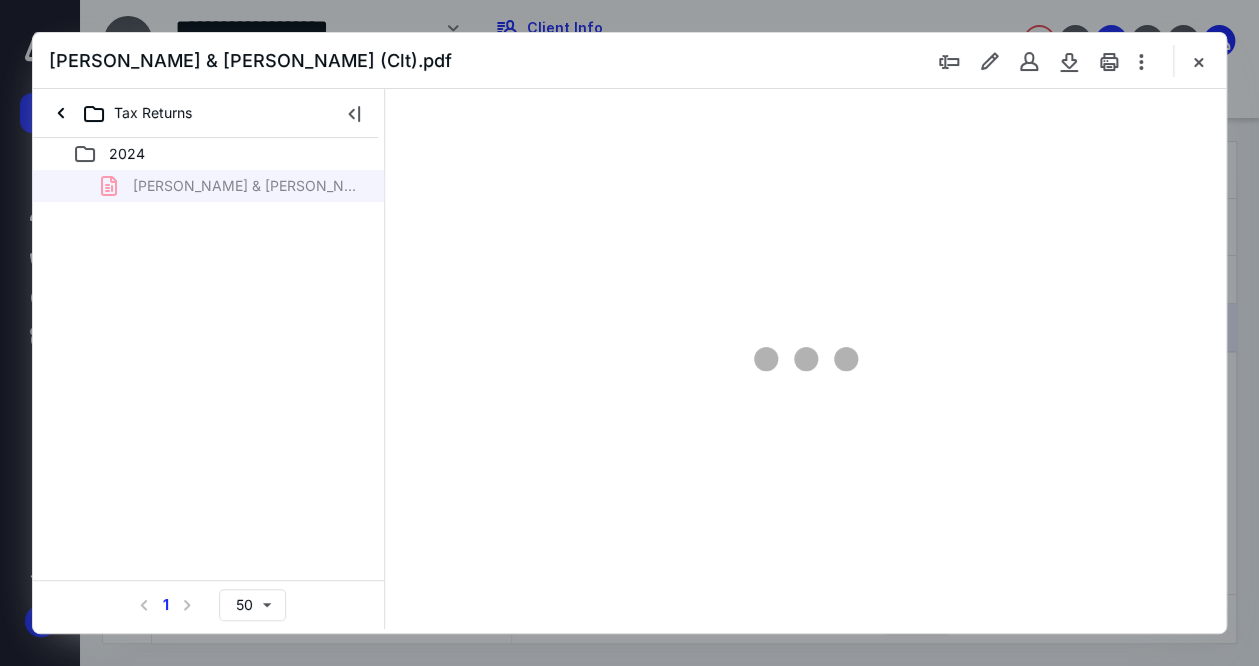 type on "130" 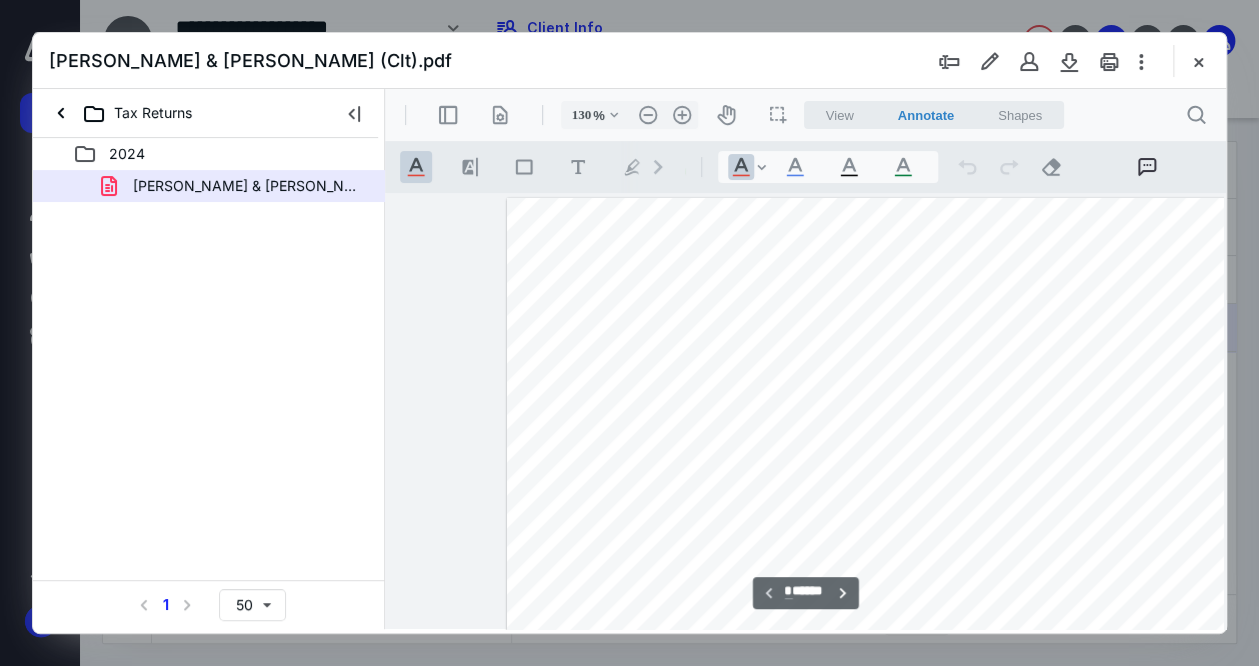 scroll, scrollTop: 0, scrollLeft: 0, axis: both 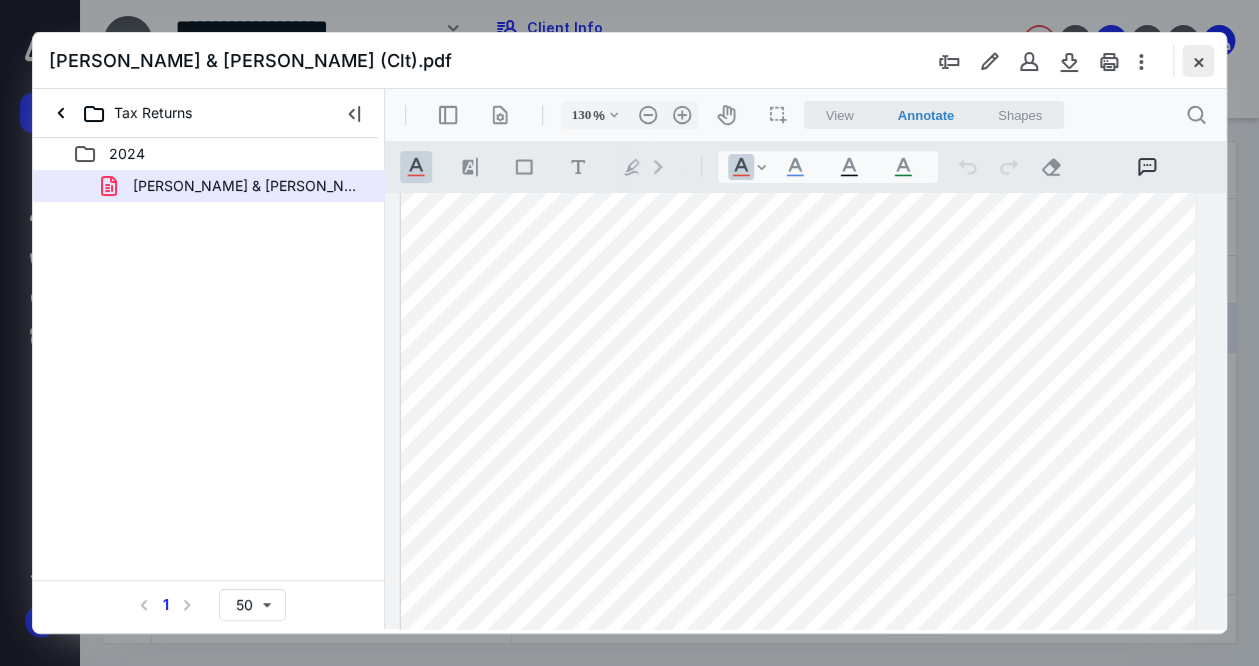 click at bounding box center (1198, 61) 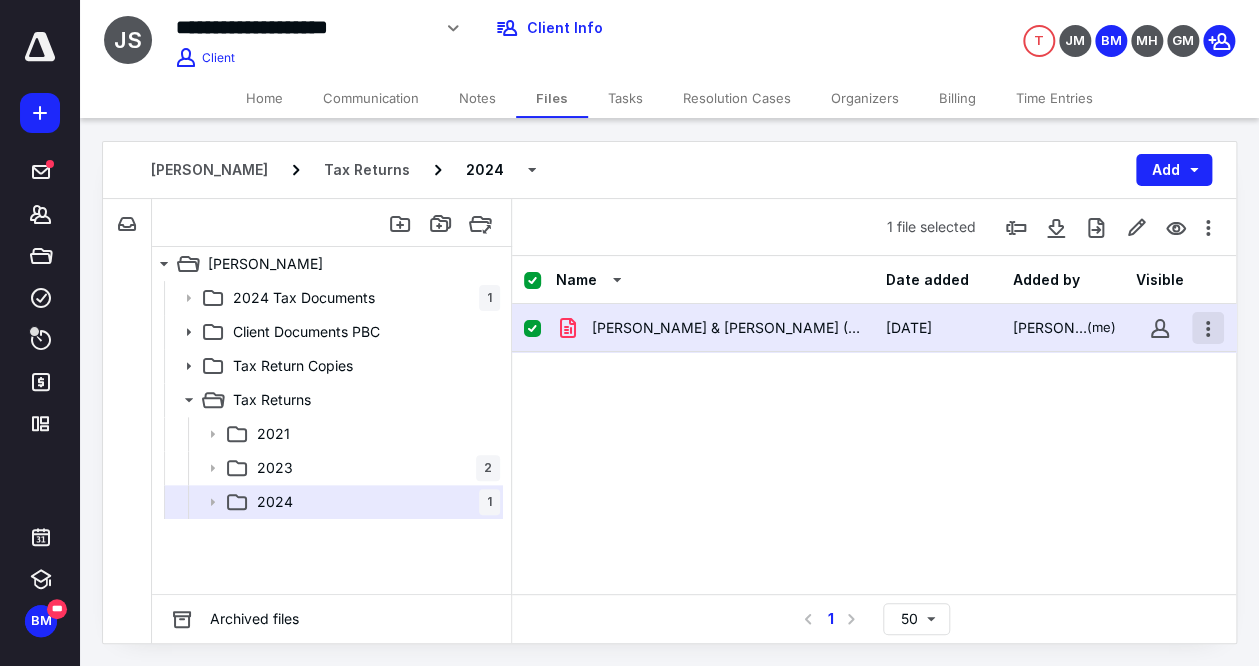 click at bounding box center [1208, 328] 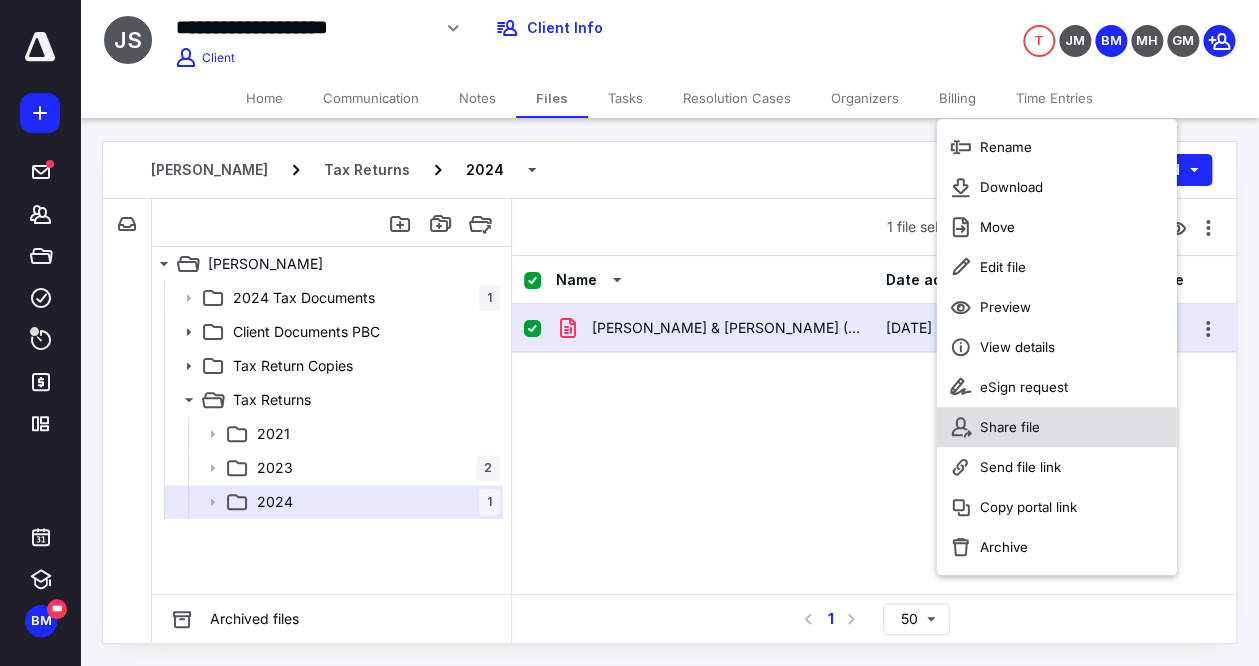 click on "Share file" at bounding box center [1056, 427] 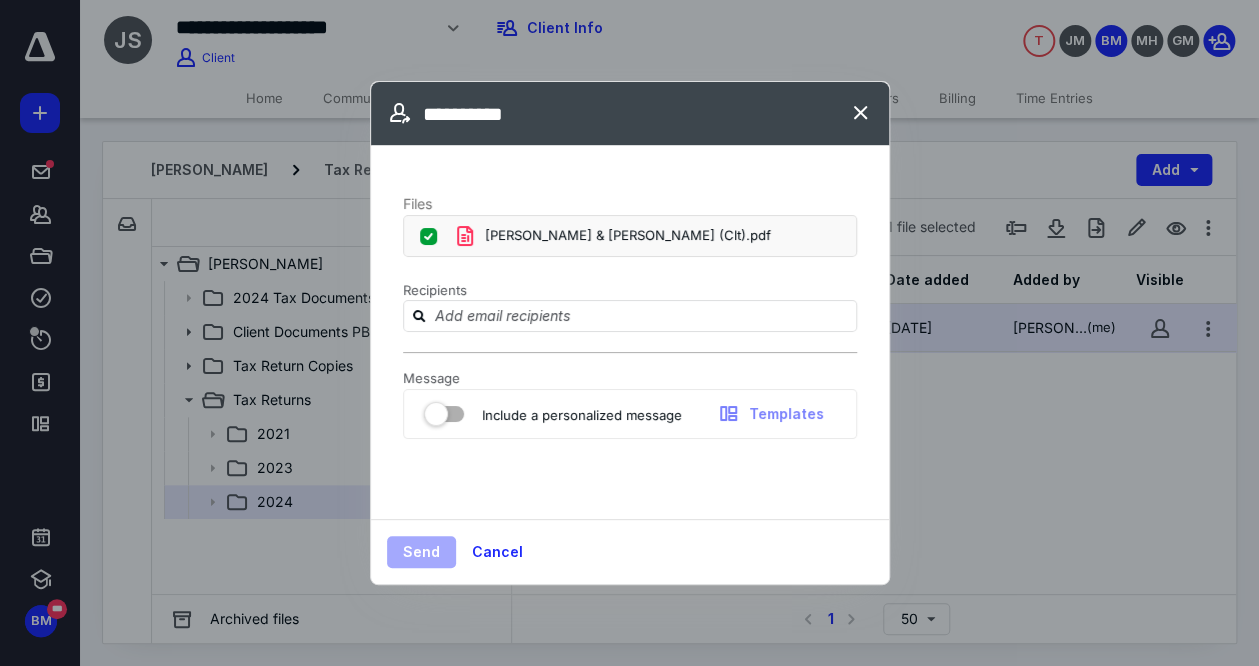 click on "Recipients" at bounding box center (630, 317) 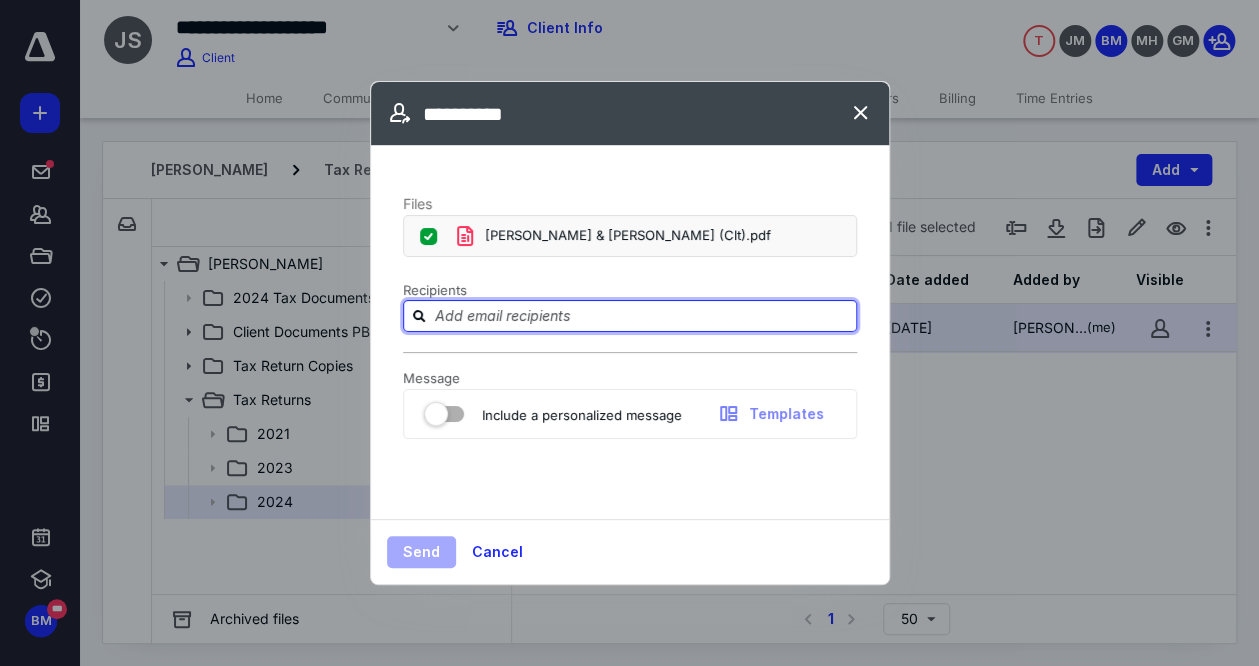 click at bounding box center [642, 315] 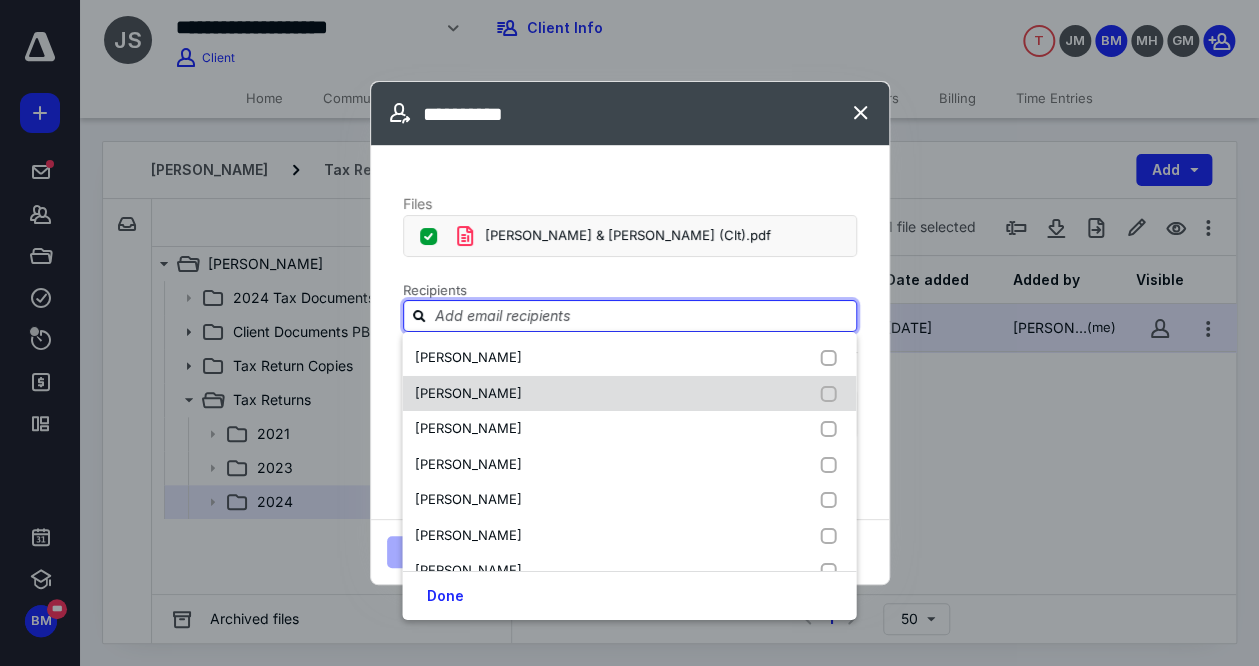 scroll, scrollTop: 61, scrollLeft: 0, axis: vertical 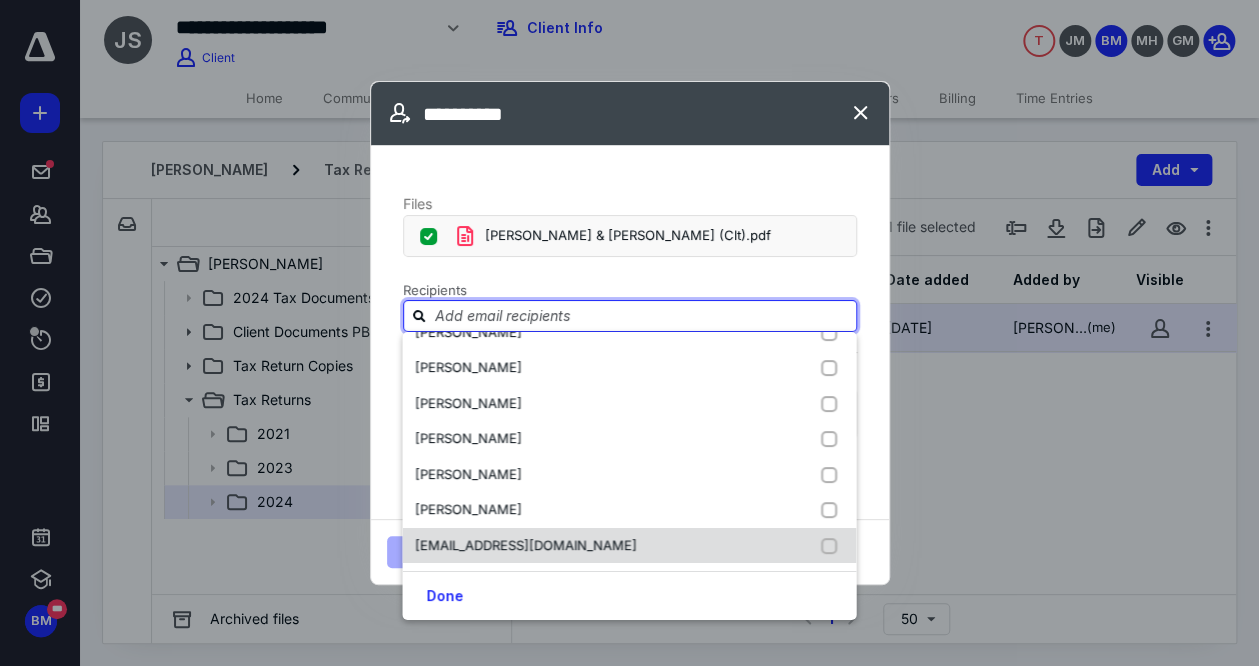 click on "[EMAIL_ADDRESS][DOMAIN_NAME]" at bounding box center [525, 544] 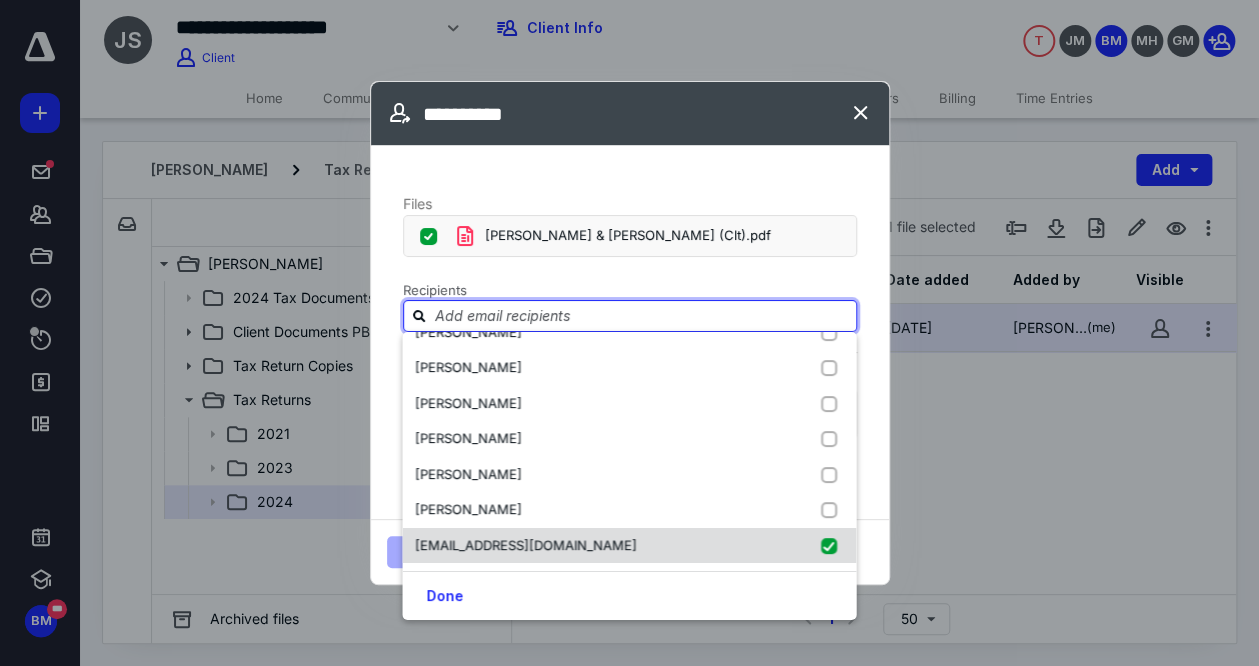 checkbox on "true" 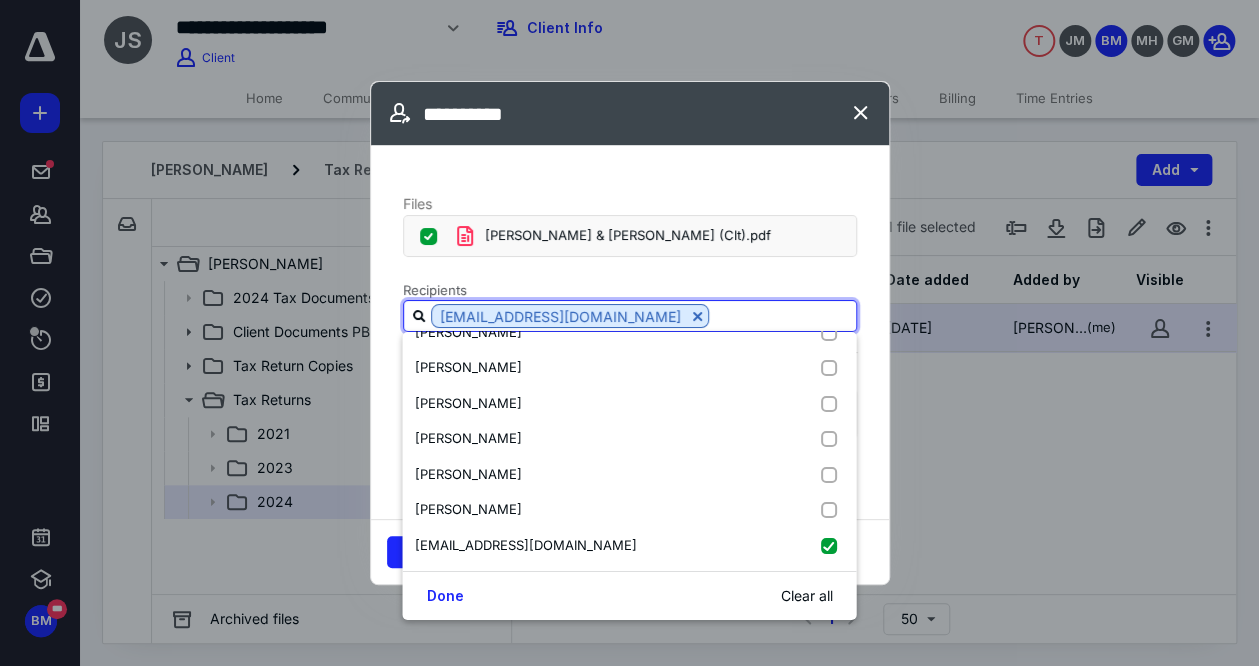 click at bounding box center (782, 315) 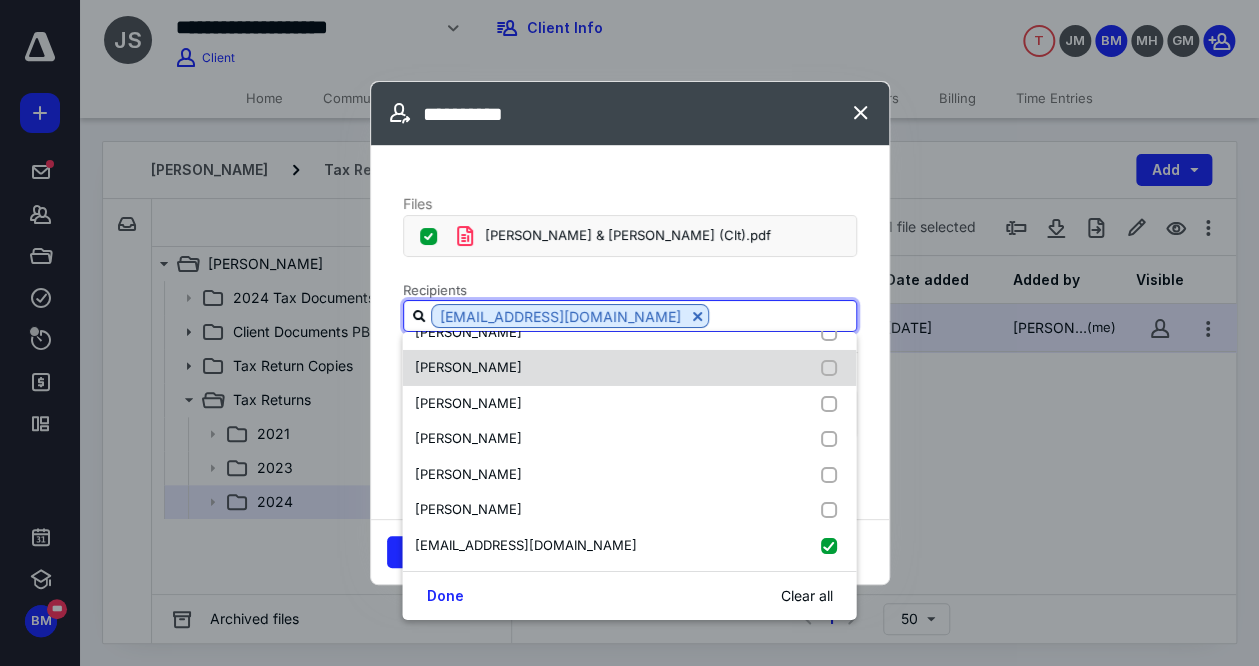 click on "[PERSON_NAME]" at bounding box center (467, 367) 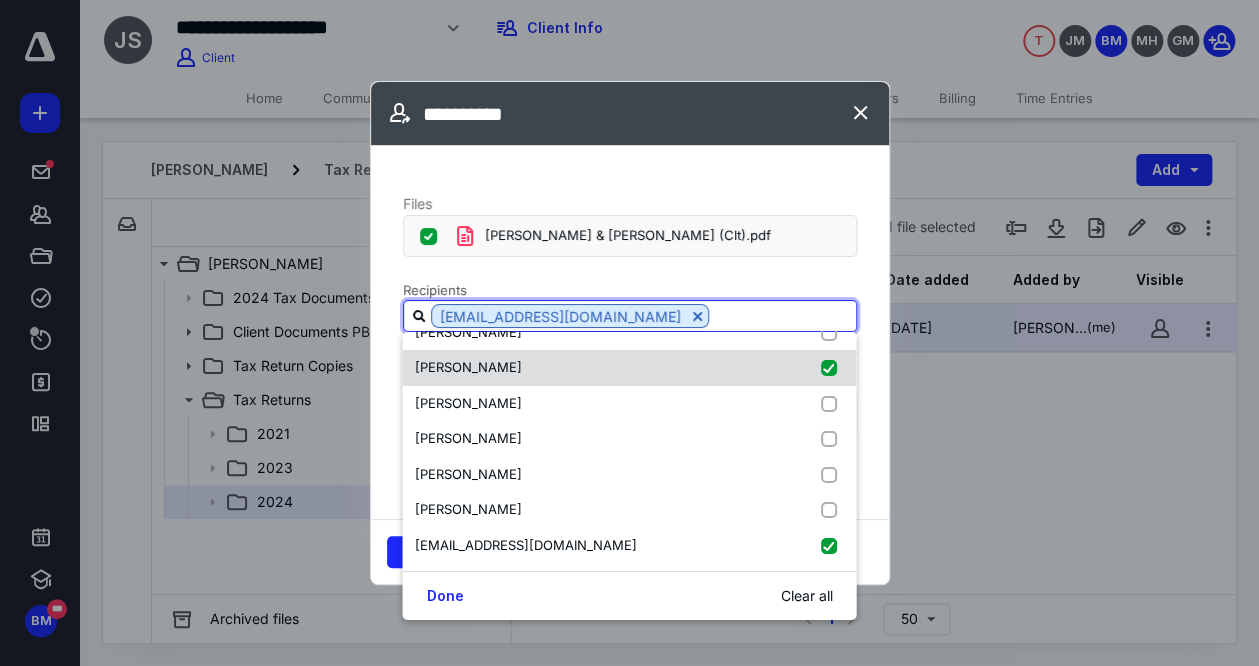 checkbox on "true" 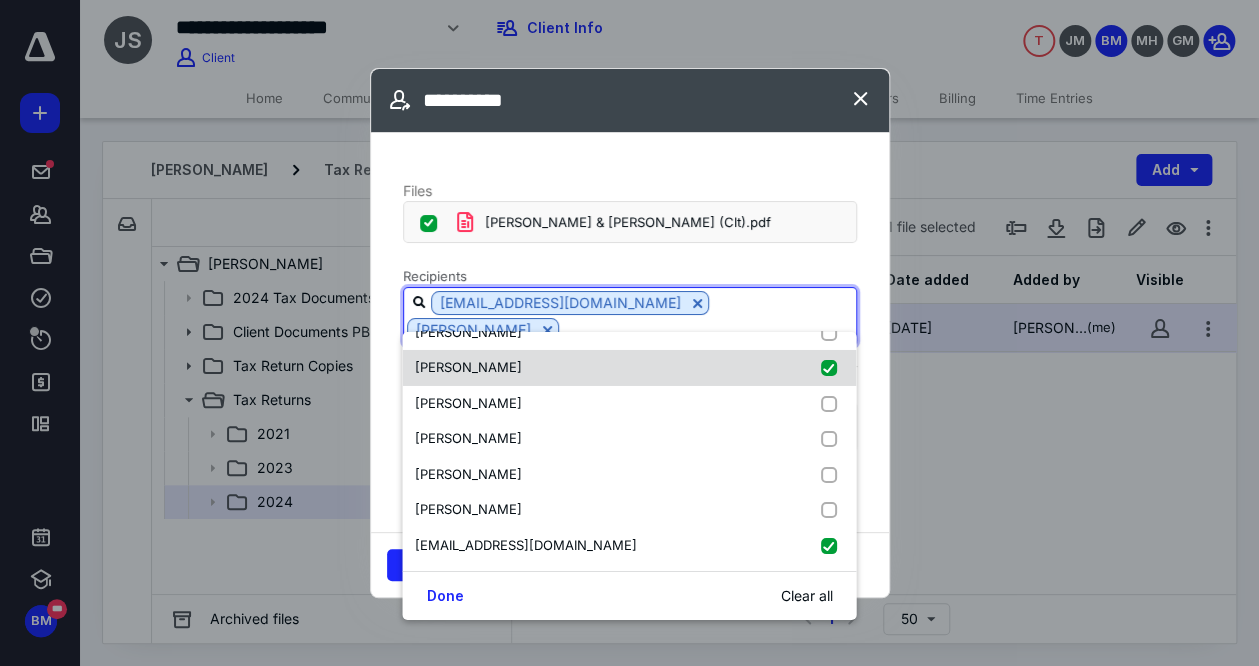 scroll, scrollTop: 61, scrollLeft: 0, axis: vertical 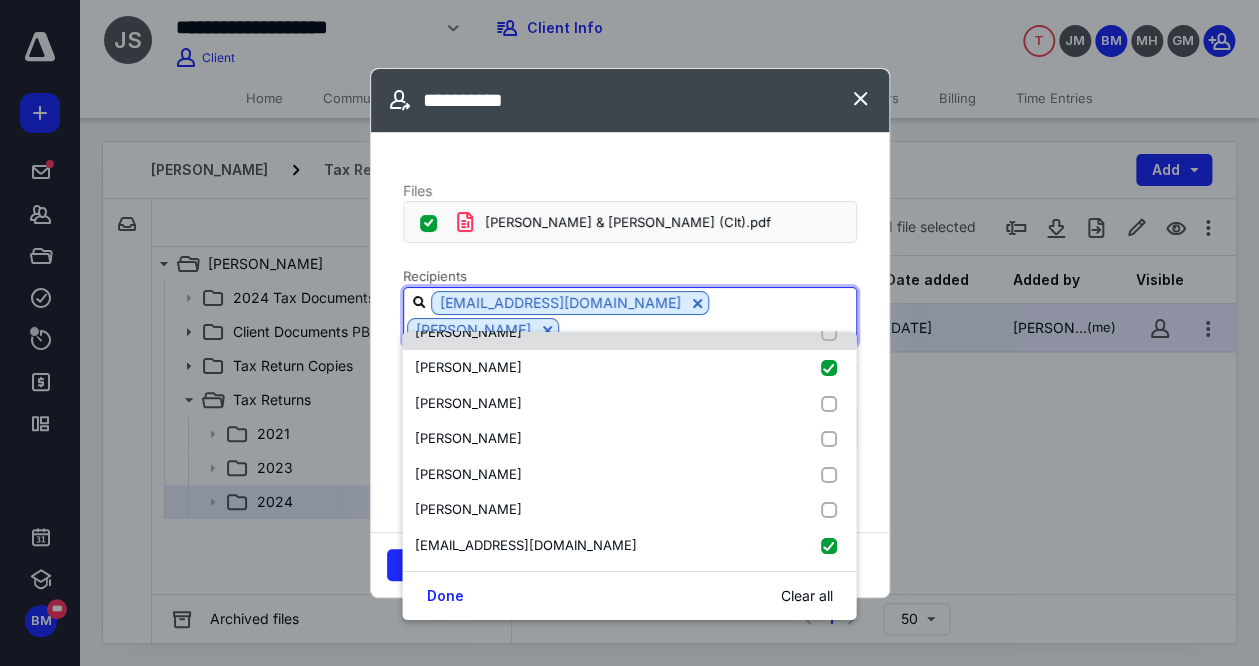click on "[PERSON_NAME]" at bounding box center (467, 331) 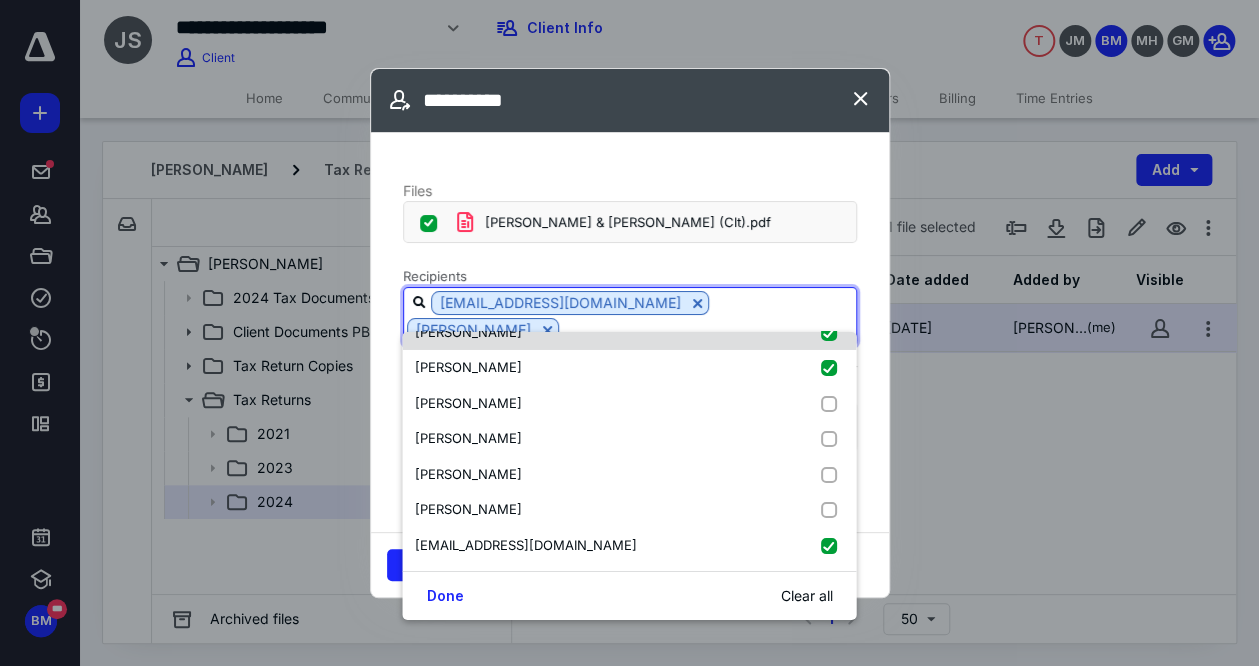 checkbox on "true" 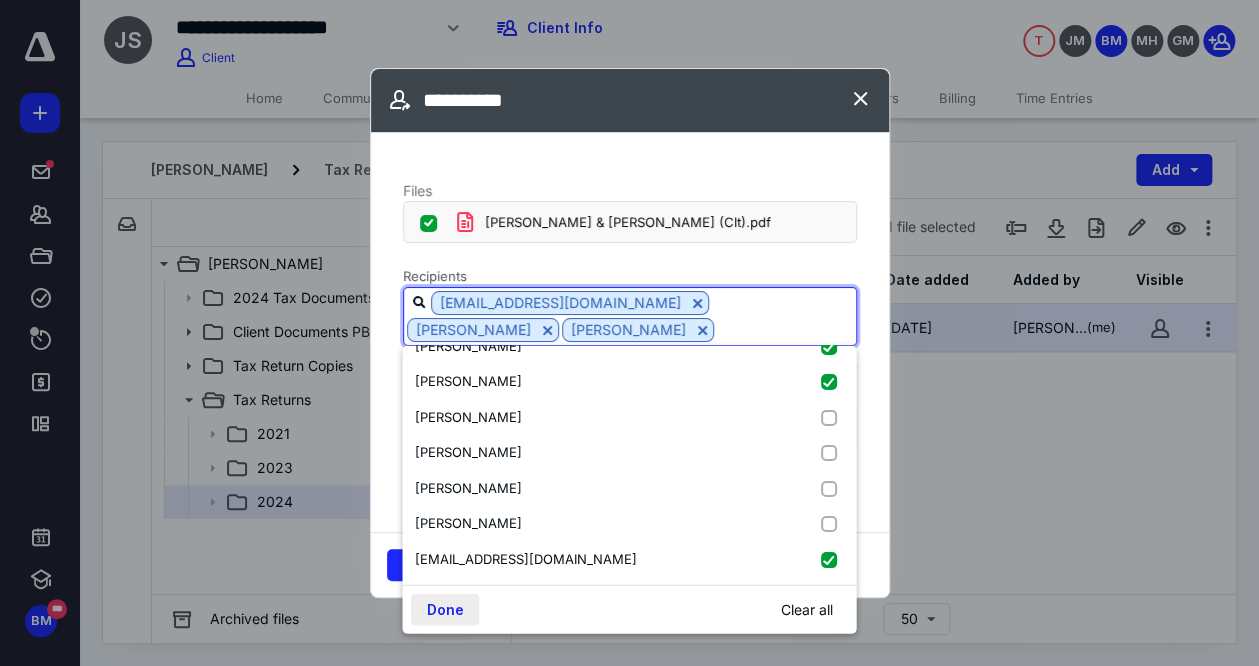 click on "Done" at bounding box center (444, 610) 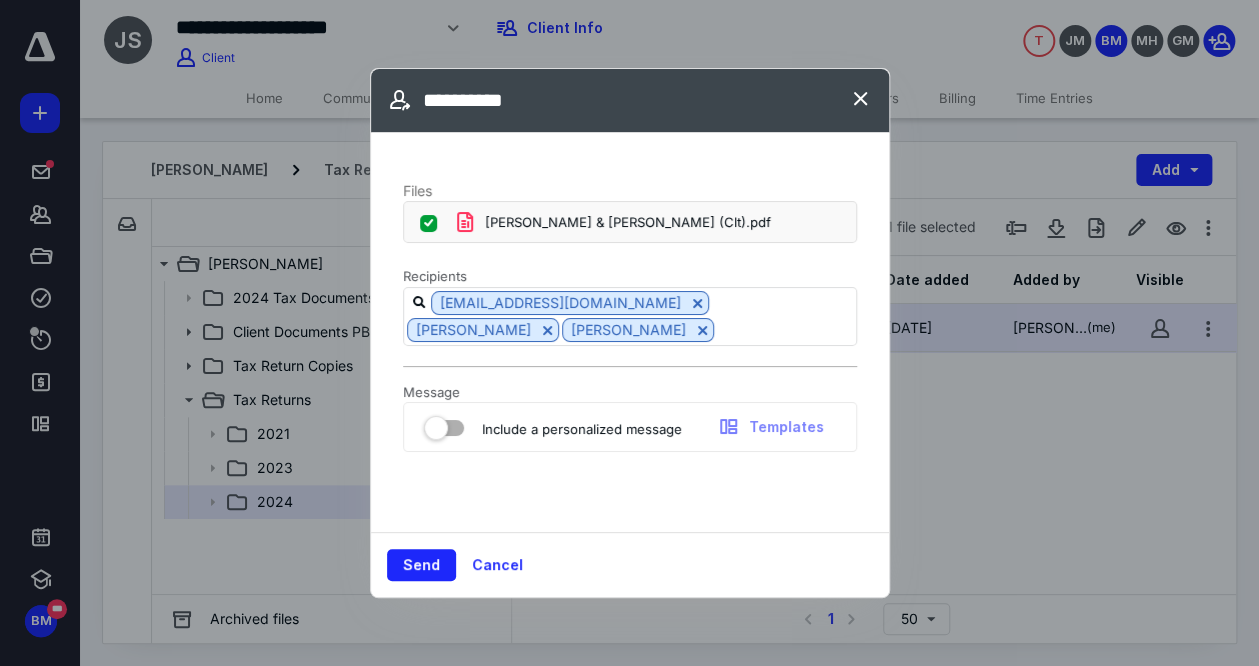 scroll, scrollTop: 61, scrollLeft: 0, axis: vertical 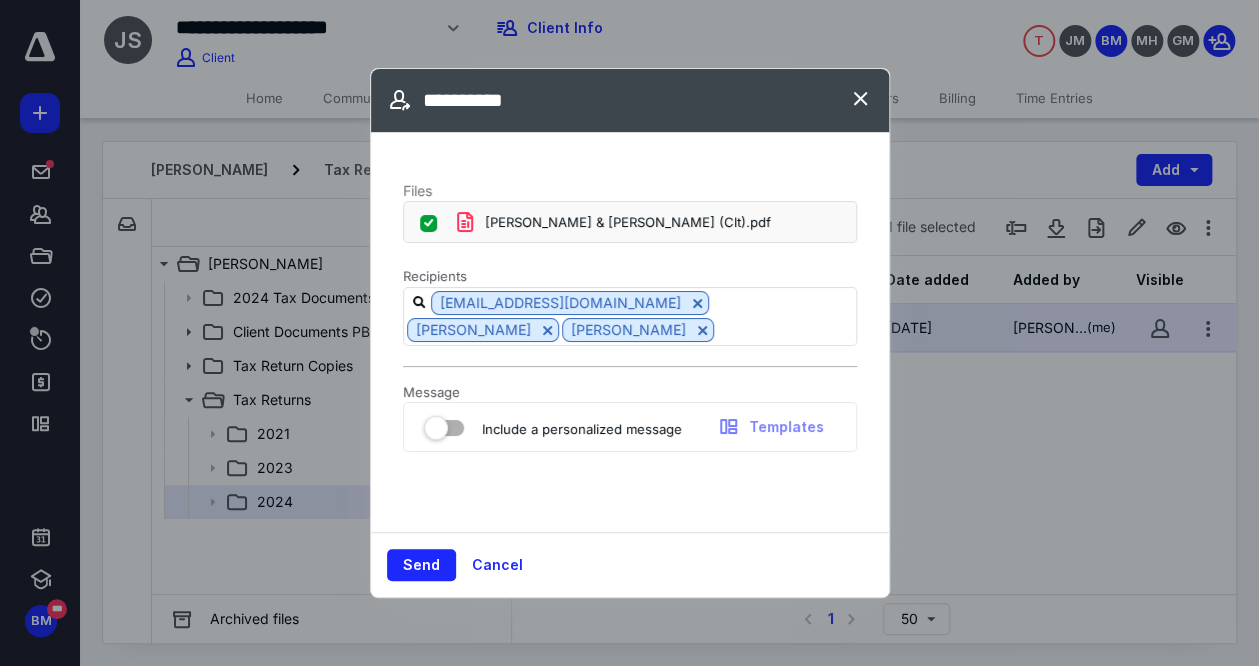 click at bounding box center [444, 424] 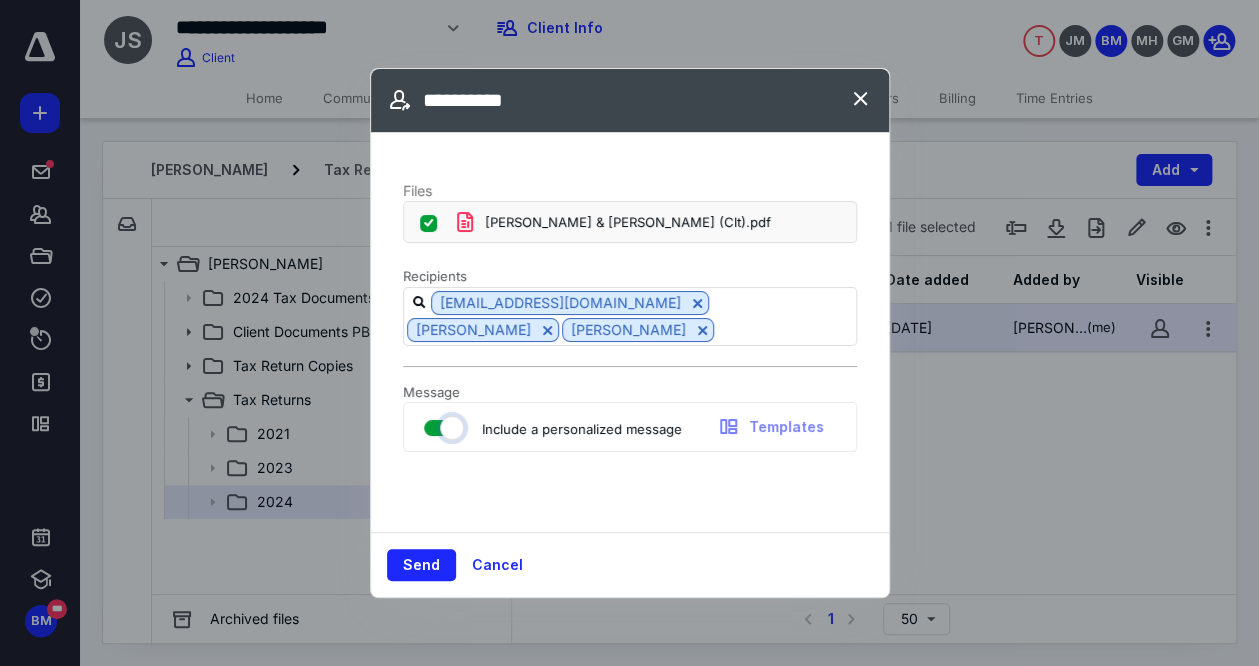 checkbox on "true" 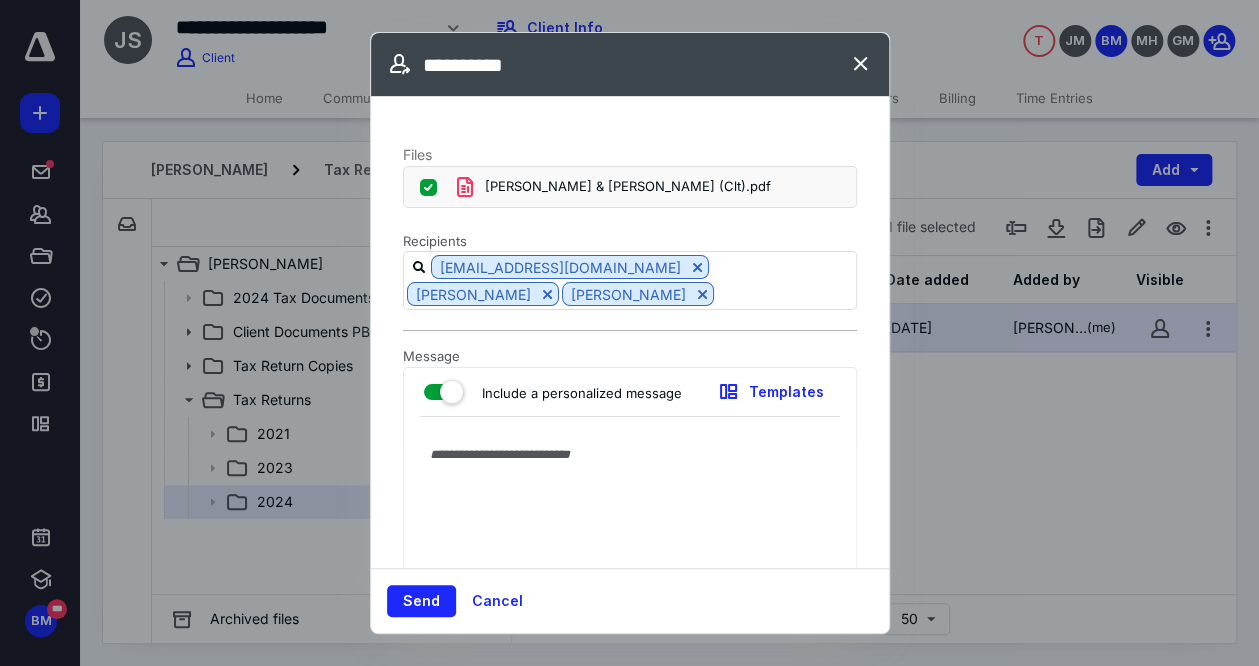 click on "Include a personalized message Templates" at bounding box center [630, 392] 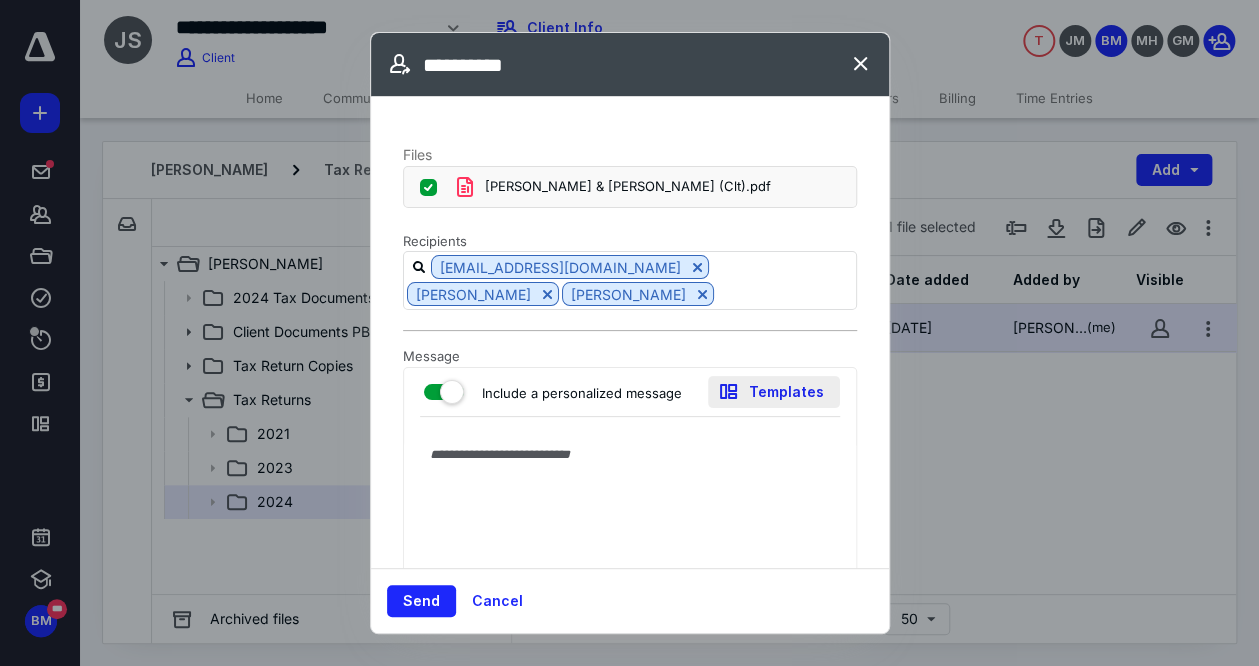 click on "Templates" at bounding box center (774, 392) 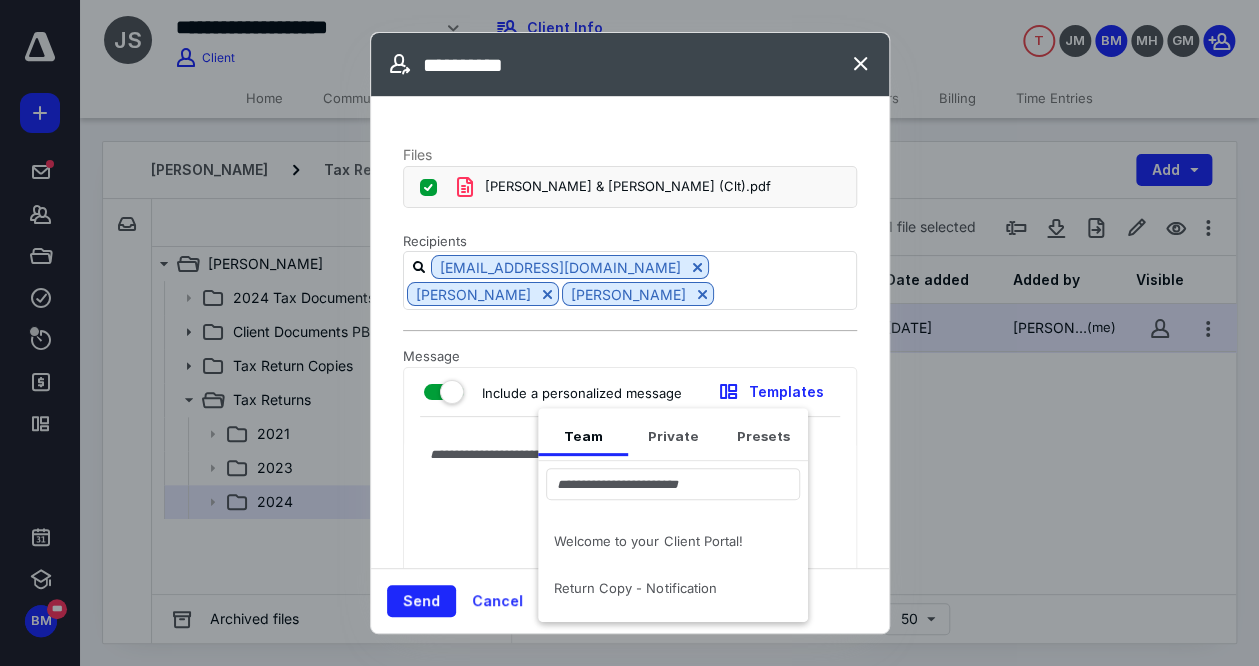 drag, startPoint x: 678, startPoint y: 582, endPoint x: 677, endPoint y: 599, distance: 17.029387 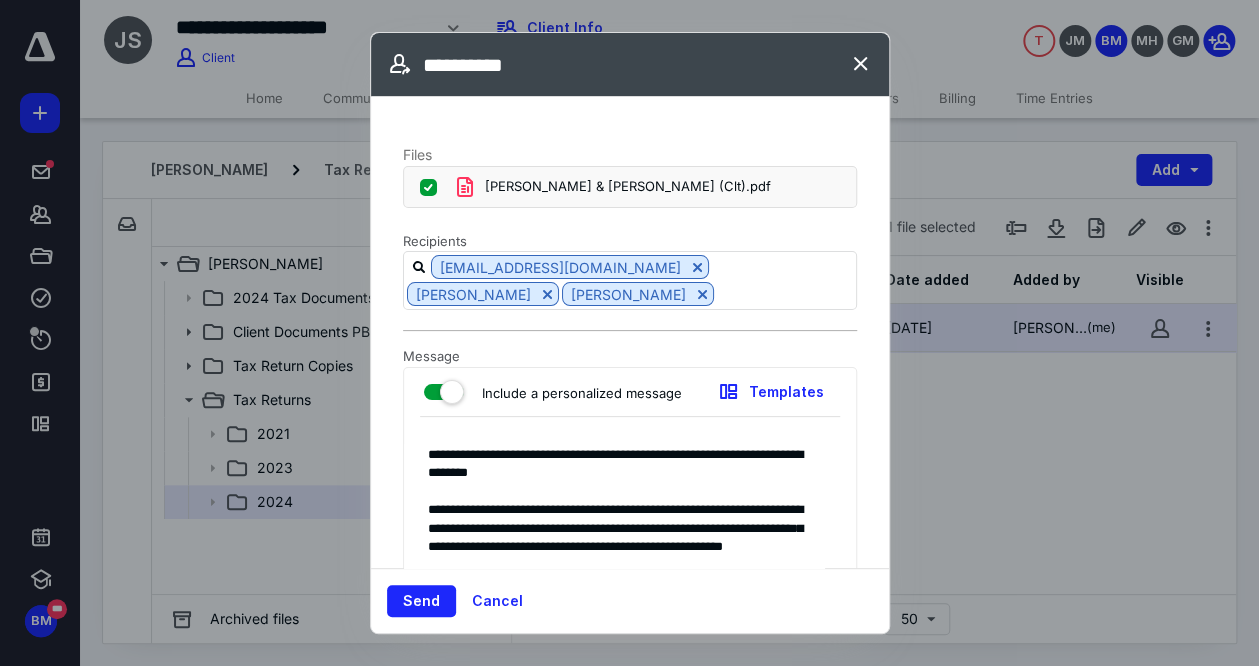 click on "**********" at bounding box center [614, 525] 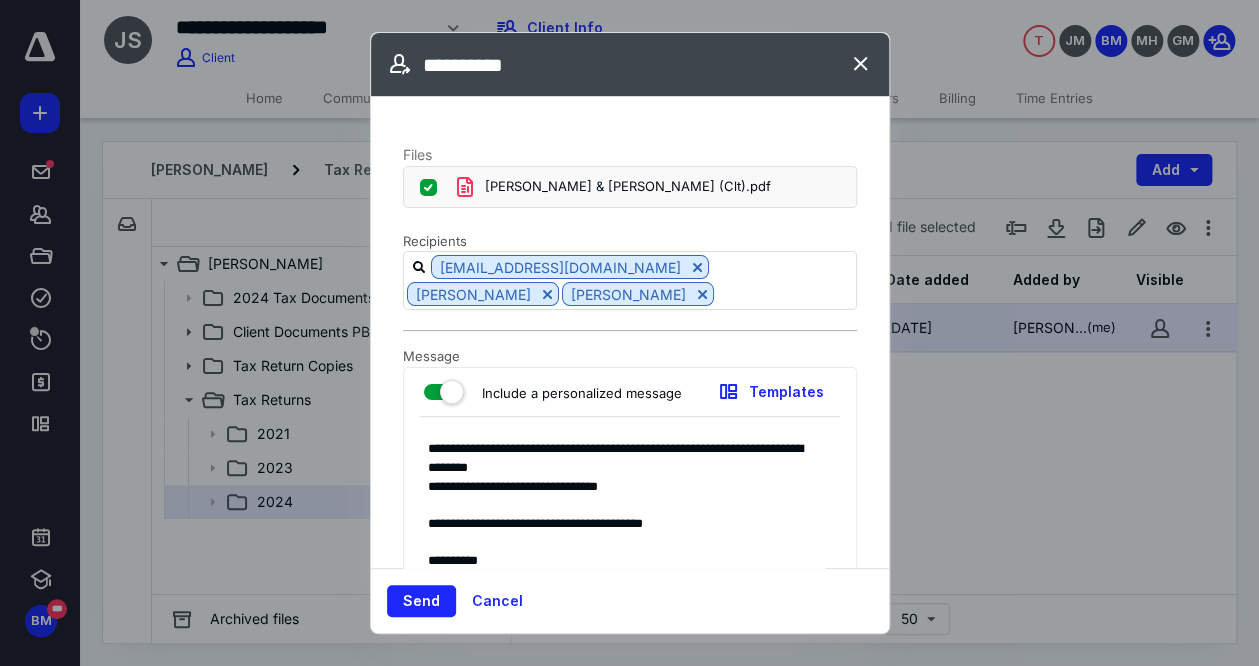scroll, scrollTop: 358, scrollLeft: 0, axis: vertical 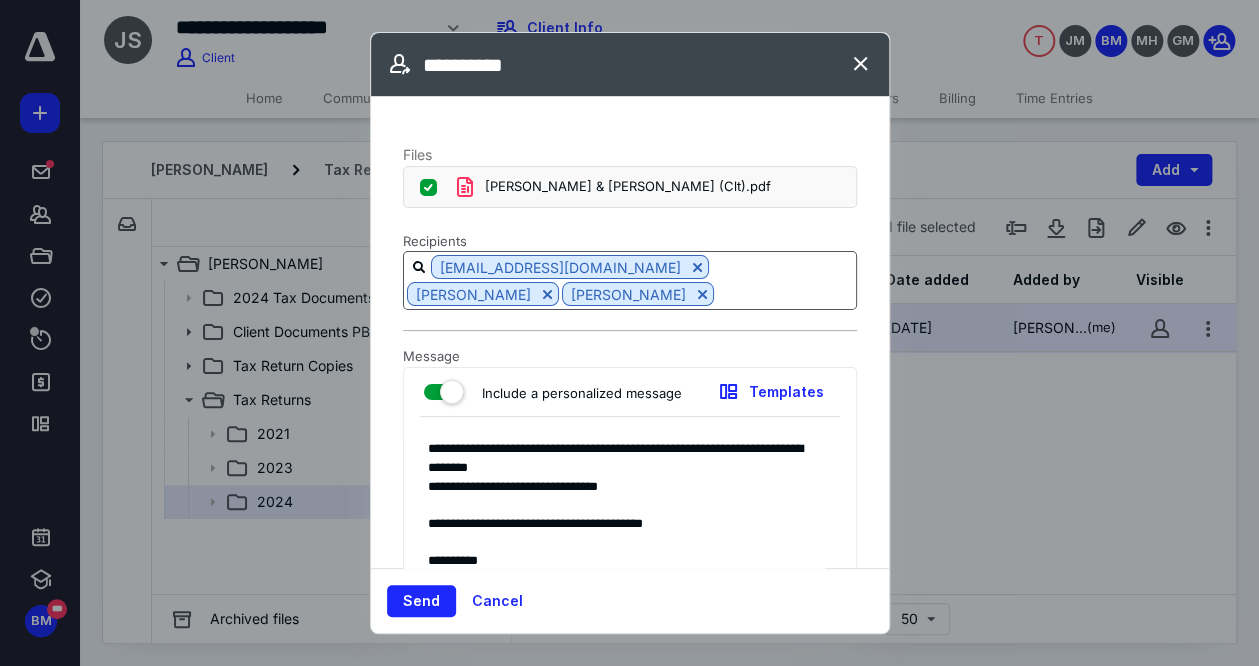 type on "**********" 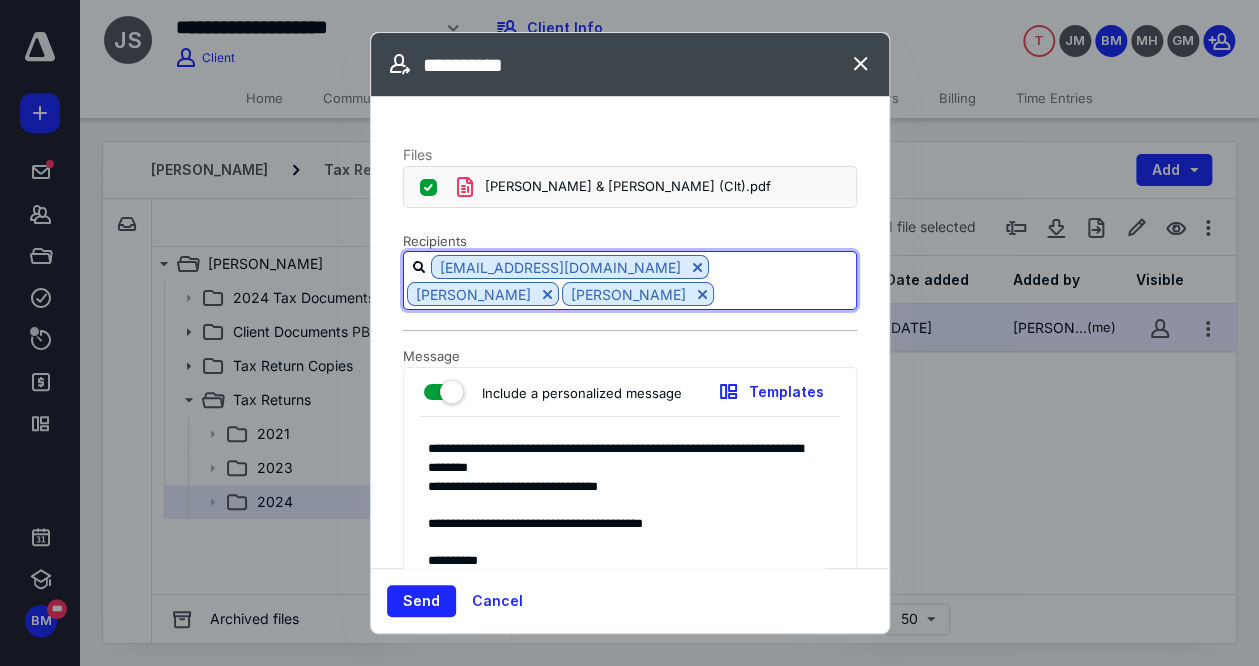 click at bounding box center (785, 293) 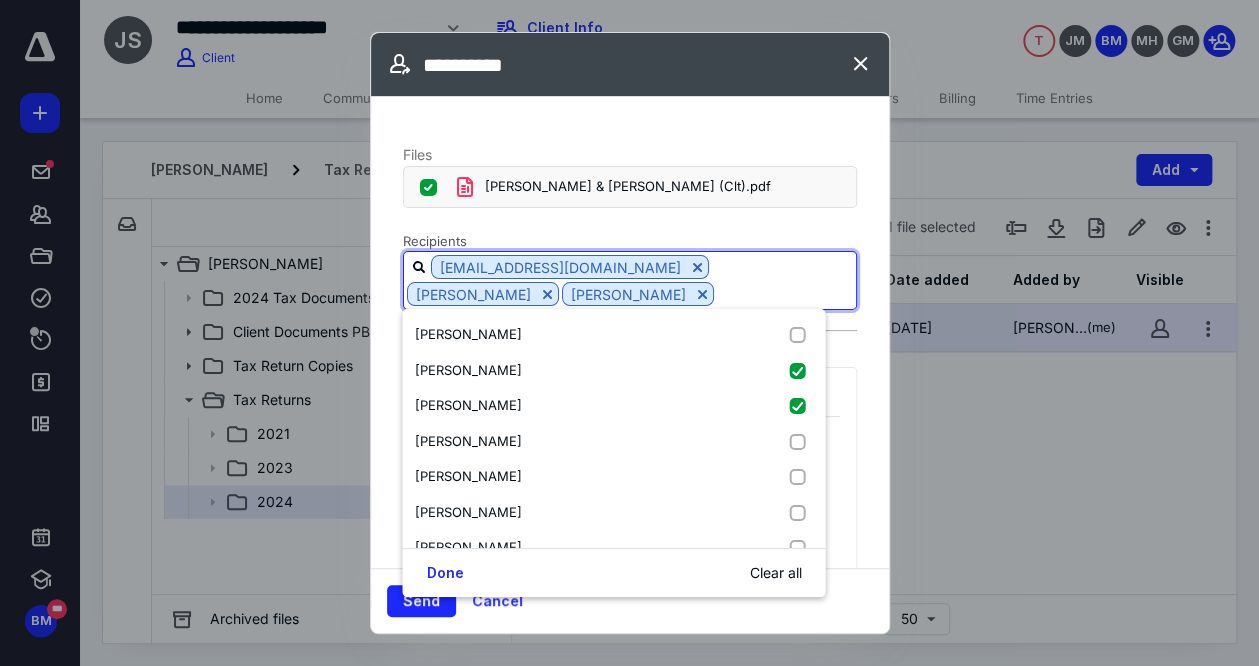 type on "g" 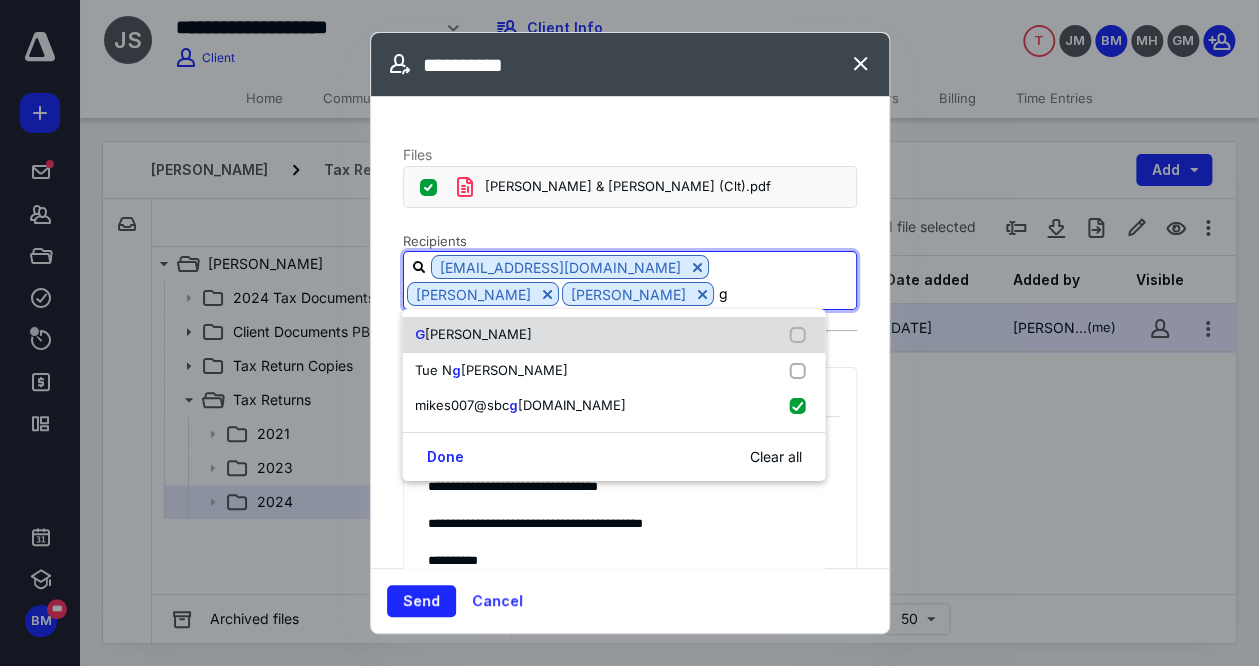click on "G [PERSON_NAME]" at bounding box center (613, 335) 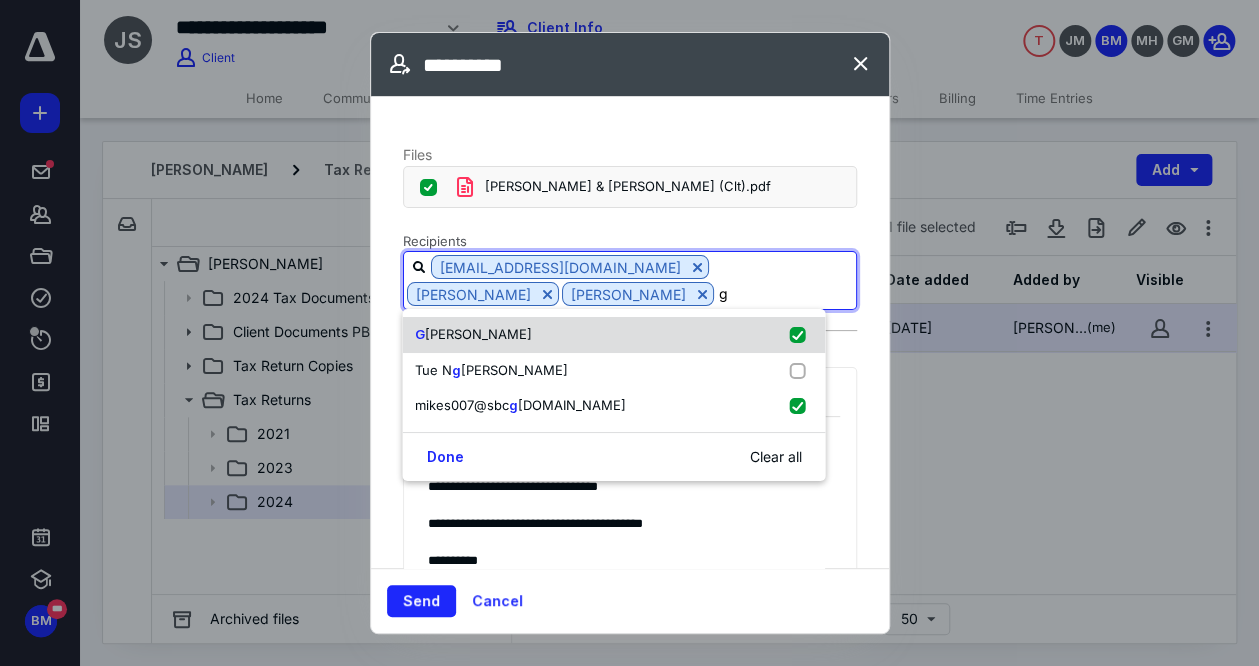 checkbox on "true" 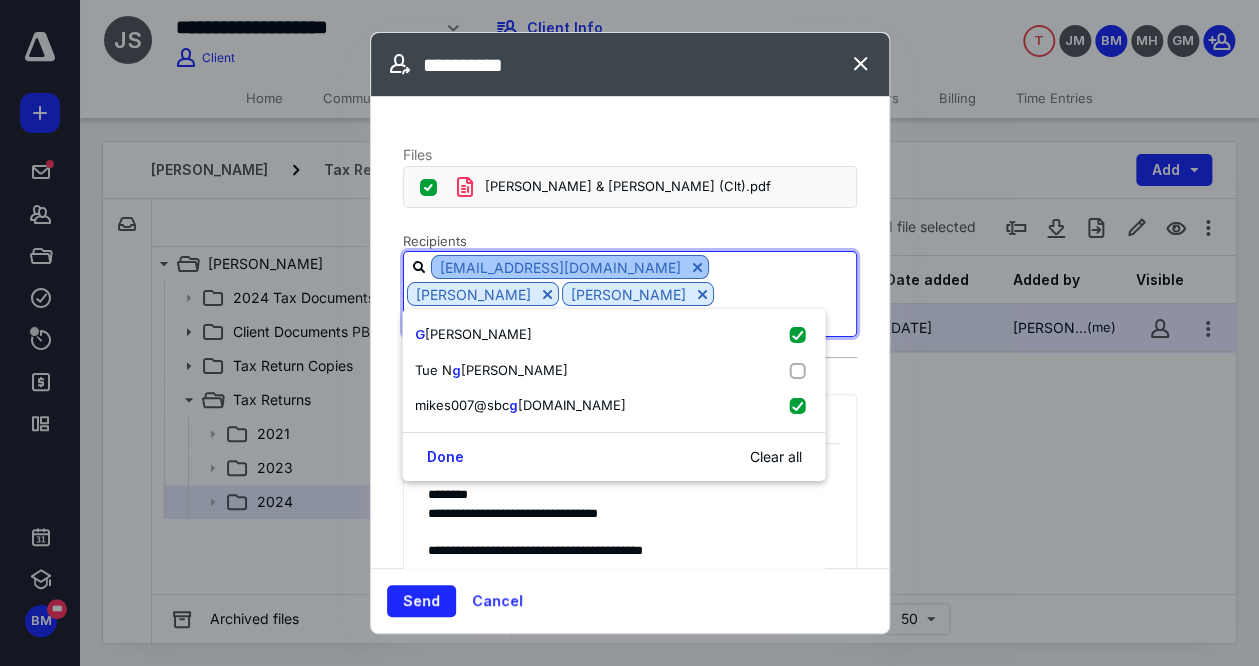 type 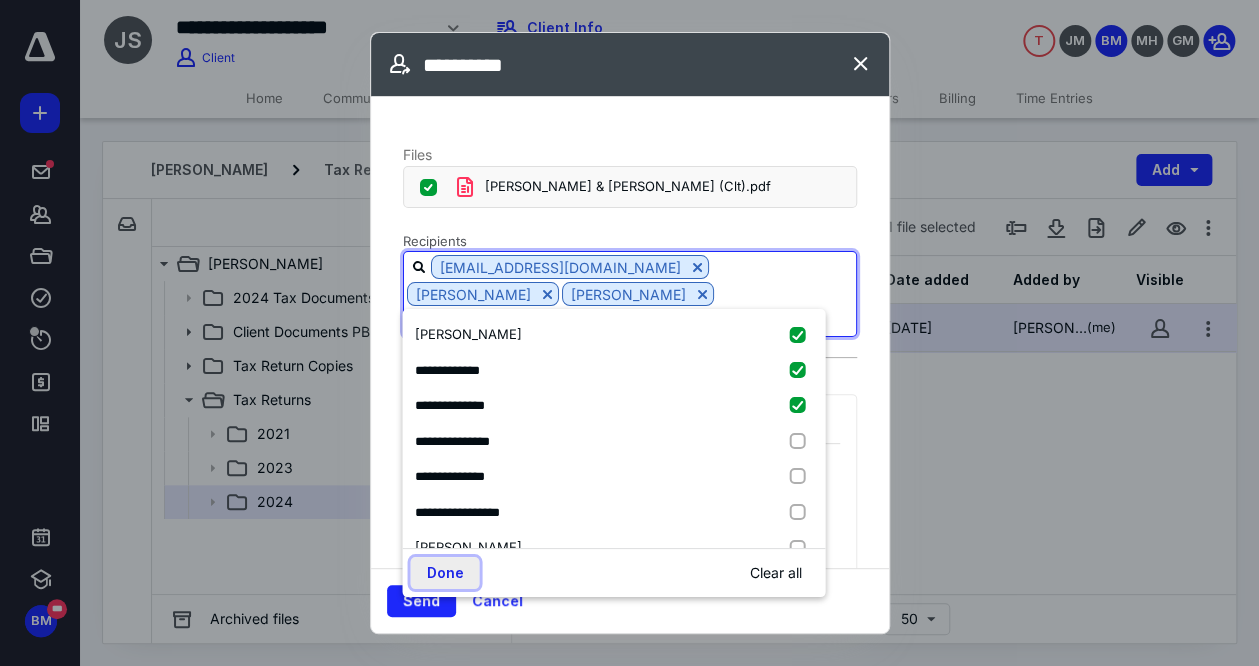 click on "Done" at bounding box center [444, 573] 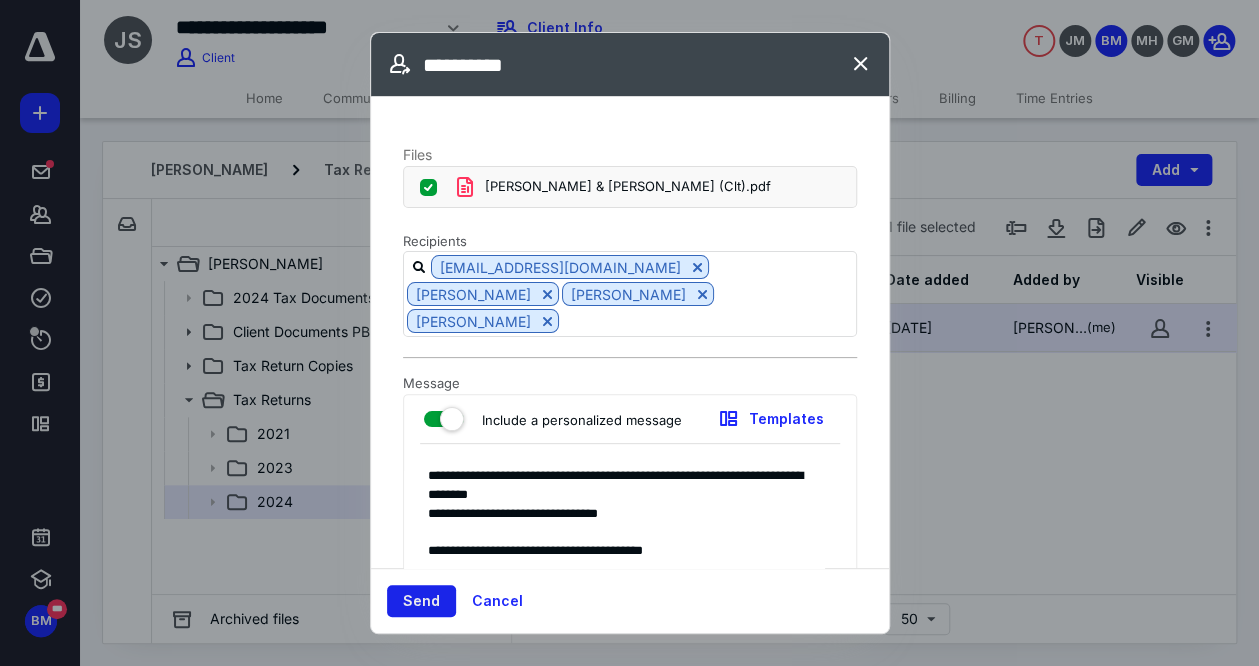 click on "Send" at bounding box center [421, 601] 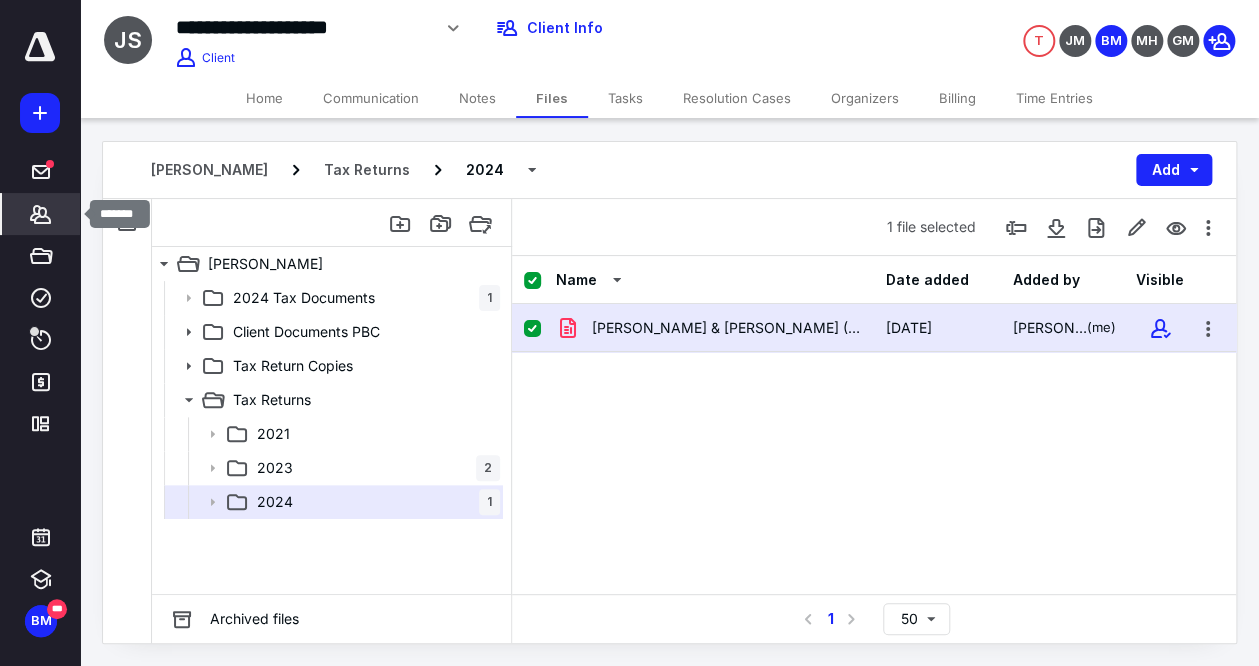 click on "*******" at bounding box center [41, 214] 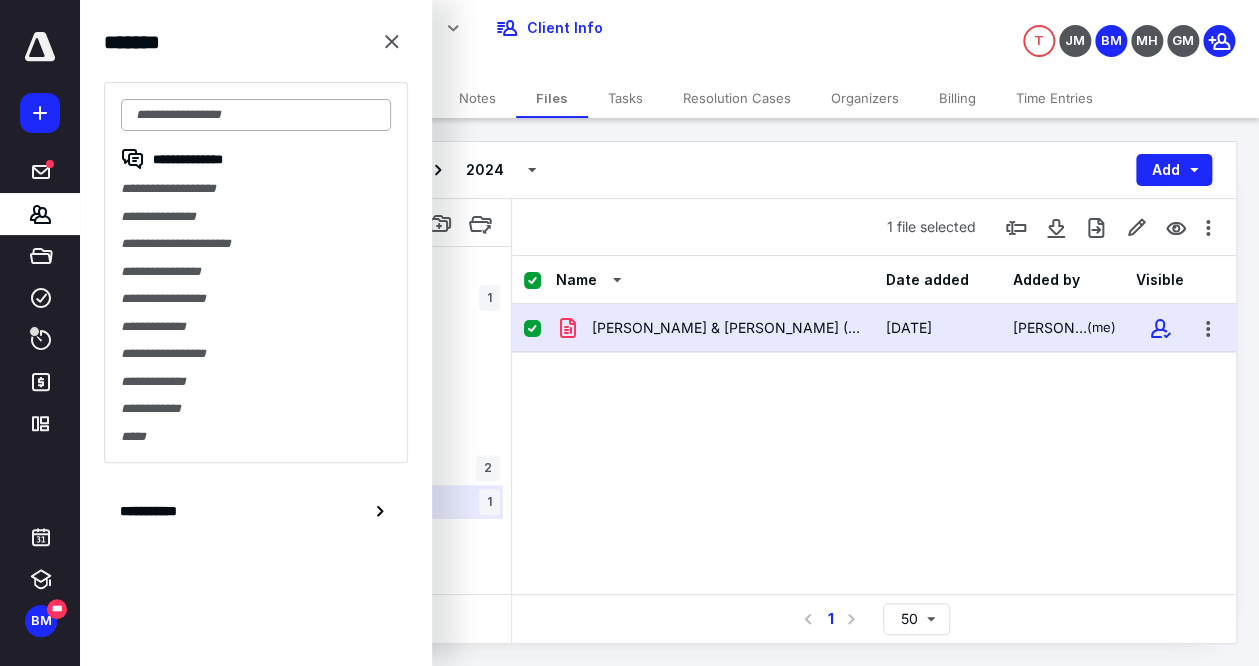 click at bounding box center [256, 115] 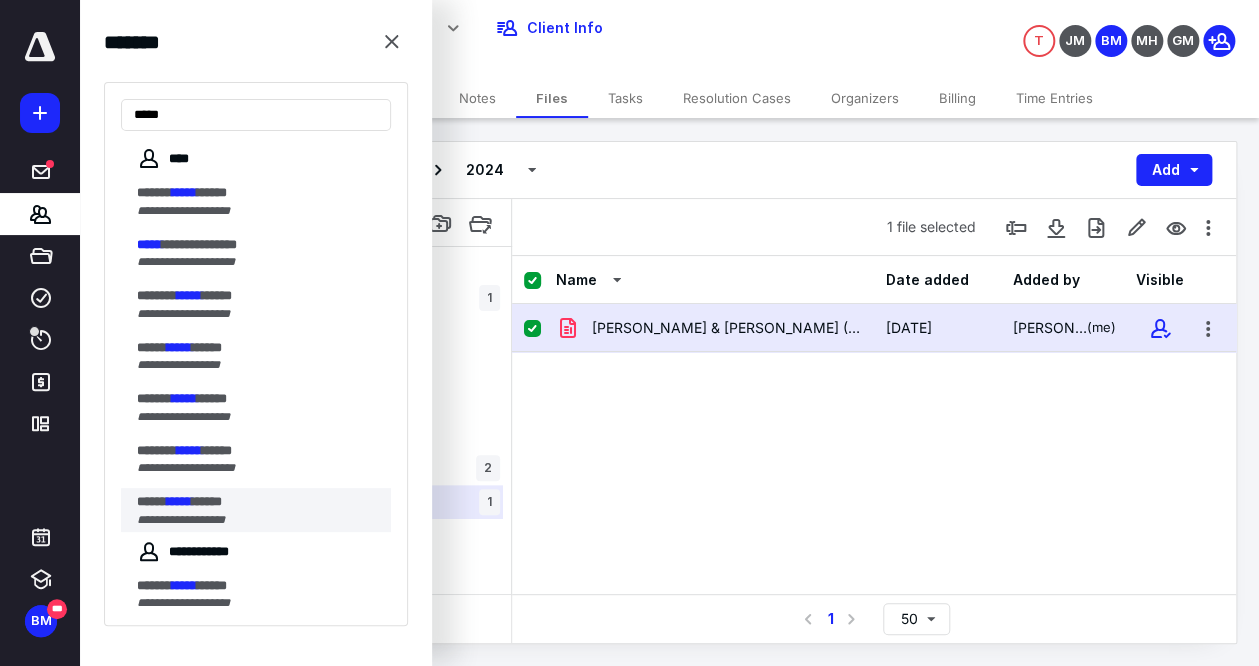type on "*****" 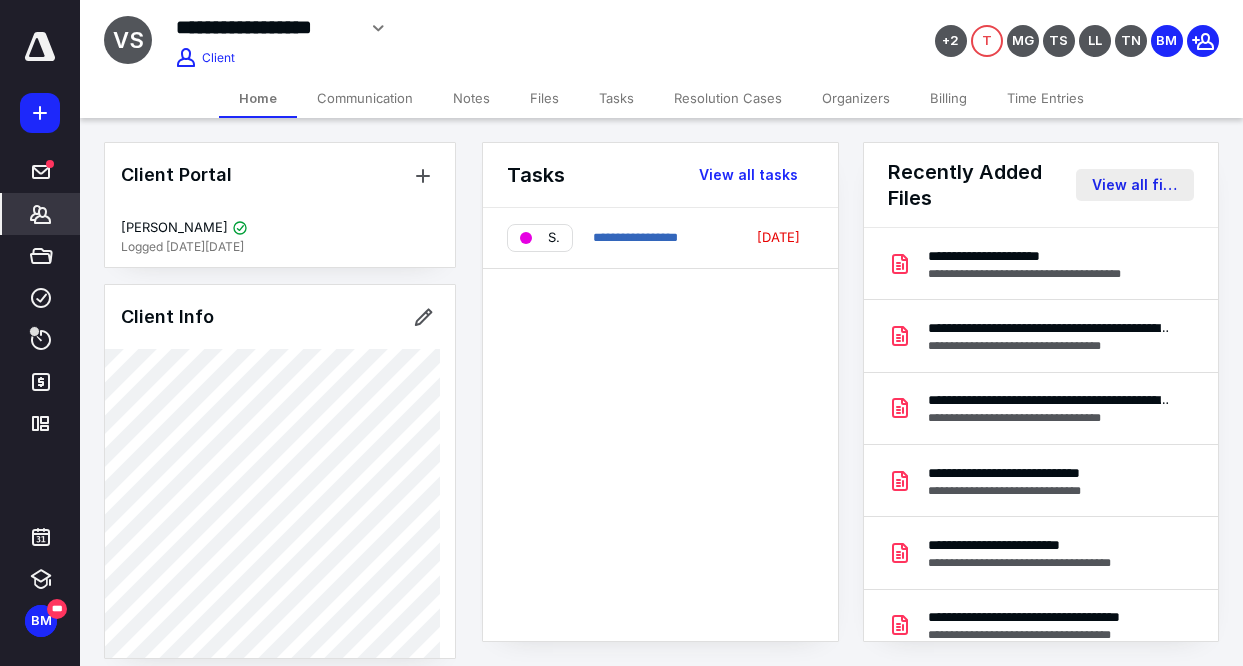 click on "View all files" at bounding box center (1135, 185) 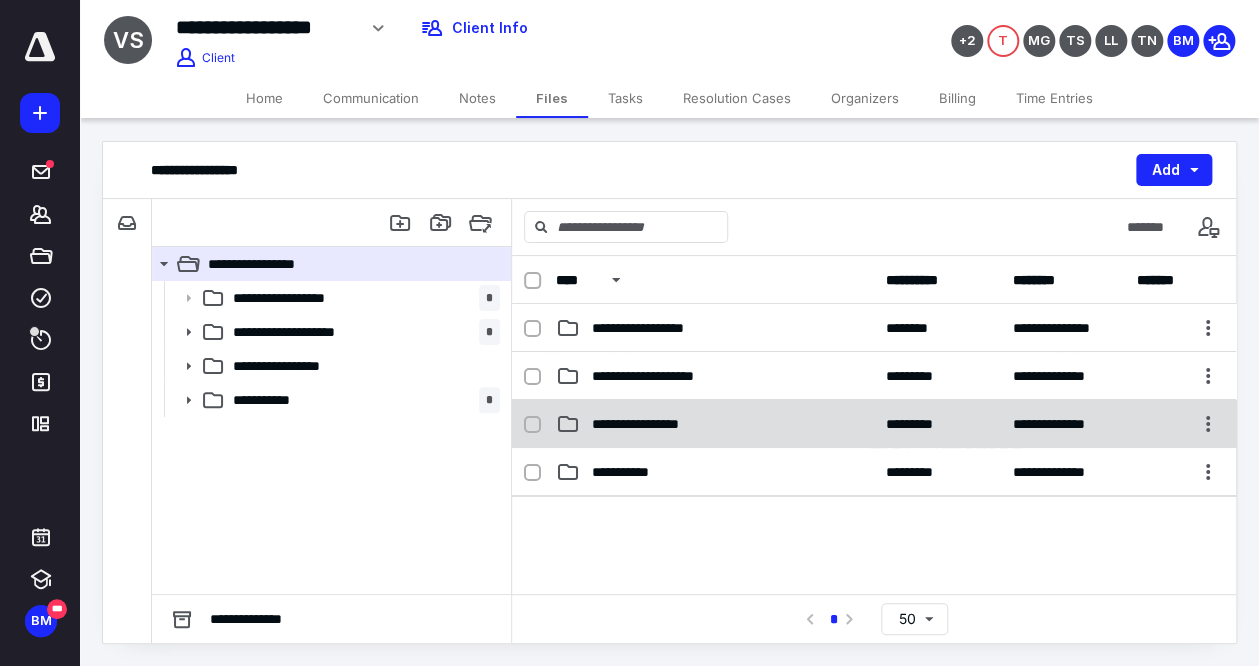 click on "**********" at bounding box center [874, 424] 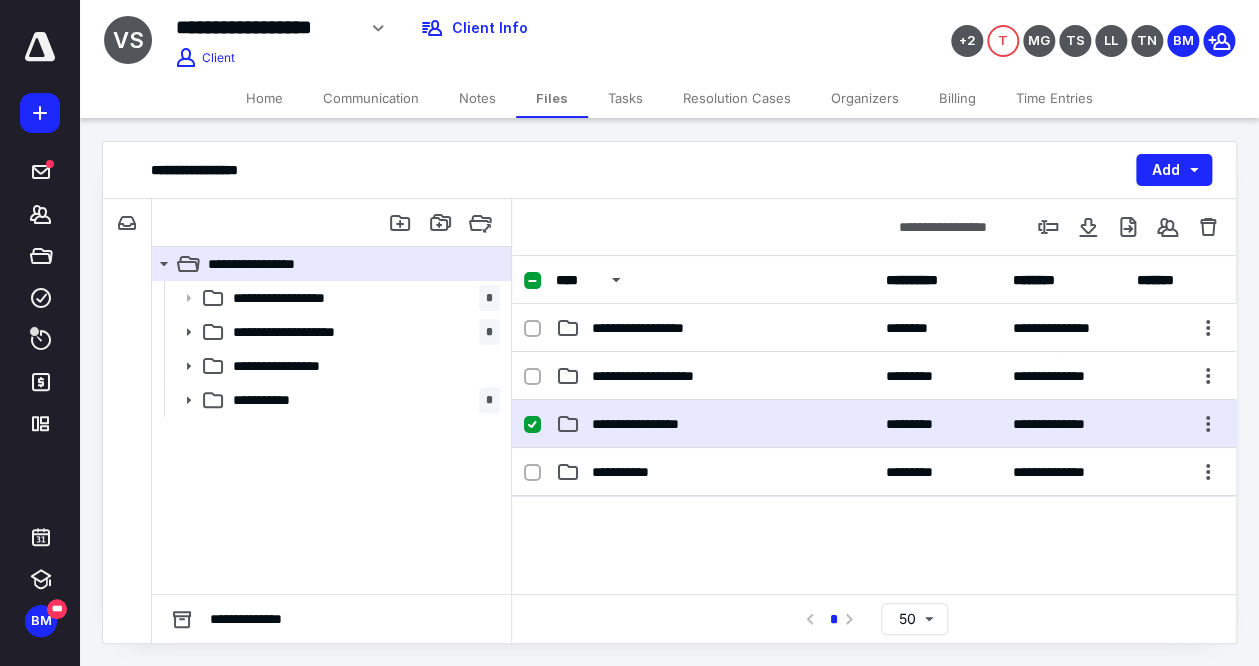click on "**********" at bounding box center [874, 424] 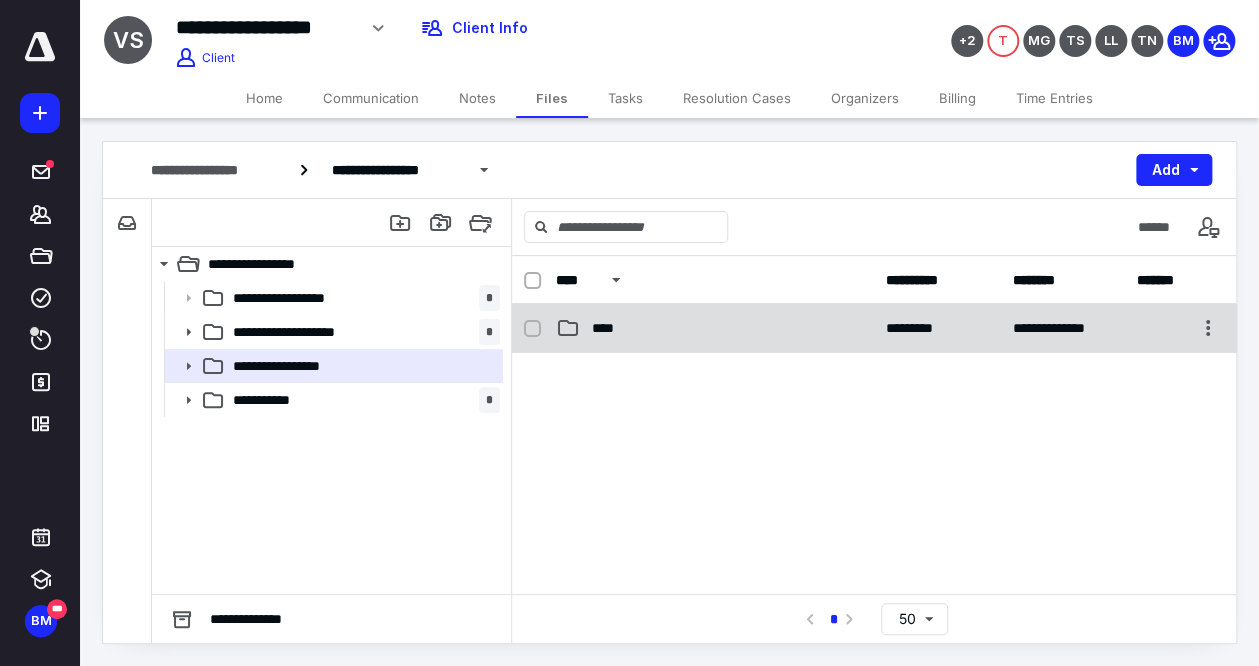 click on "**********" at bounding box center (1064, 328) 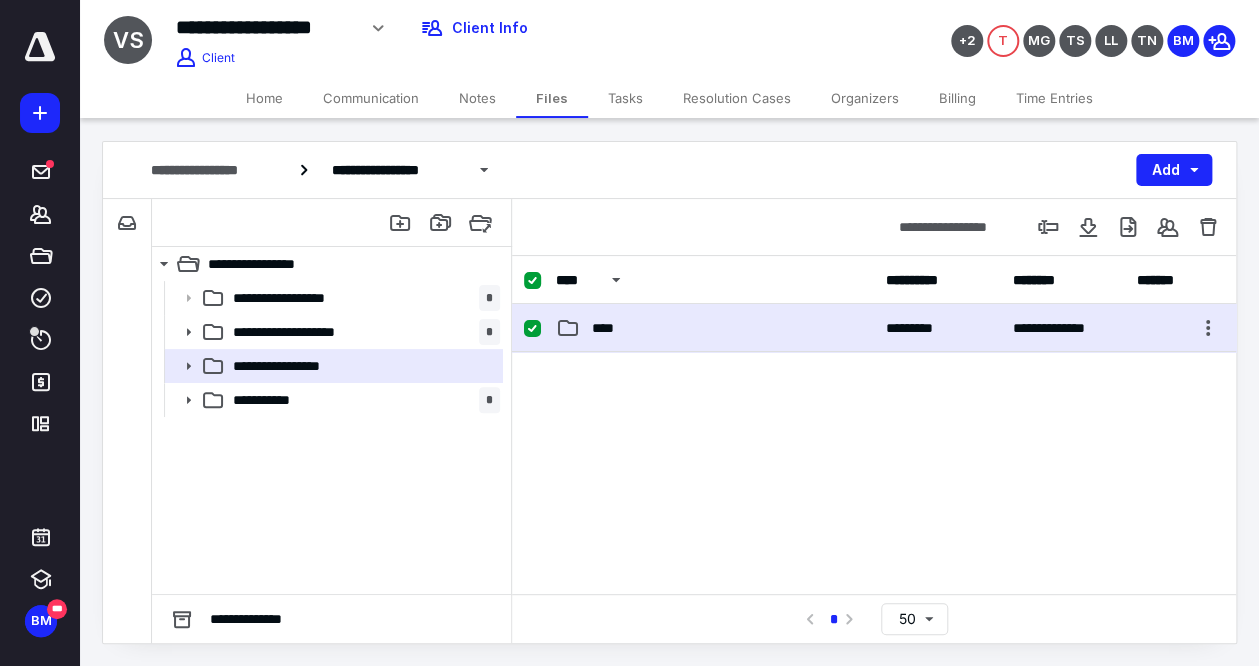 click on "**********" at bounding box center [1064, 328] 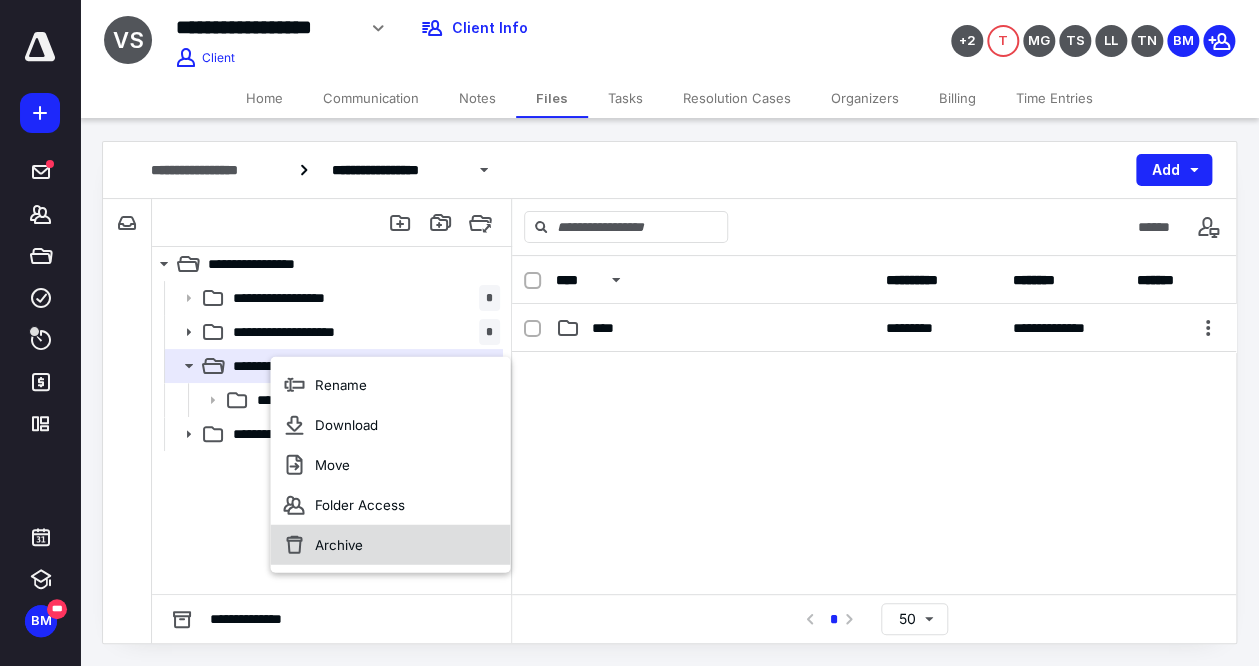 click on "Archive" at bounding box center [338, 545] 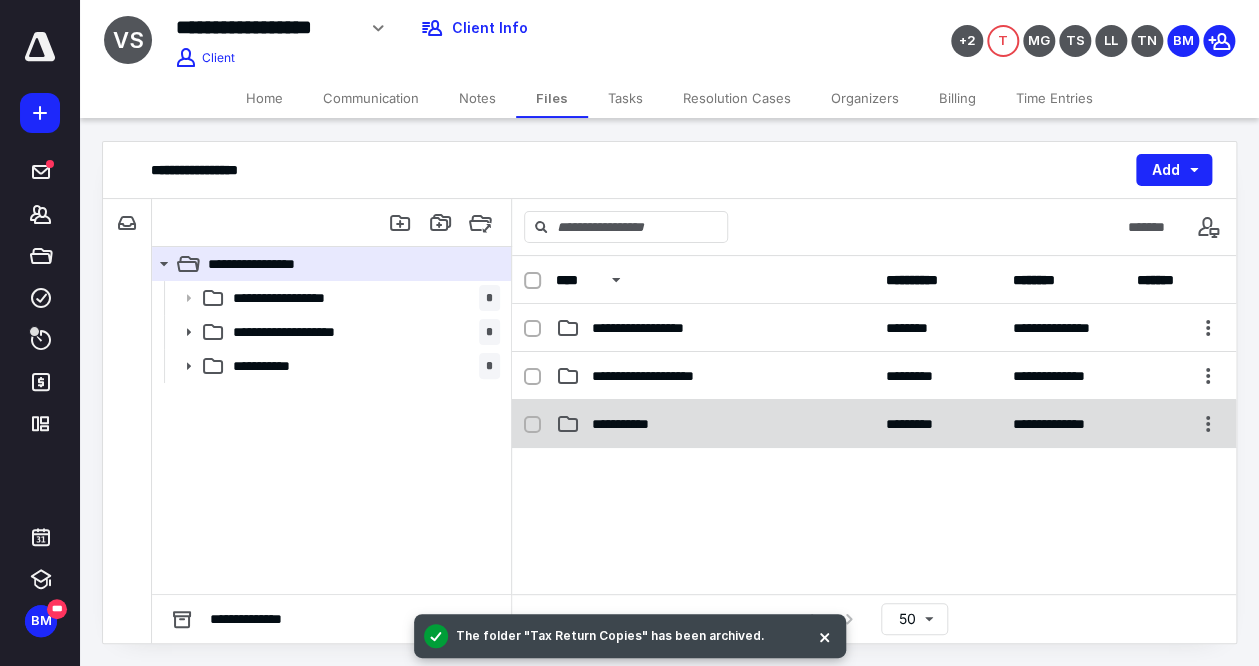 click on "**********" at bounding box center [874, 424] 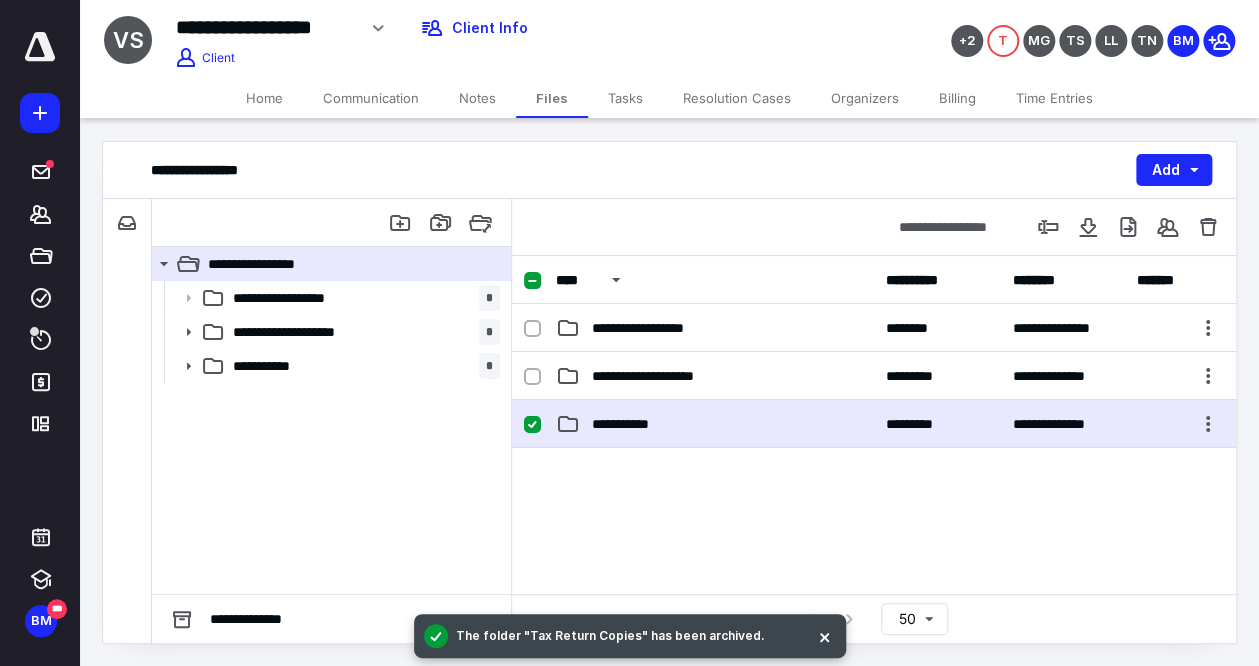 click on "**********" at bounding box center (874, 424) 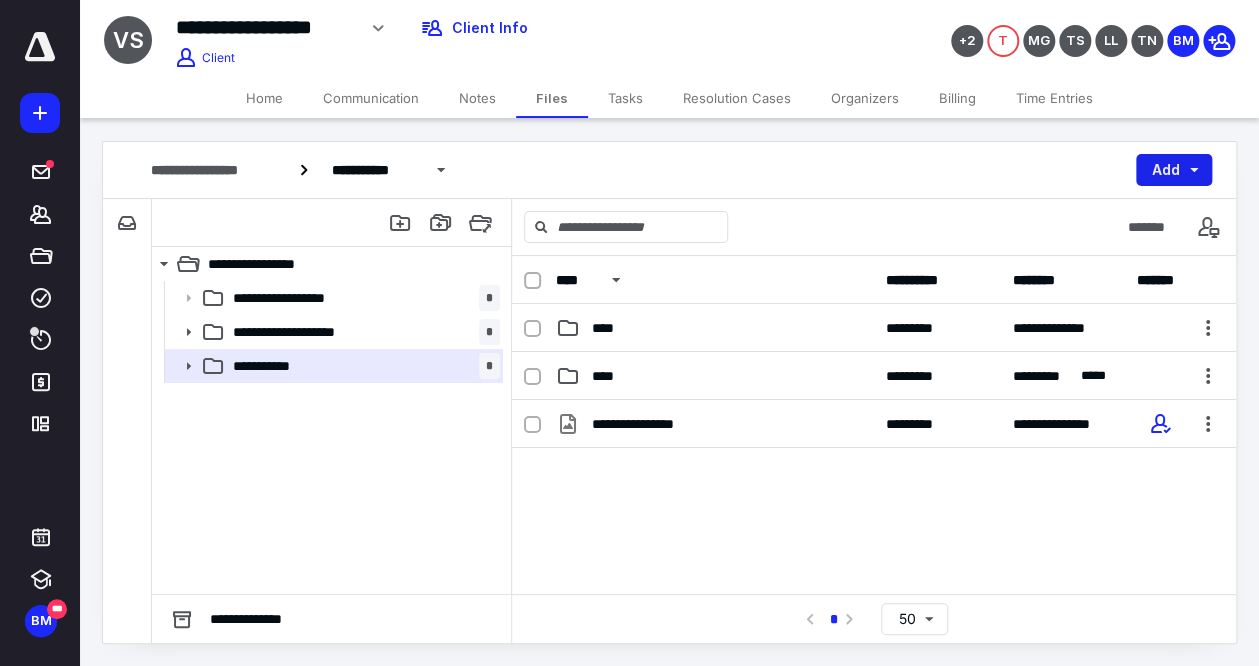 click on "Add" at bounding box center (1174, 170) 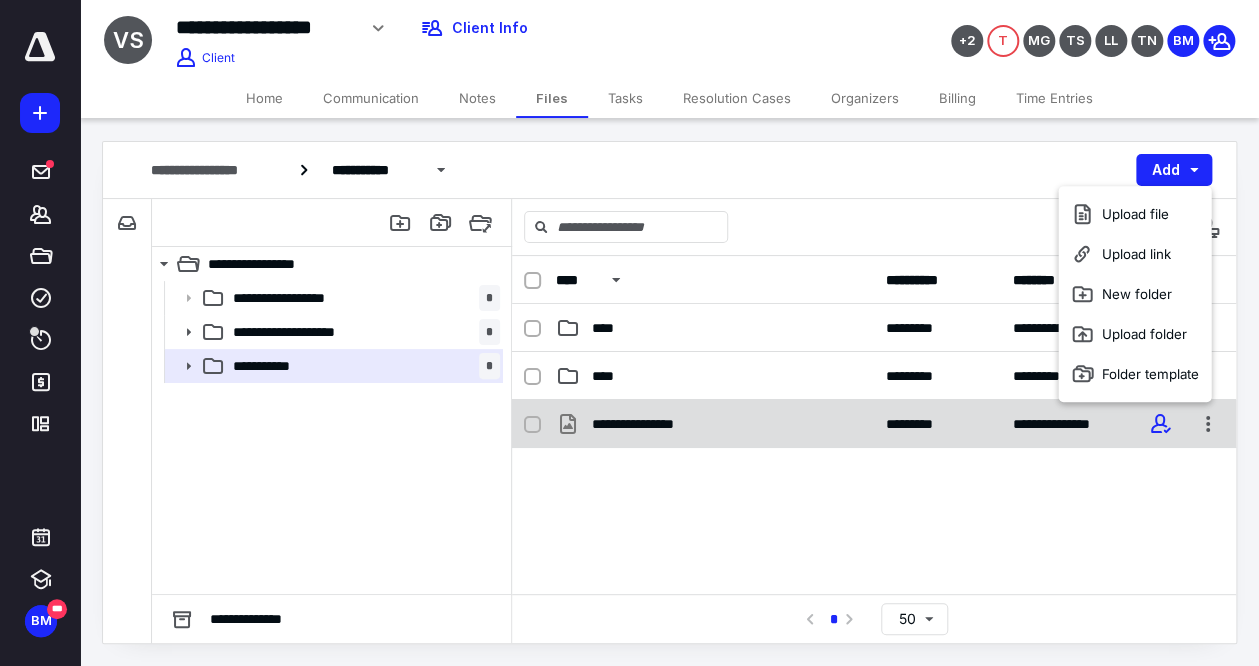 click on "*********" at bounding box center [937, 424] 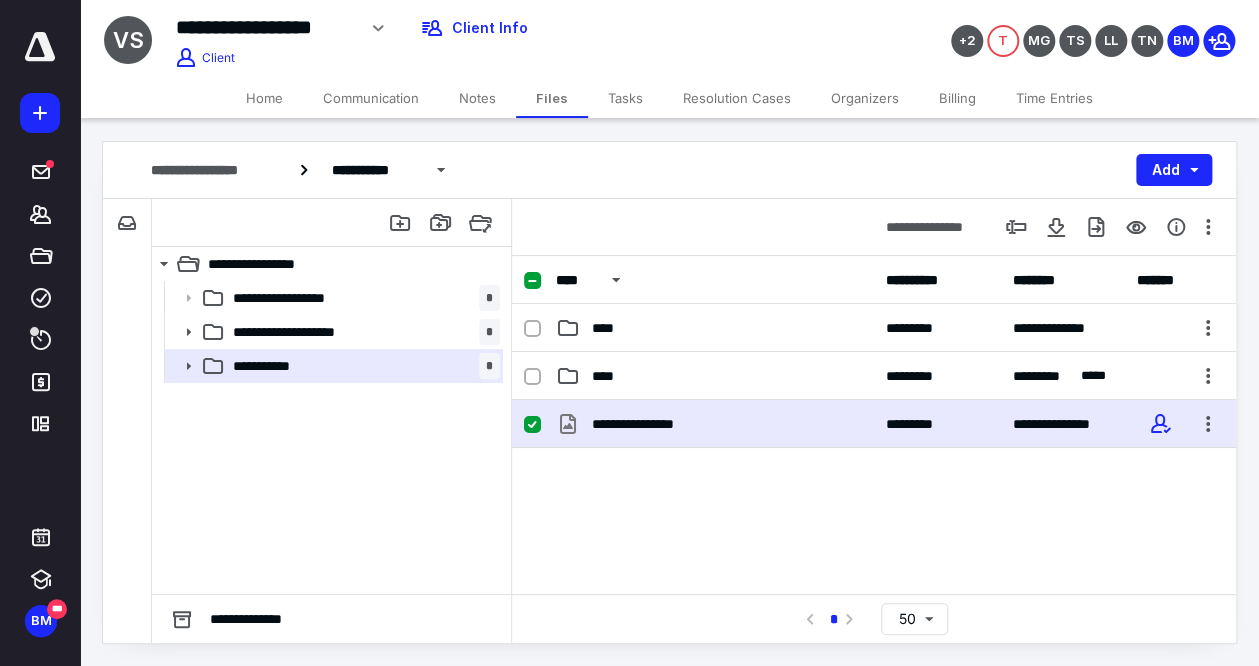 click on "*********" at bounding box center [937, 424] 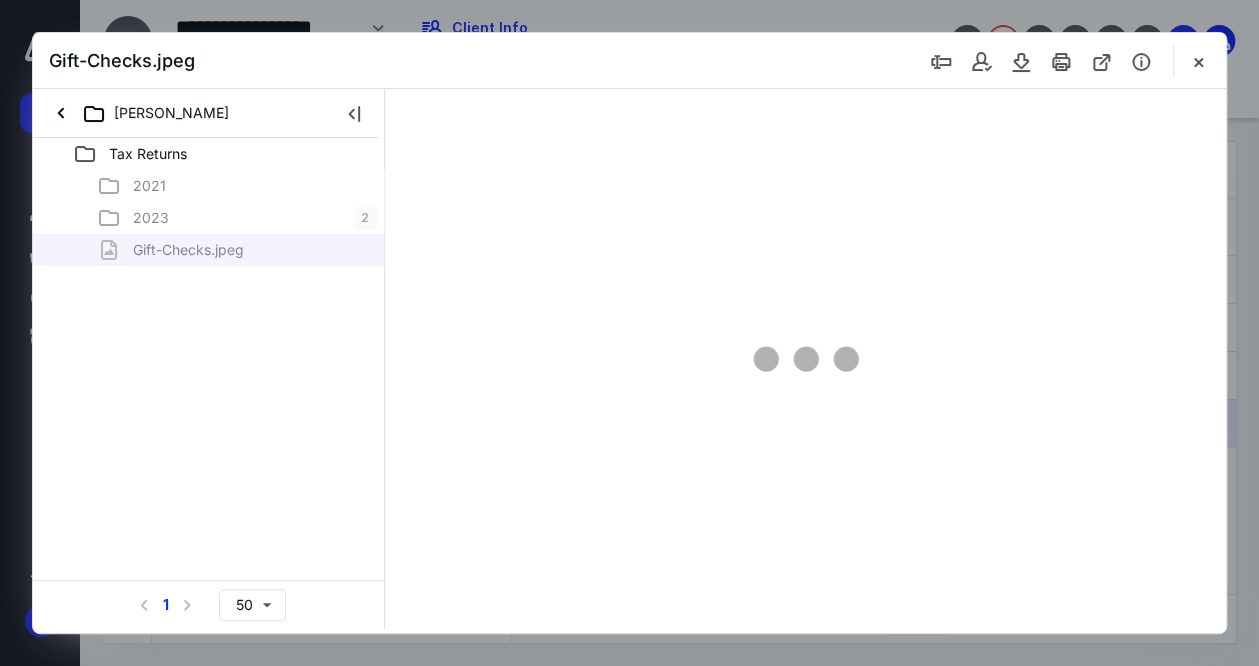 type on "134" 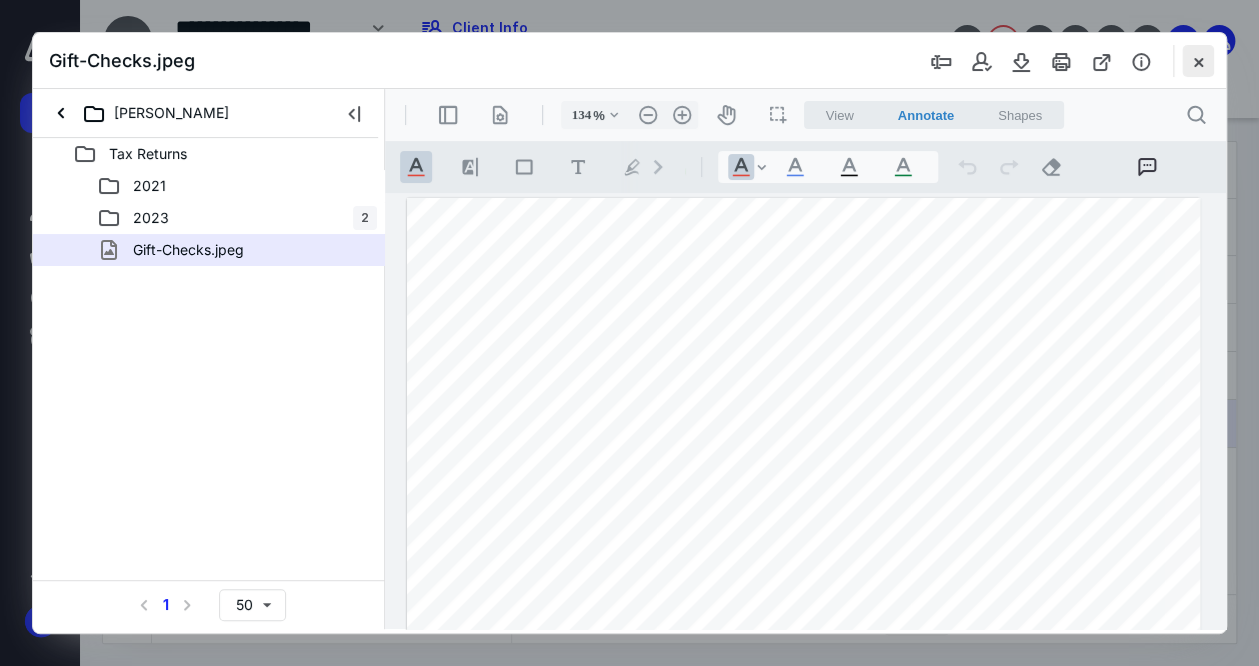 scroll, scrollTop: 0, scrollLeft: 0, axis: both 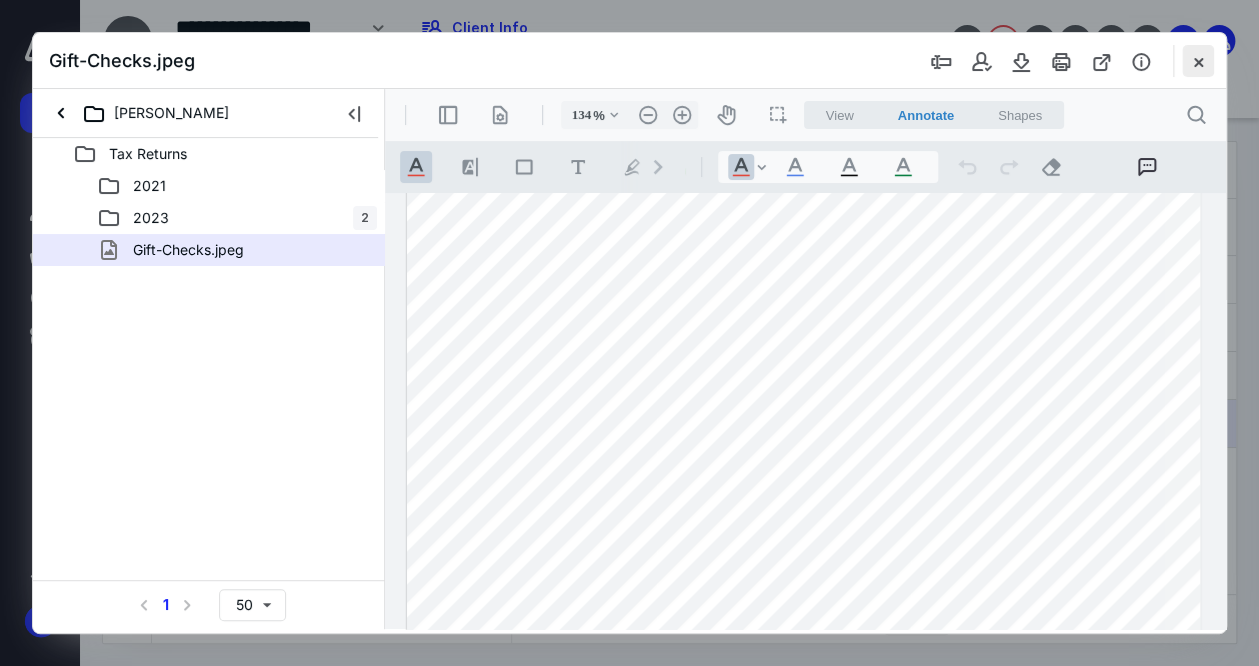 click at bounding box center [1198, 61] 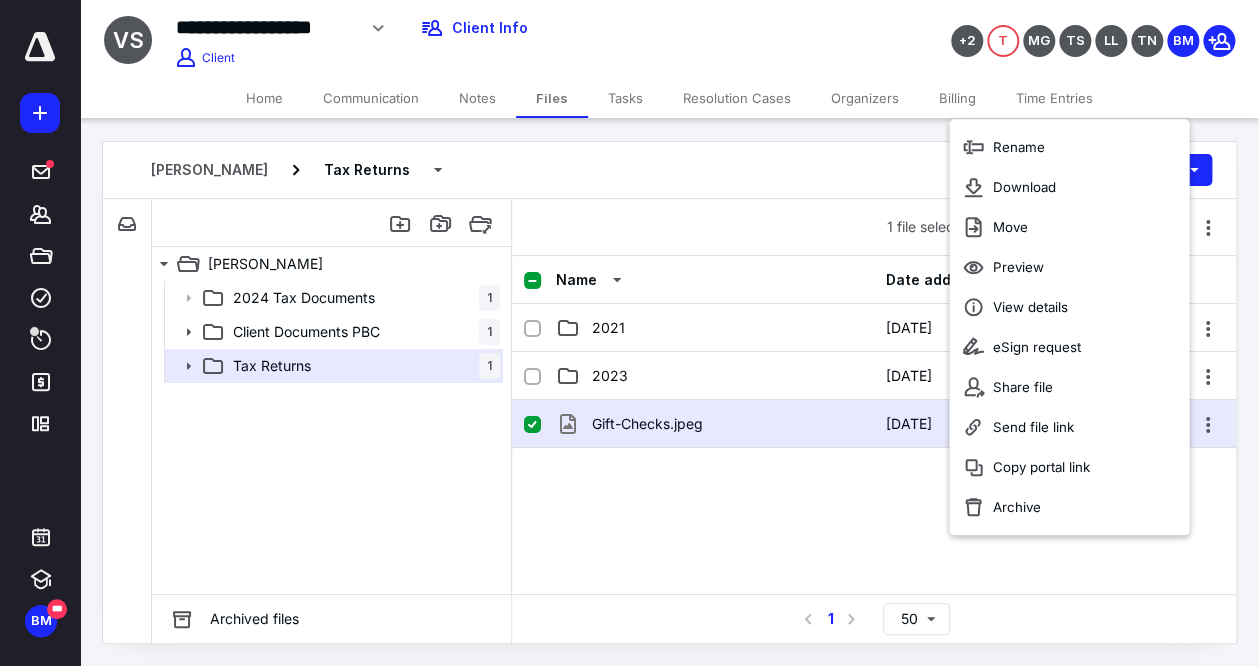 click on "Gift-Checks.jpeg [DATE] [PERSON_NAME]" at bounding box center [874, 550] 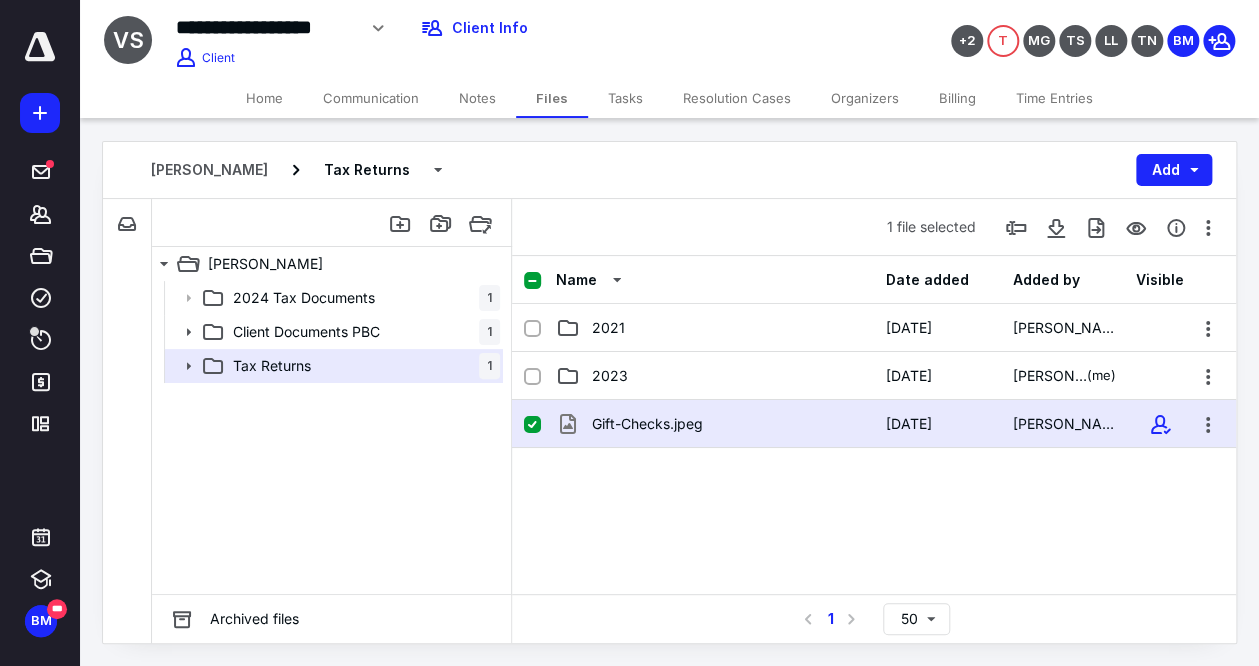 click 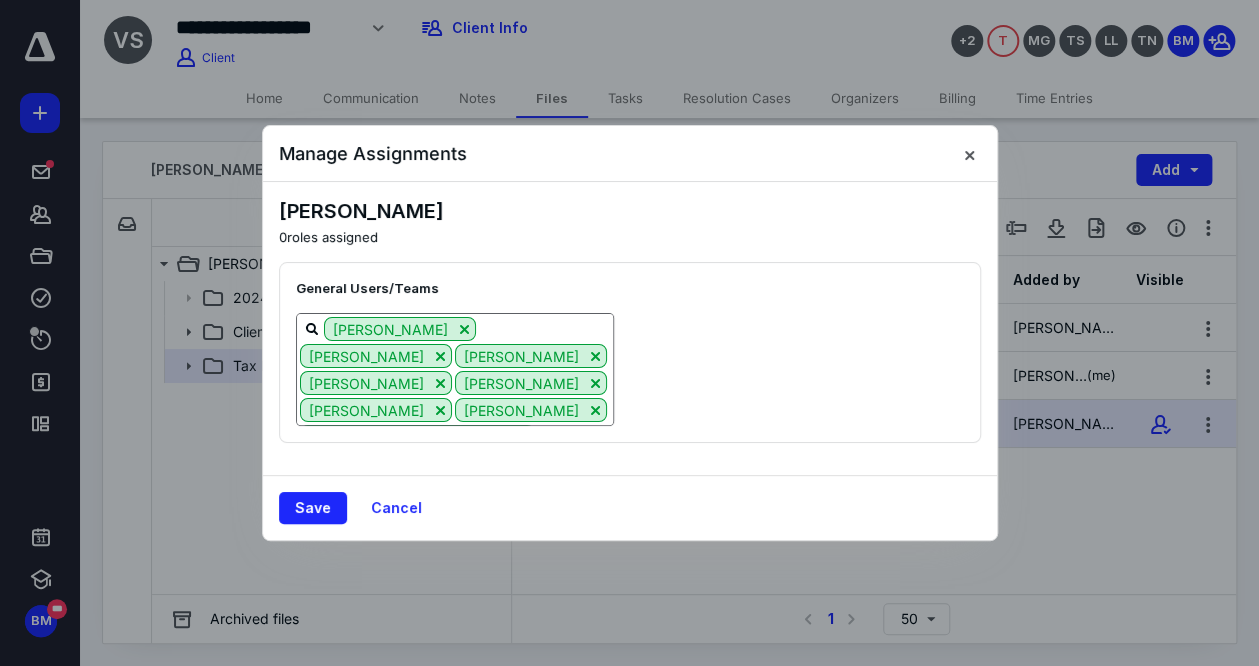 click on "[PERSON_NAME] [PERSON_NAME] [PERSON_NAME] [PERSON_NAME] [PERSON_NAME] [PERSON_NAME] [PERSON_NAME] Tax & Accounting Department" at bounding box center (455, 369) 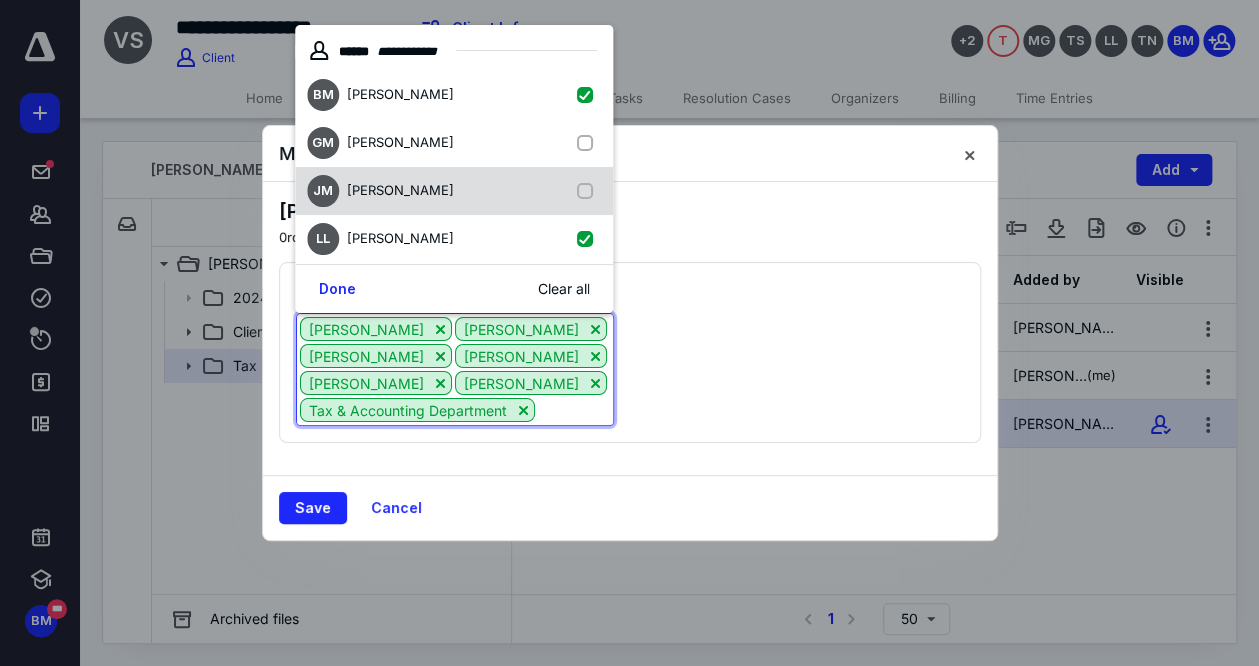 click on "[PERSON_NAME]" at bounding box center (400, 191) 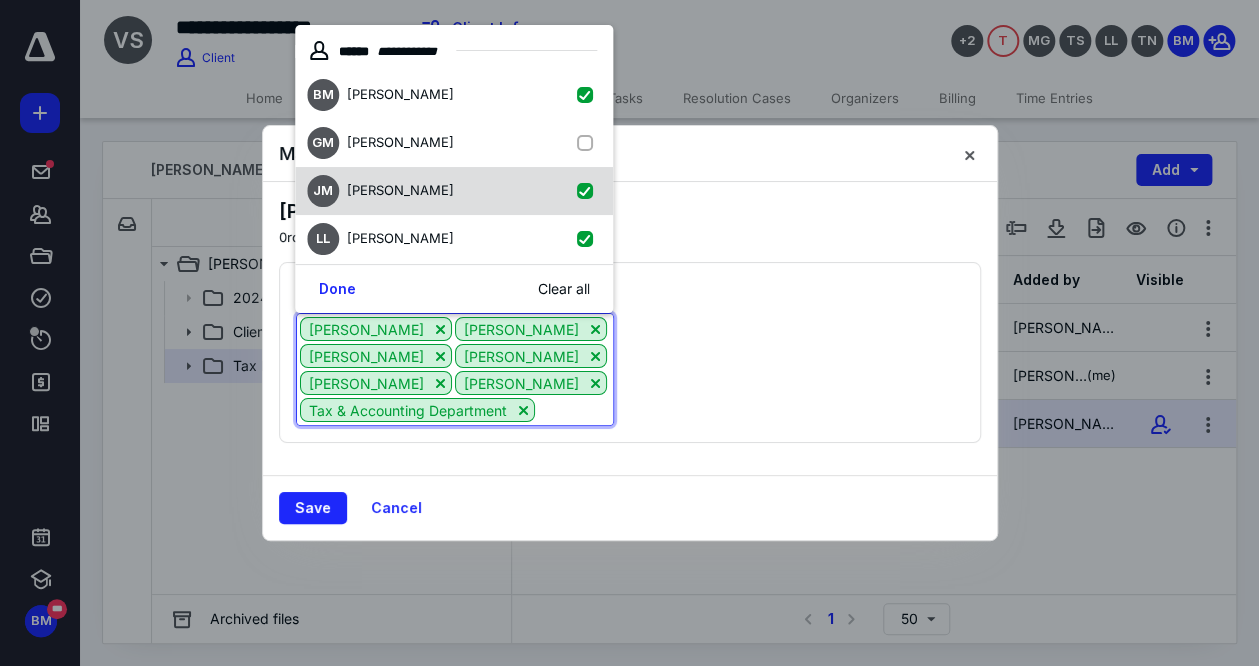 checkbox on "true" 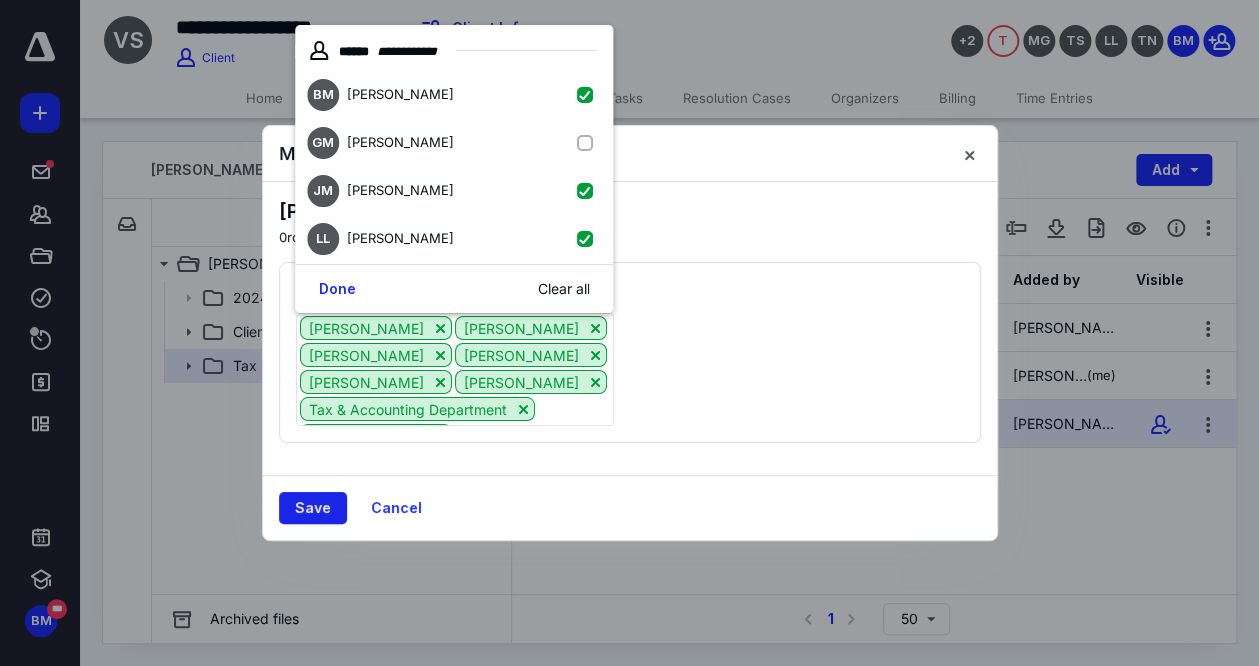 click on "Save" at bounding box center [313, 508] 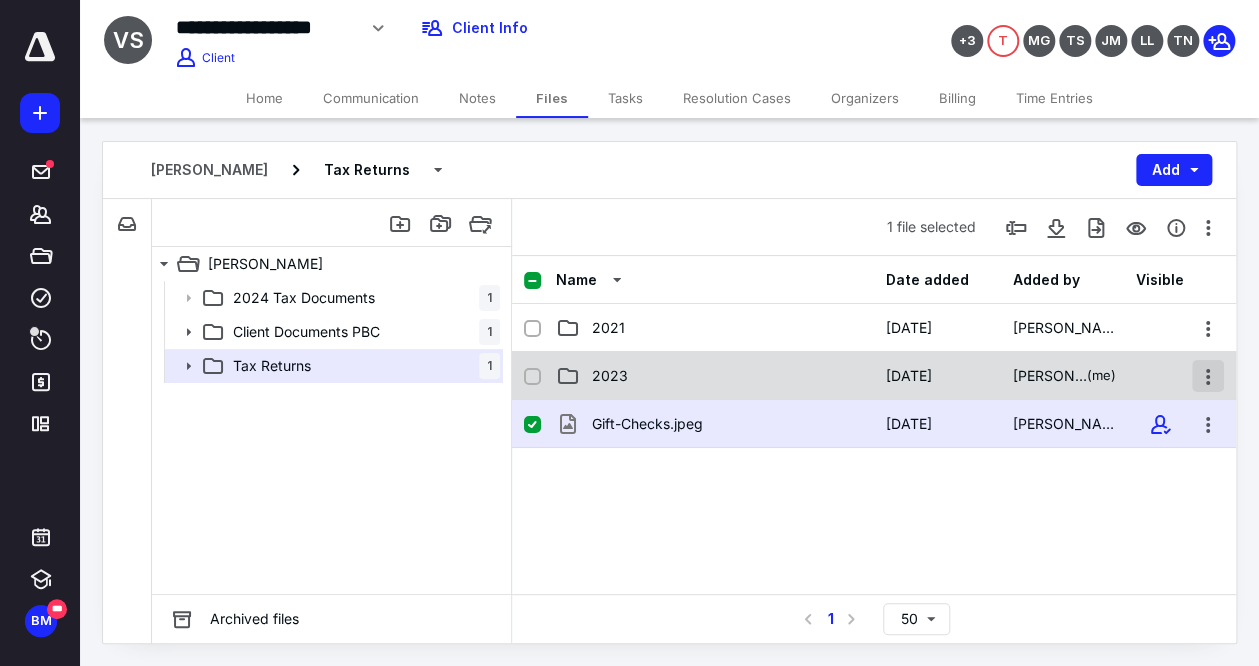 click at bounding box center (1208, 376) 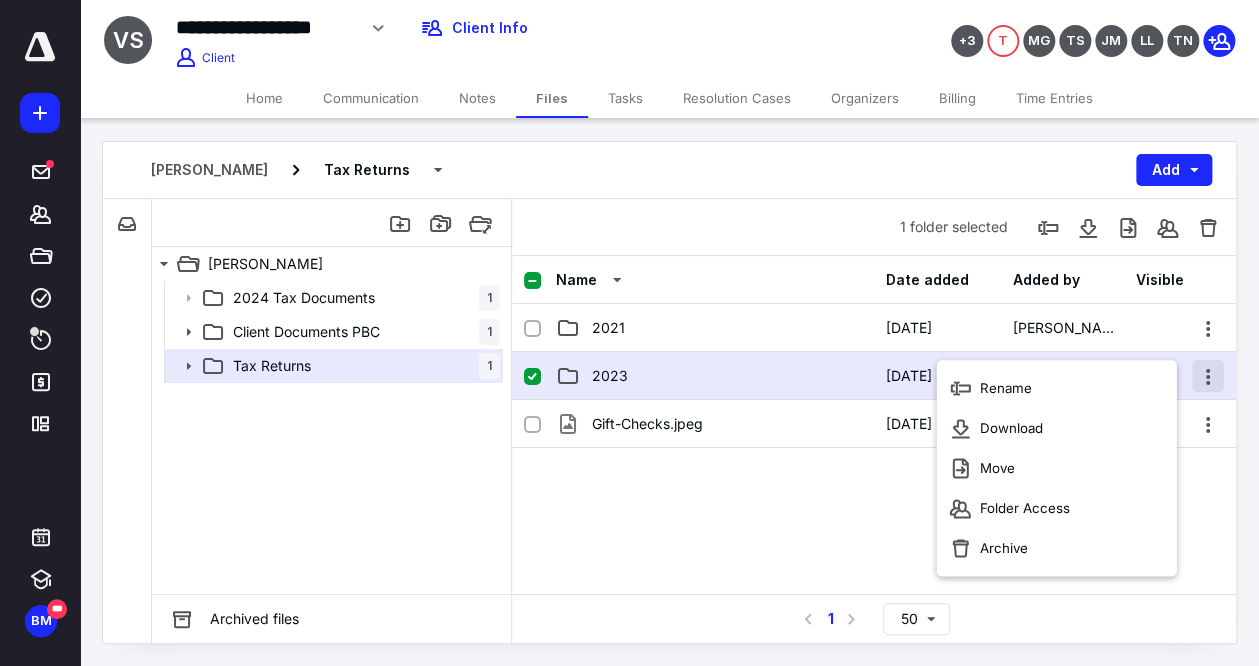 click at bounding box center (1208, 376) 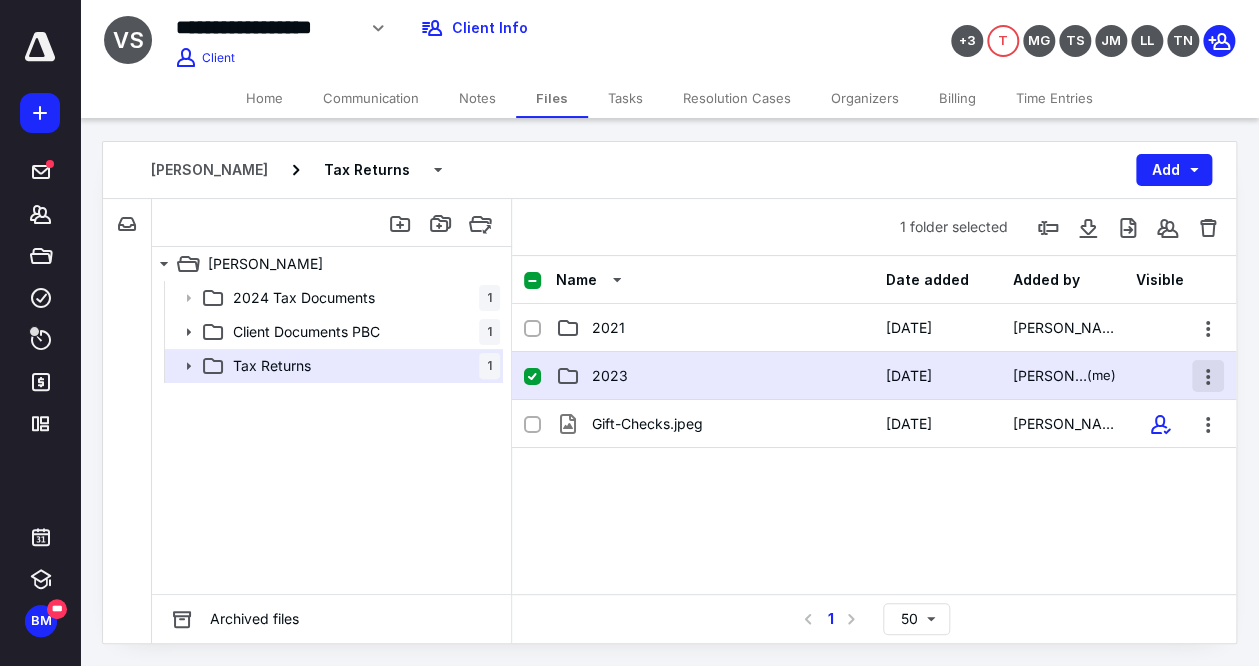 click at bounding box center [1208, 376] 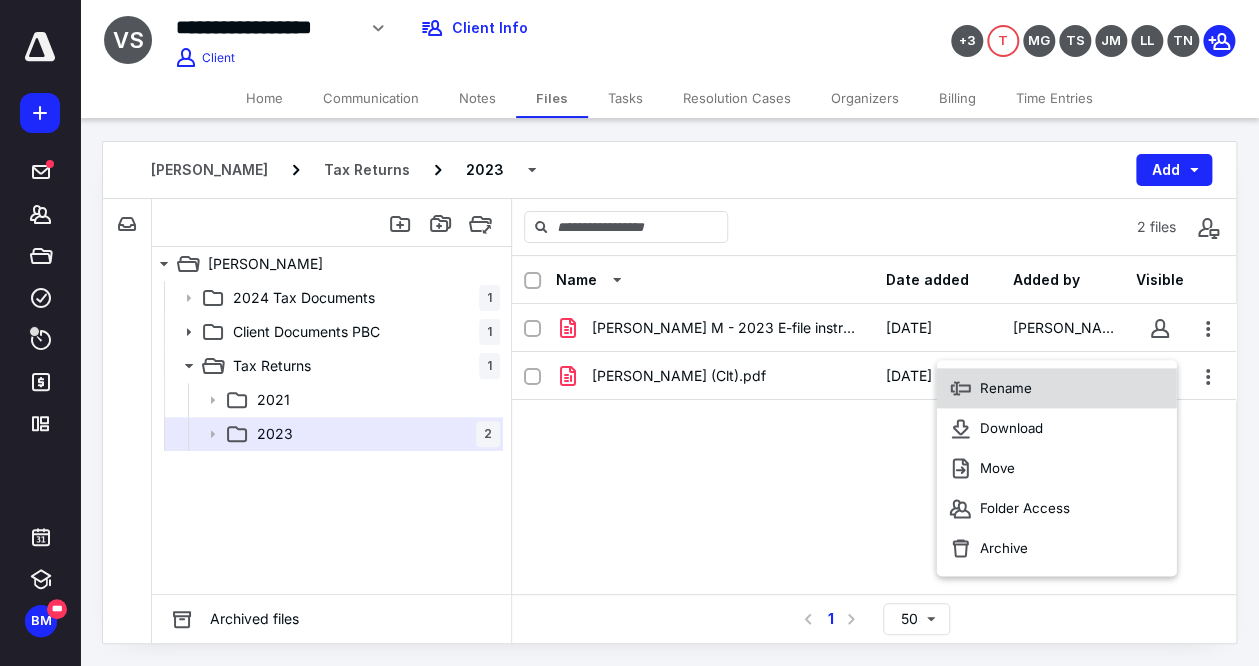 drag, startPoint x: 1097, startPoint y: 377, endPoint x: 760, endPoint y: 517, distance: 364.92328 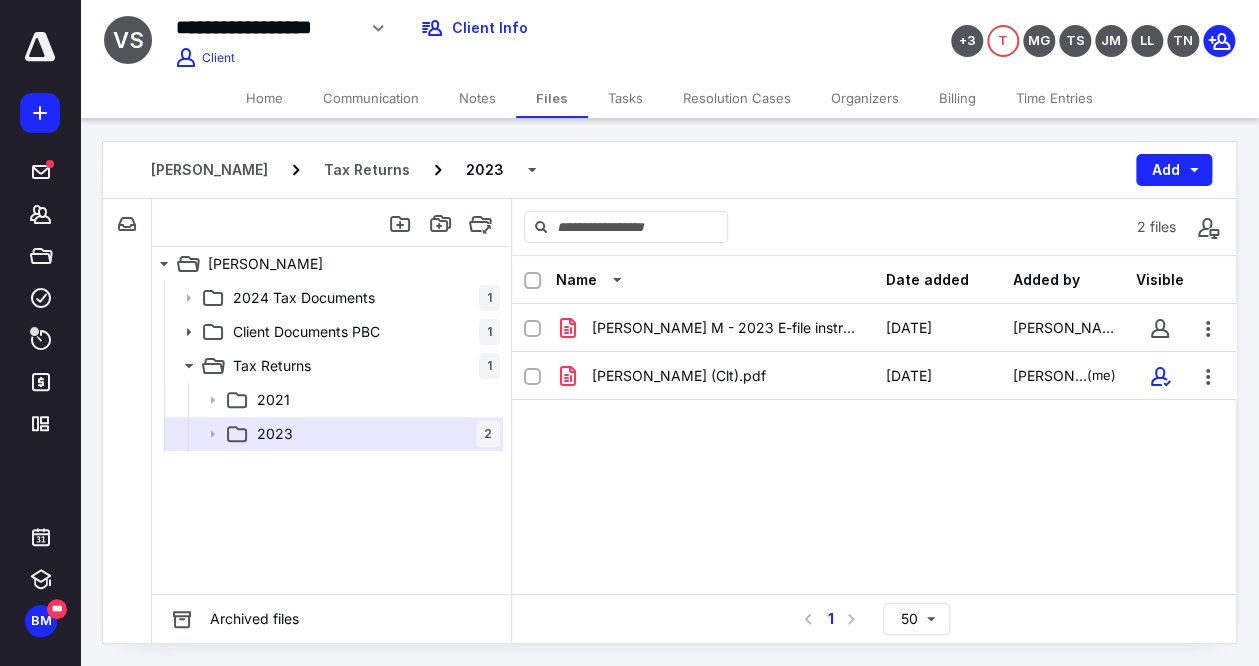 click on "[GEOGRAPHIC_DATA][PERSON_NAME] M - 2023 E-file instructions.pdf [DATE] [PERSON_NAME] [PERSON_NAME] (Clt).pdf [DATE] [PERSON_NAME]  (me)" at bounding box center [874, 454] 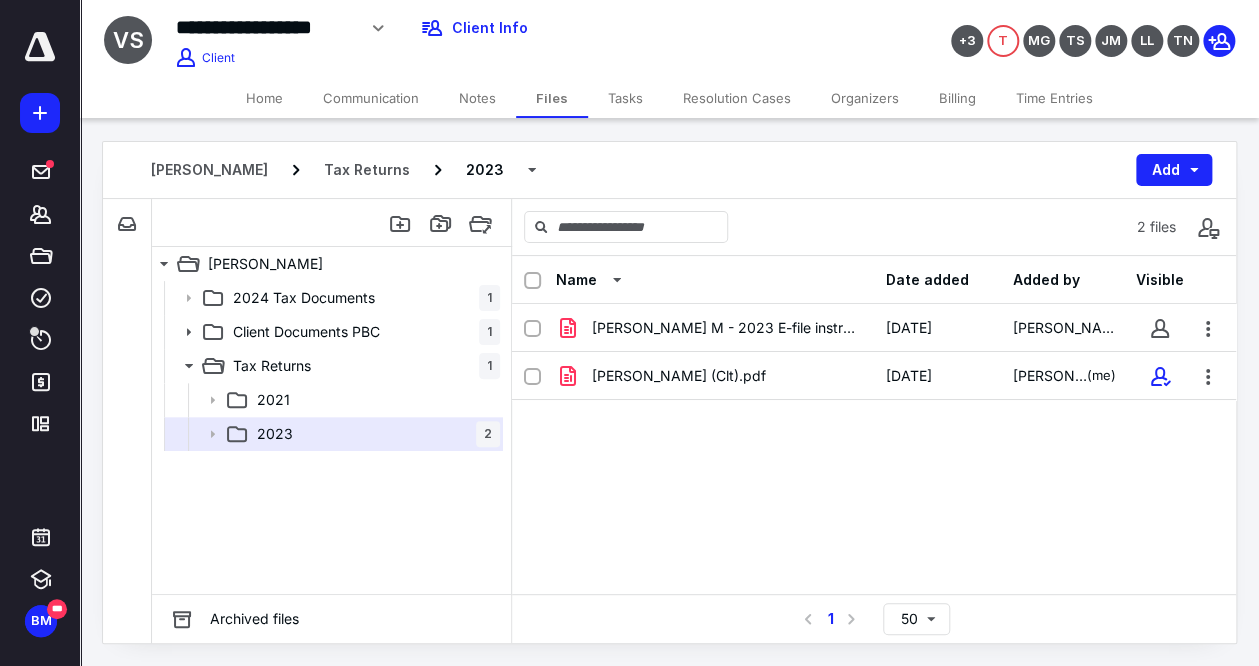 click on "[GEOGRAPHIC_DATA][PERSON_NAME] M - 2023 E-file instructions.pdf [DATE] [PERSON_NAME] [PERSON_NAME] (Clt).pdf [DATE] [PERSON_NAME]  (me)" at bounding box center (874, 454) 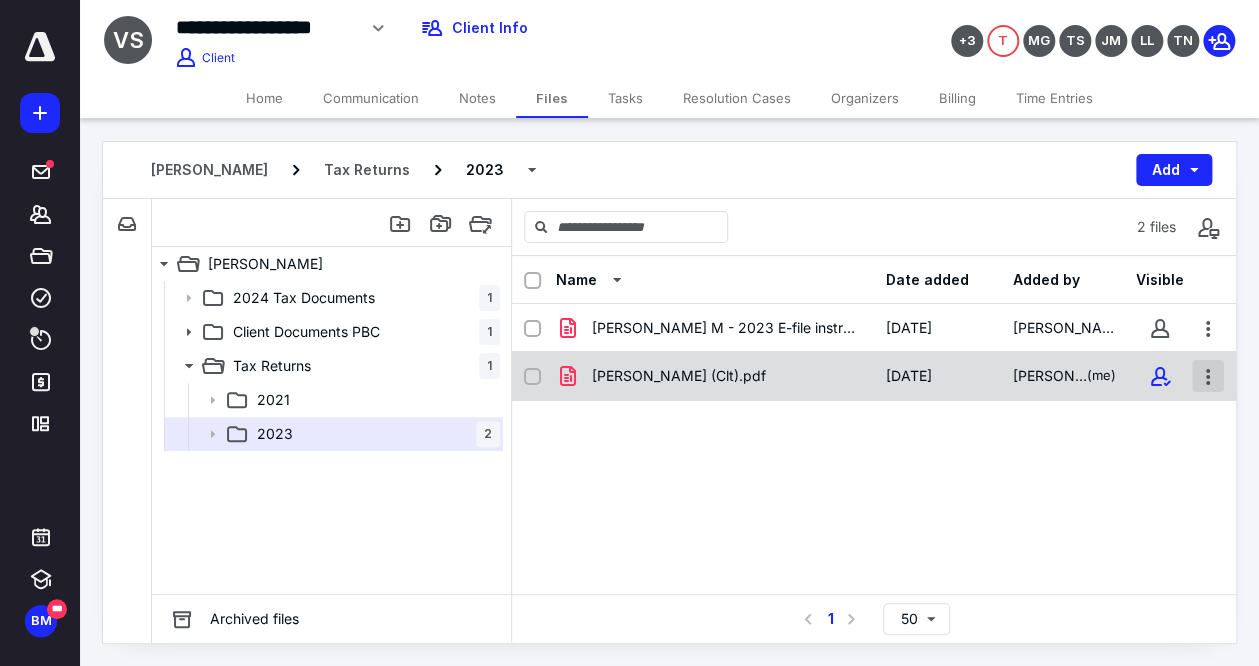 checkbox on "true" 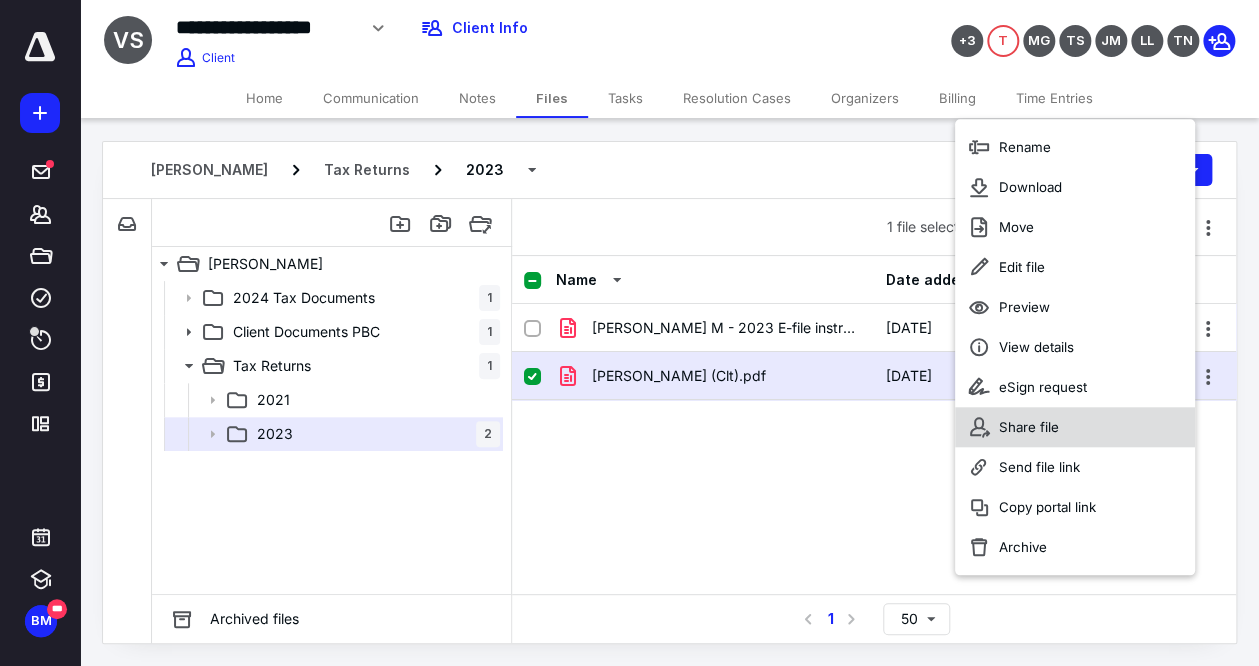click on "Share file" at bounding box center [1074, 427] 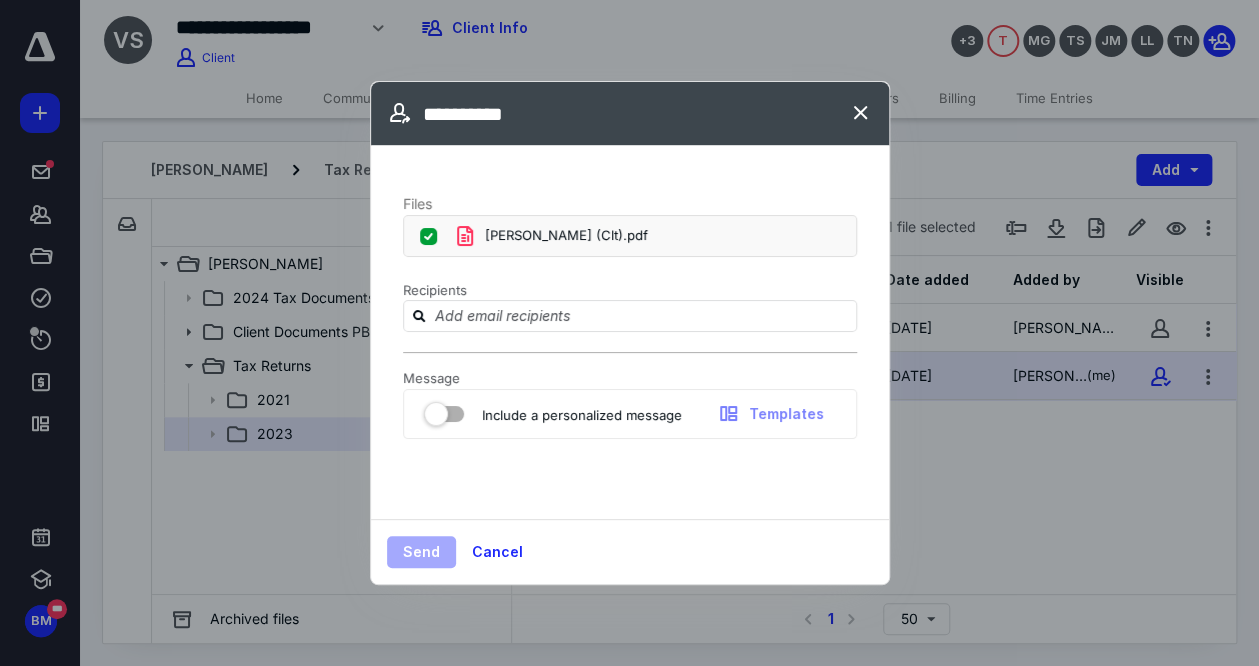 click at bounding box center [444, 410] 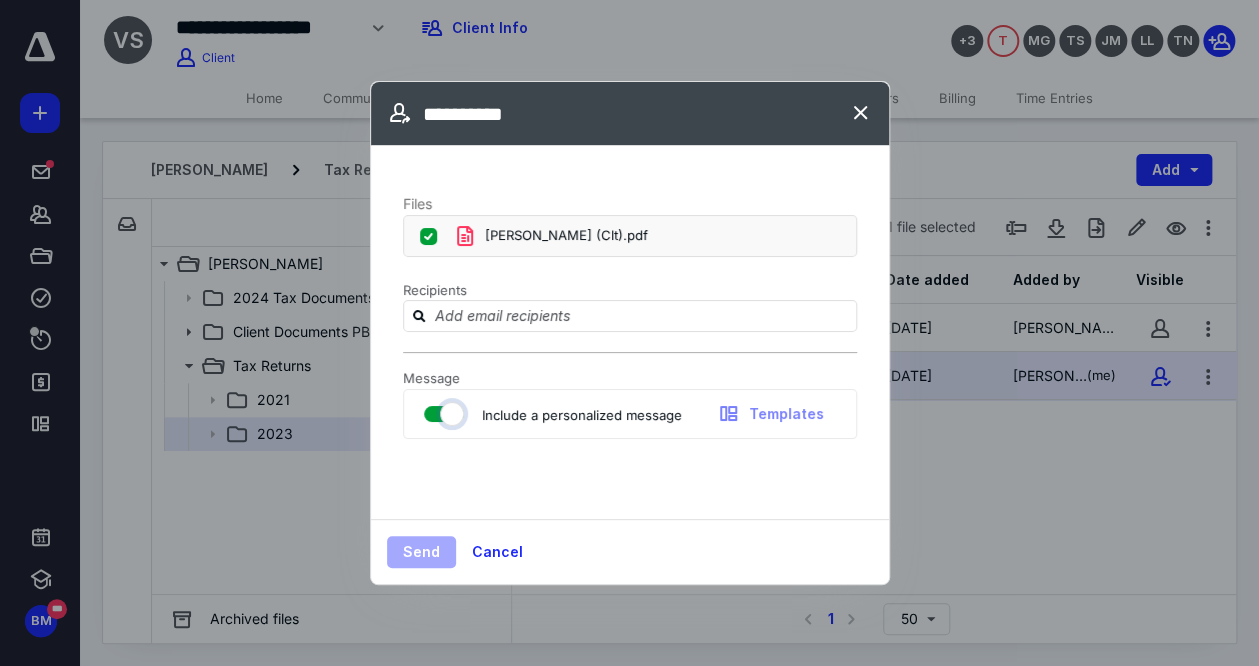 checkbox on "true" 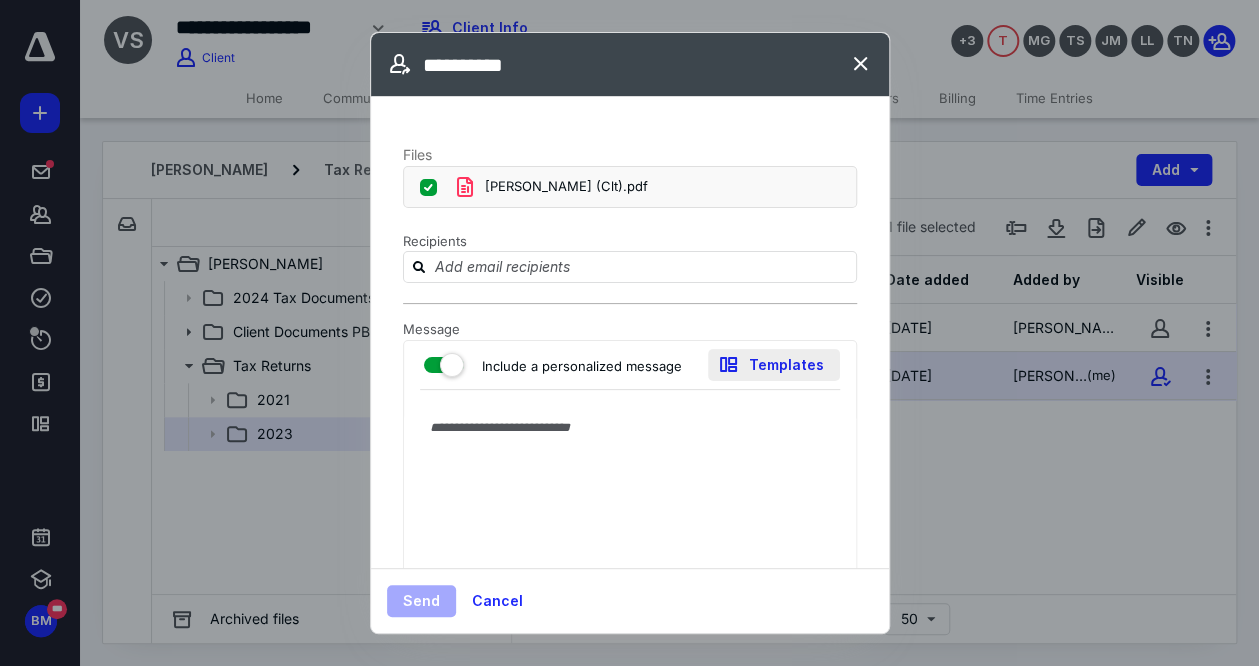 click on "Templates" at bounding box center (774, 365) 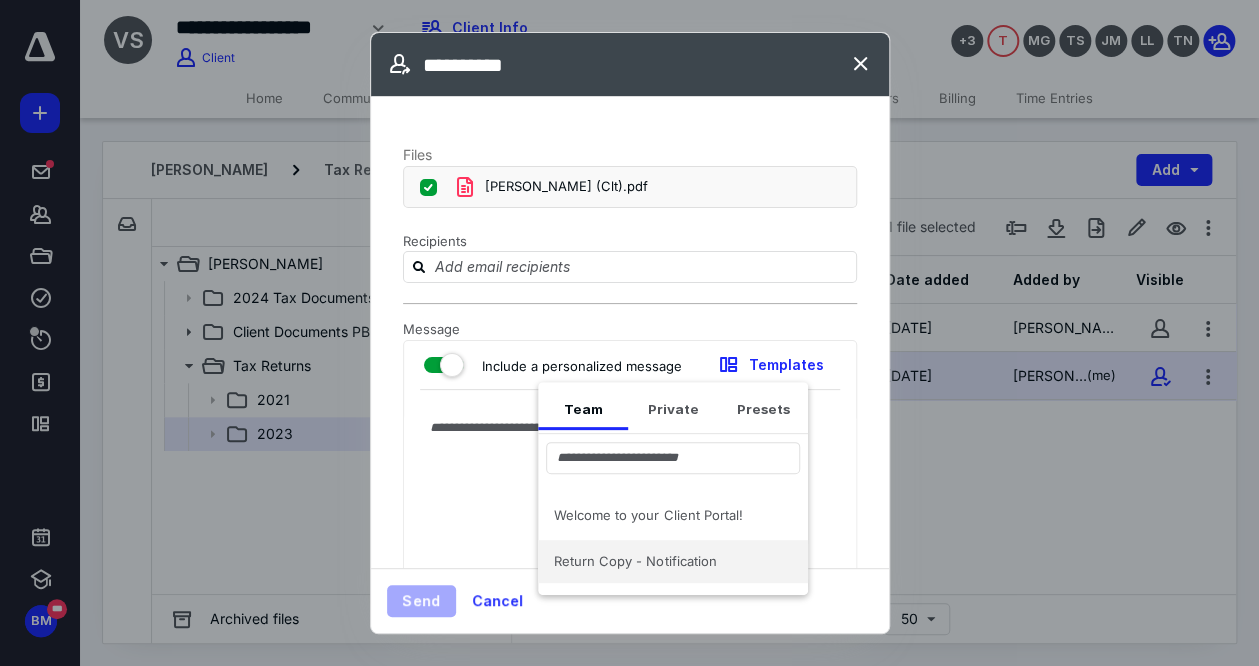 click on "Return Copy - Notification" at bounding box center (661, 561) 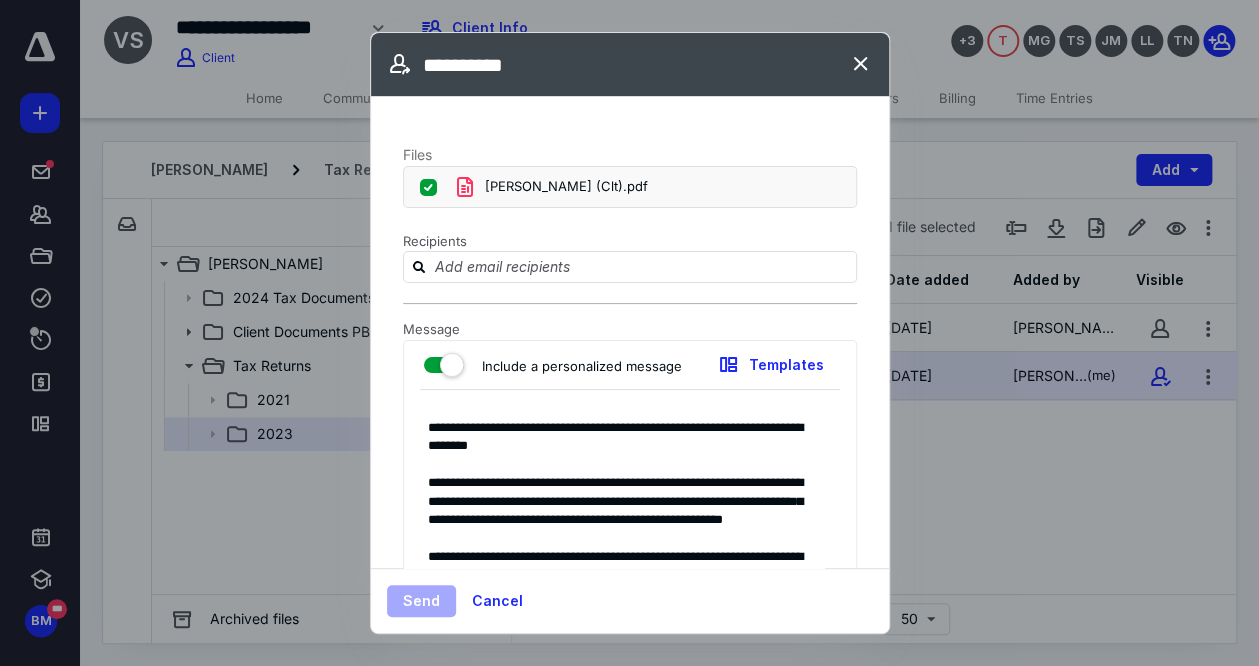 click on "**********" at bounding box center [614, 498] 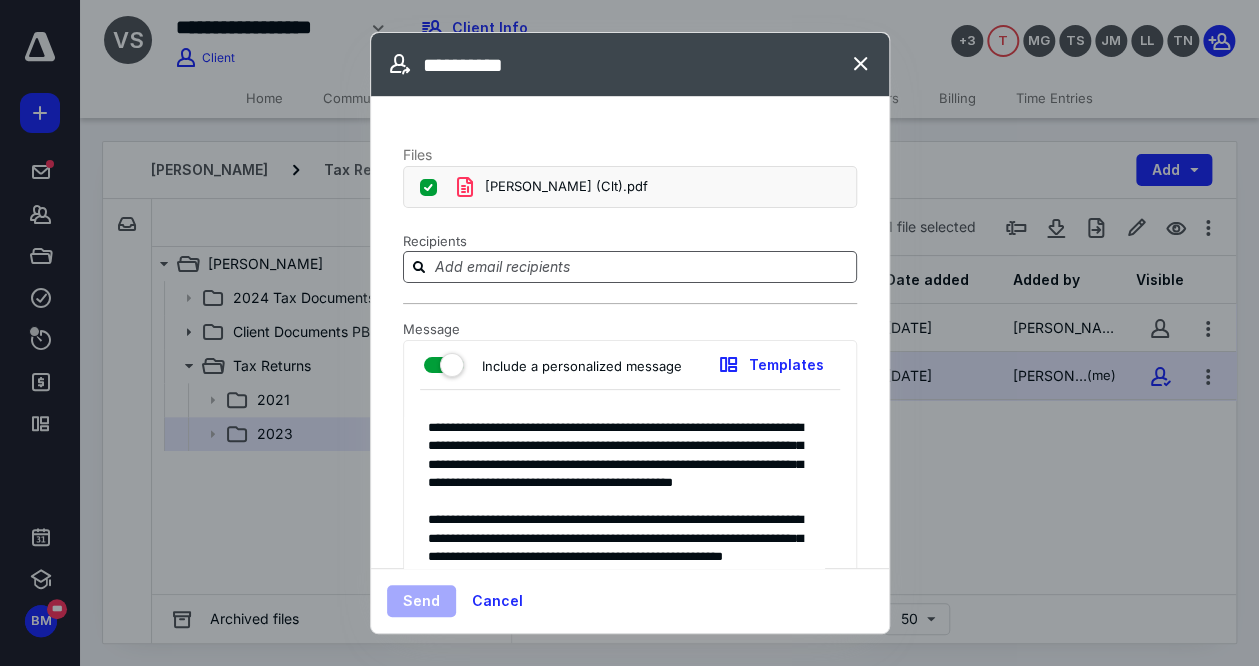 type on "**********" 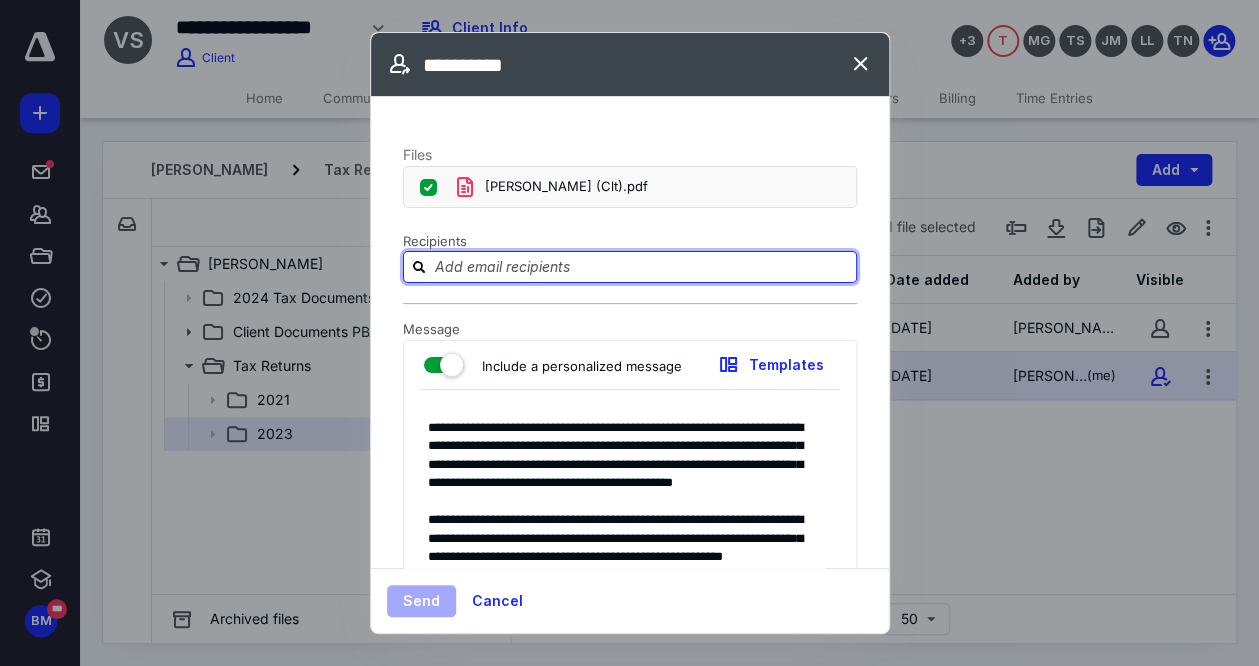 click at bounding box center [642, 266] 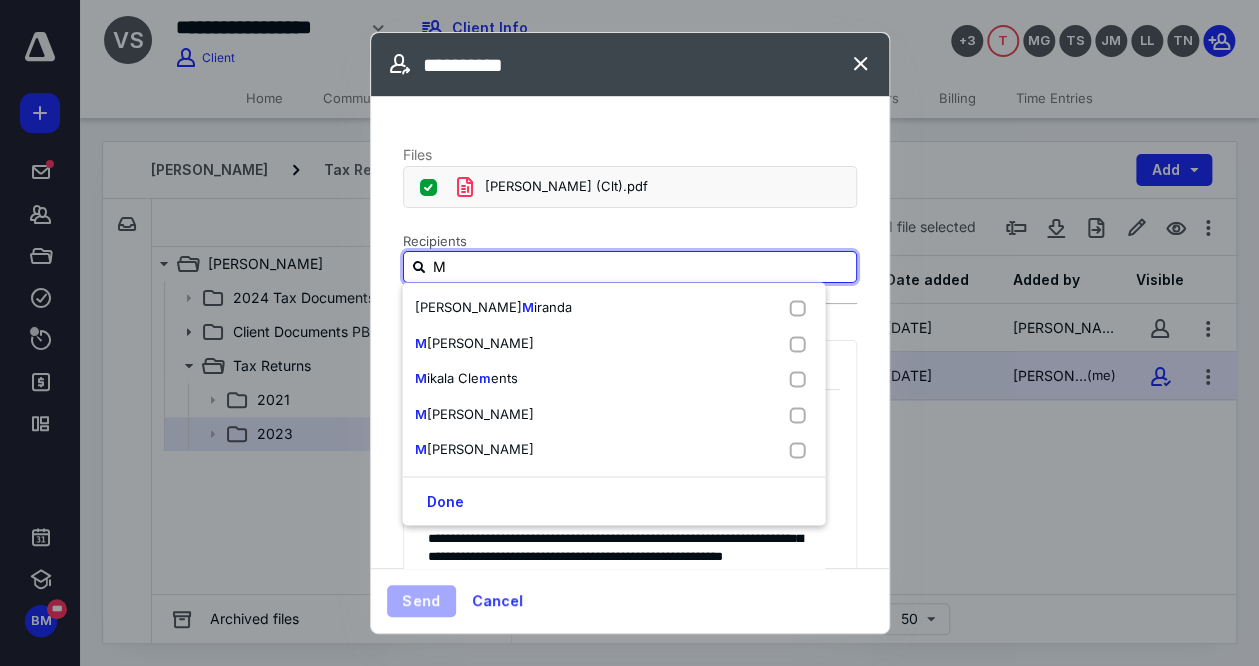 type on "Mi" 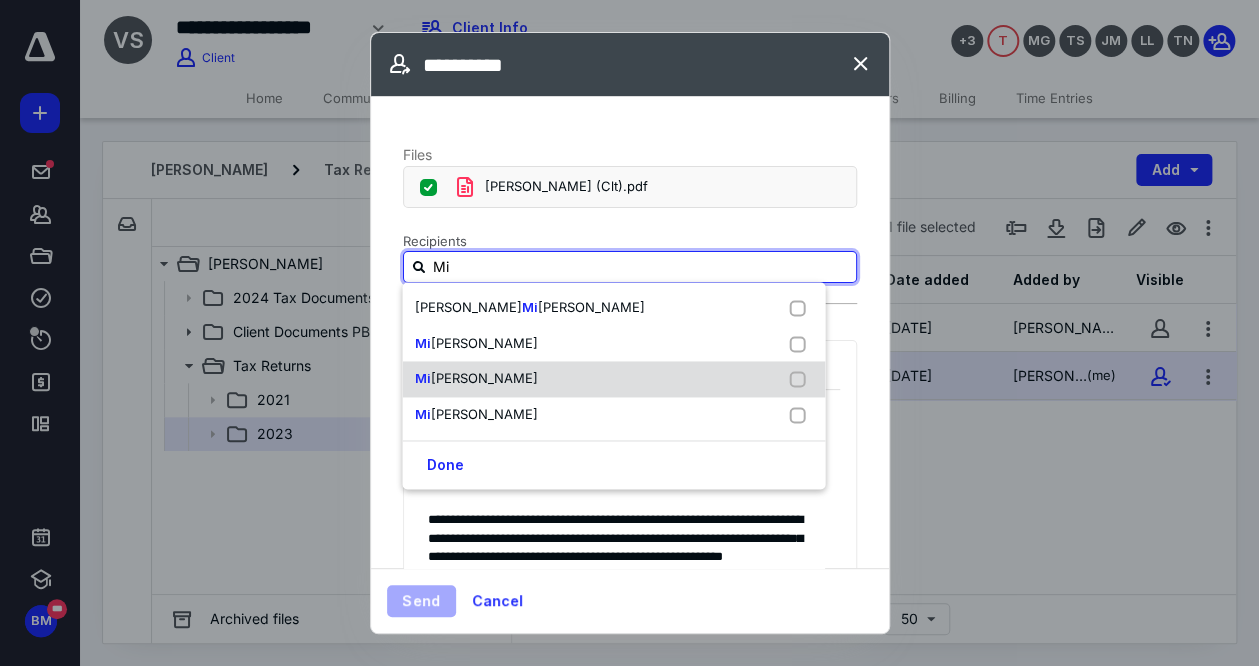 click on "[PERSON_NAME]" at bounding box center [483, 378] 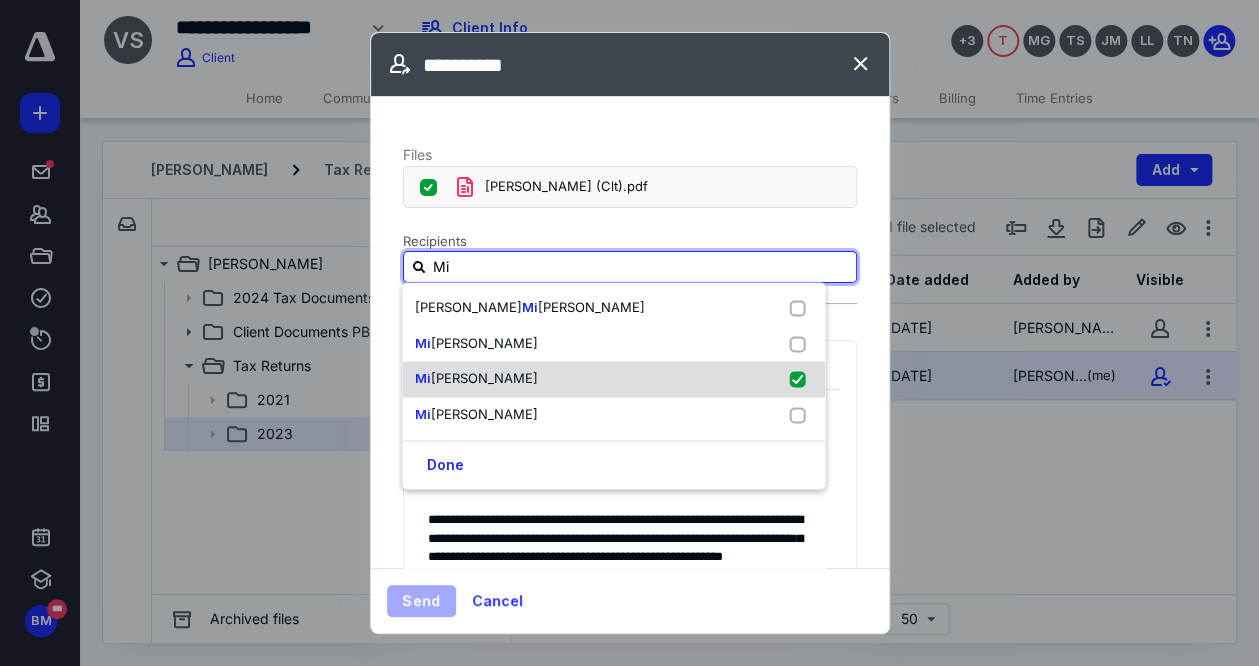 checkbox on "true" 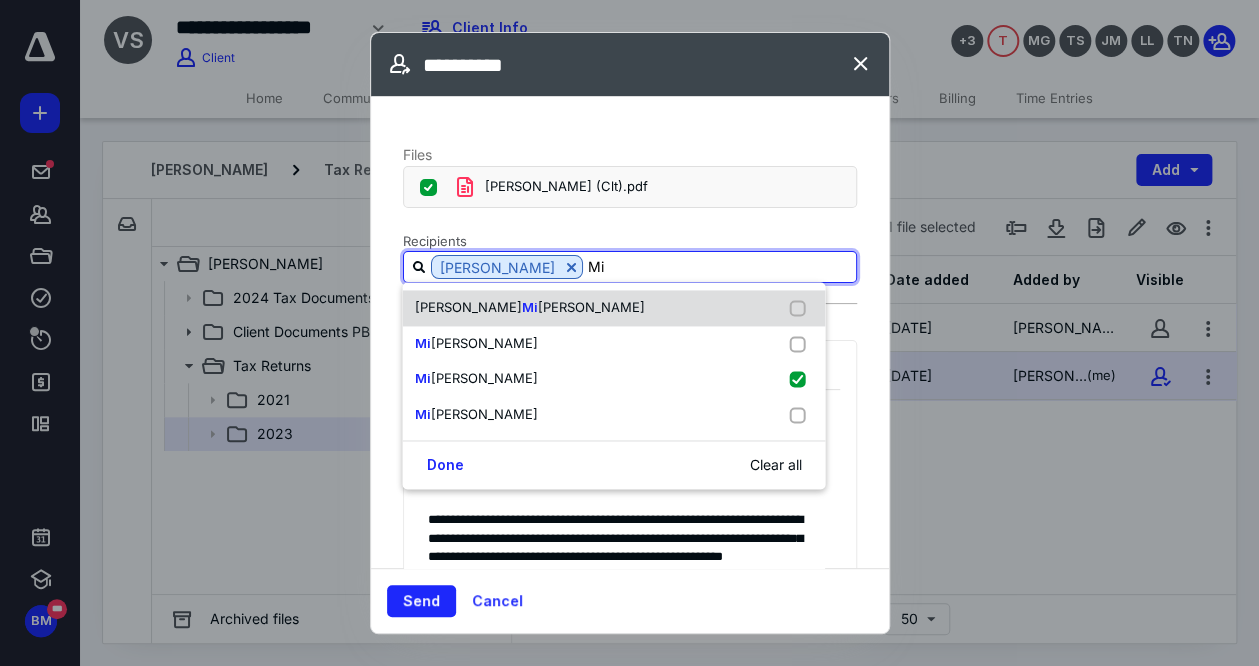 click on "[PERSON_NAME]  Mi [PERSON_NAME]" at bounding box center [529, 307] 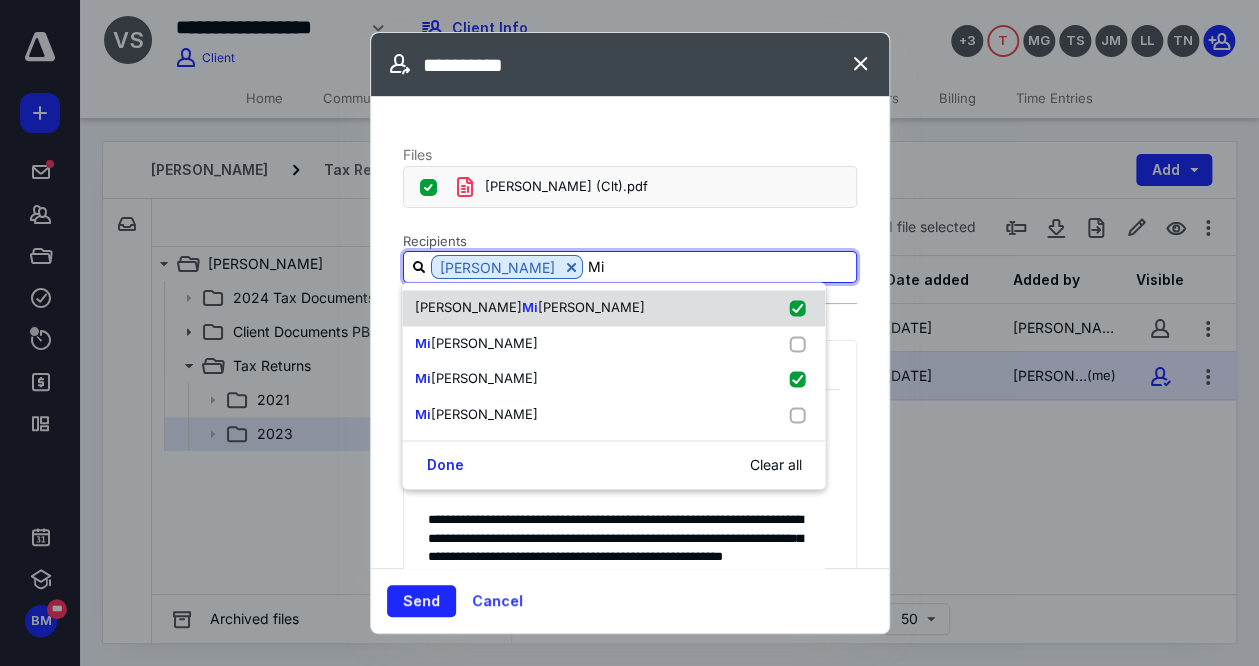 checkbox on "true" 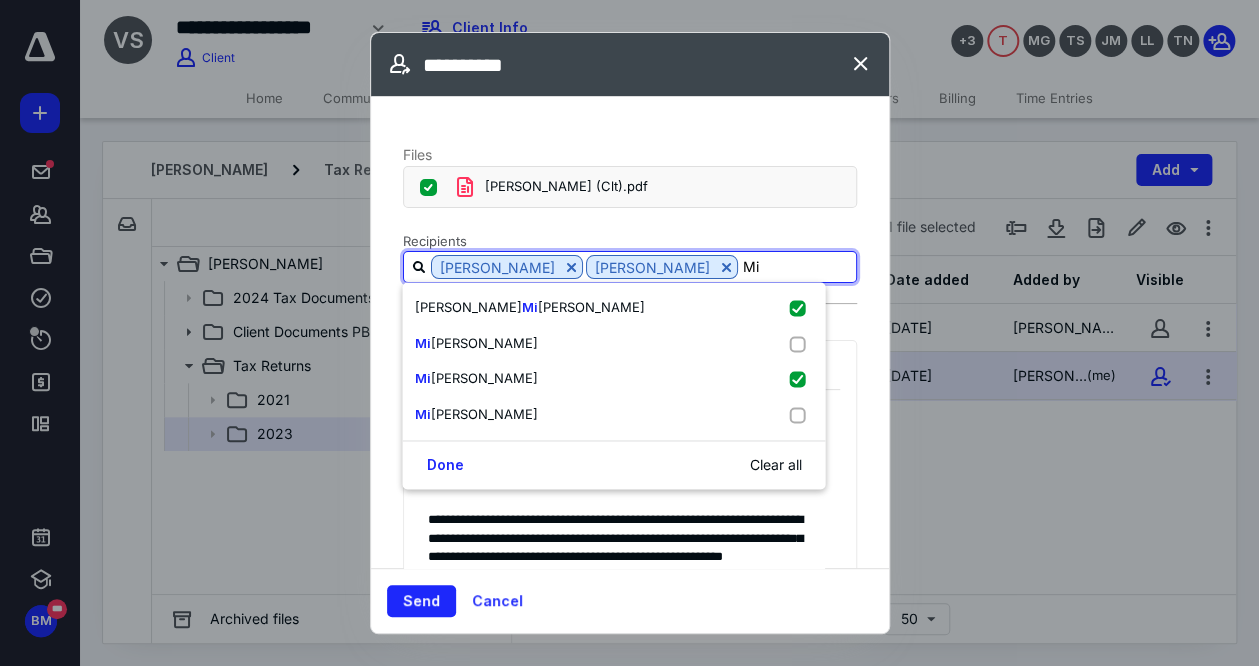 drag, startPoint x: 754, startPoint y: 267, endPoint x: 709, endPoint y: 265, distance: 45.044422 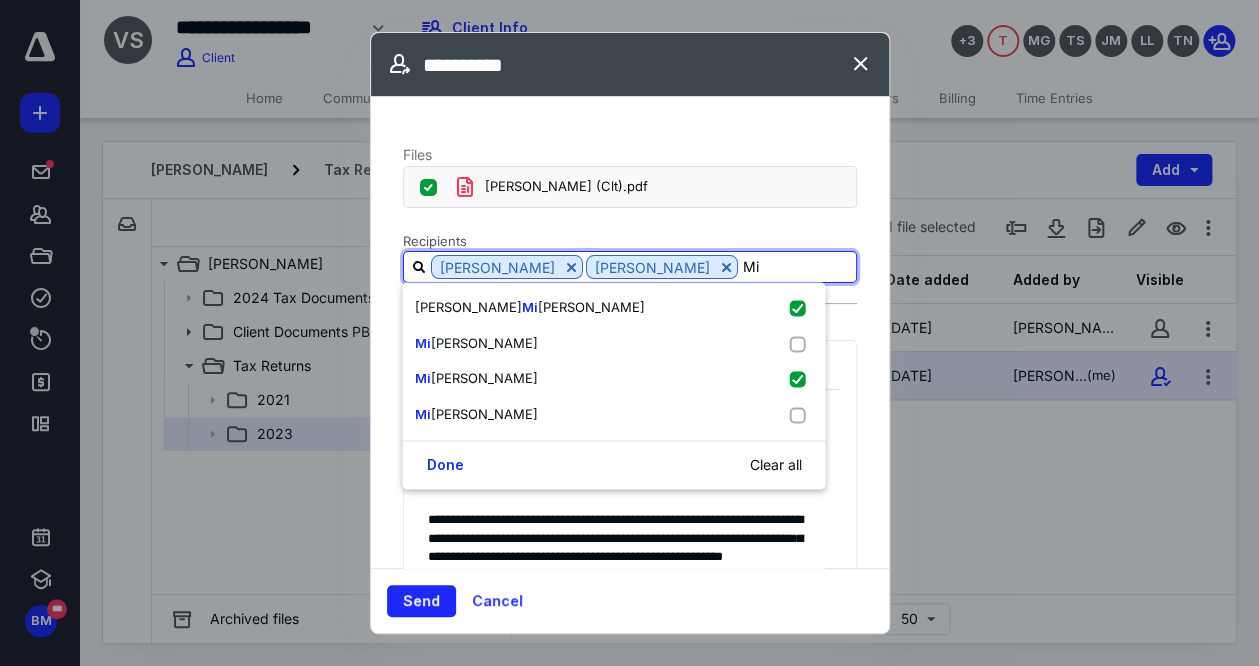 type 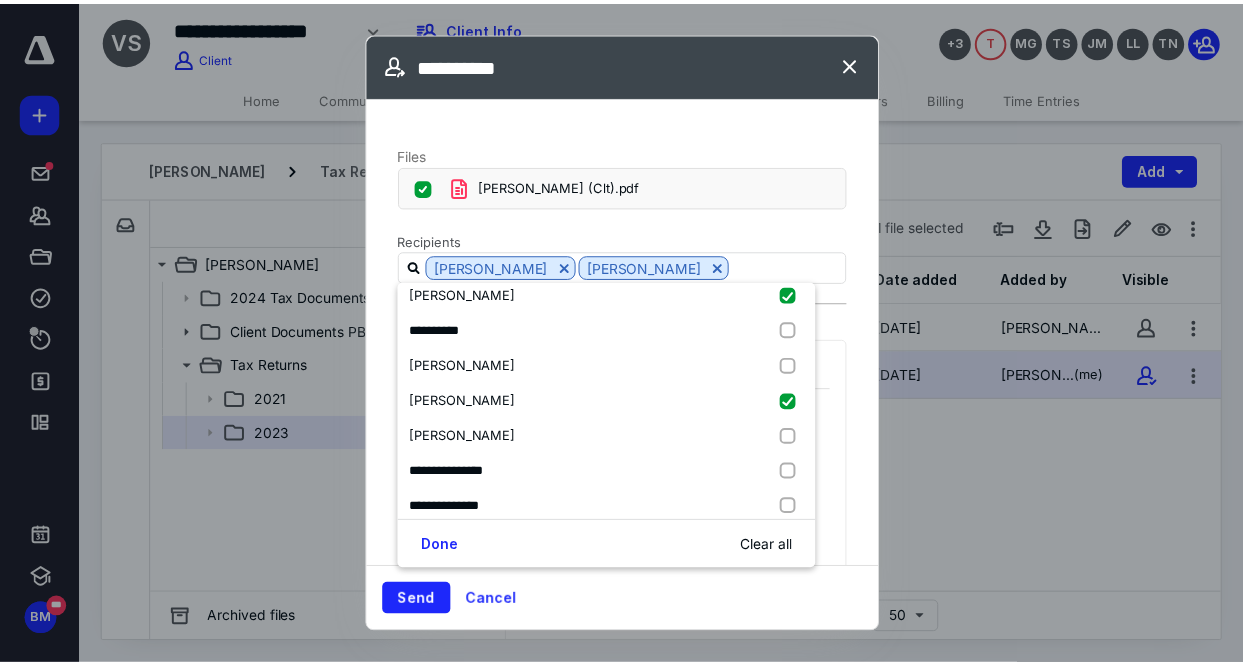 scroll, scrollTop: 0, scrollLeft: 0, axis: both 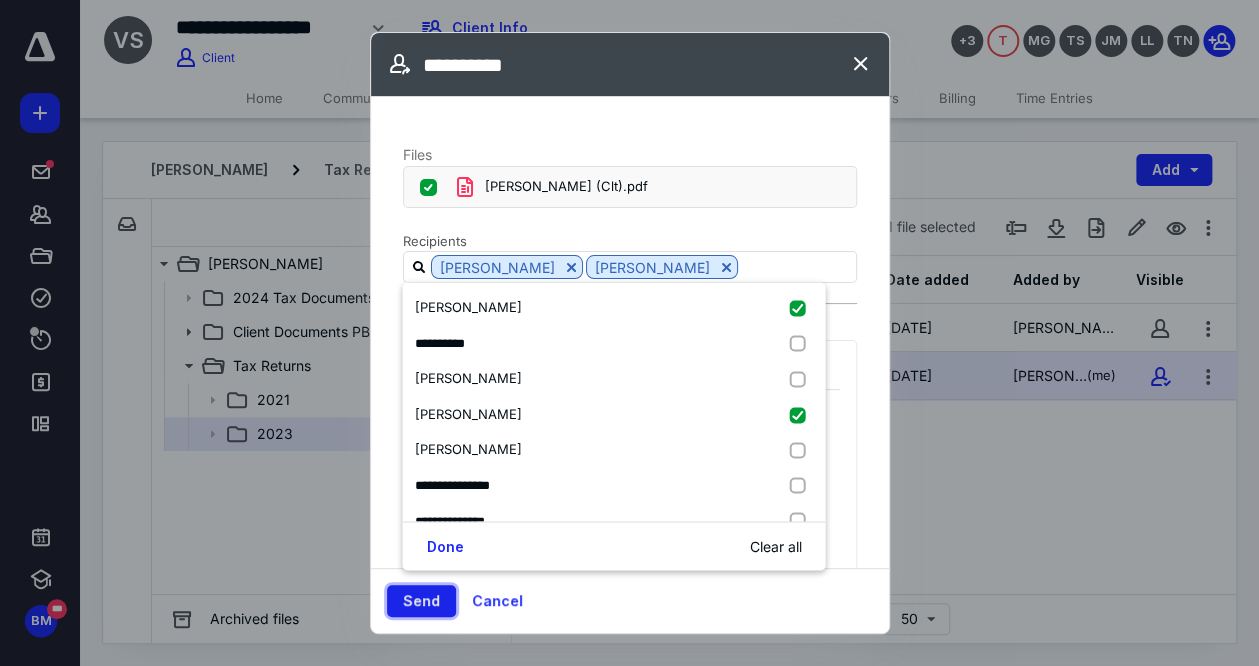 click on "Send" at bounding box center [421, 601] 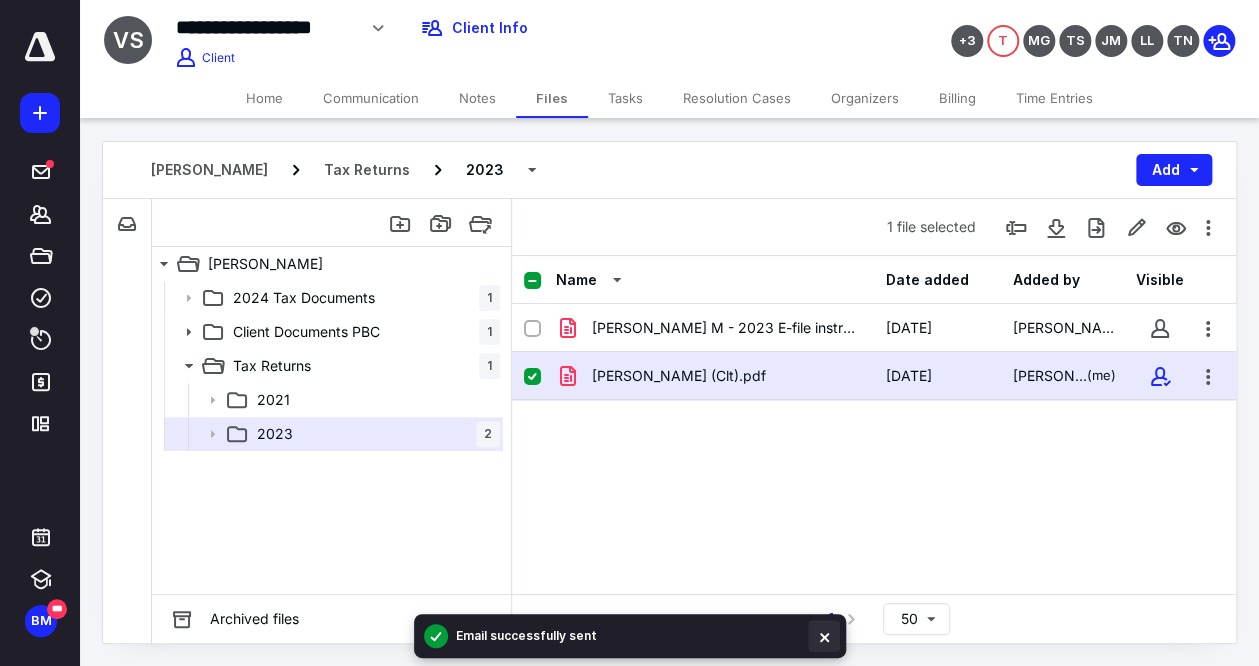 click at bounding box center (824, 636) 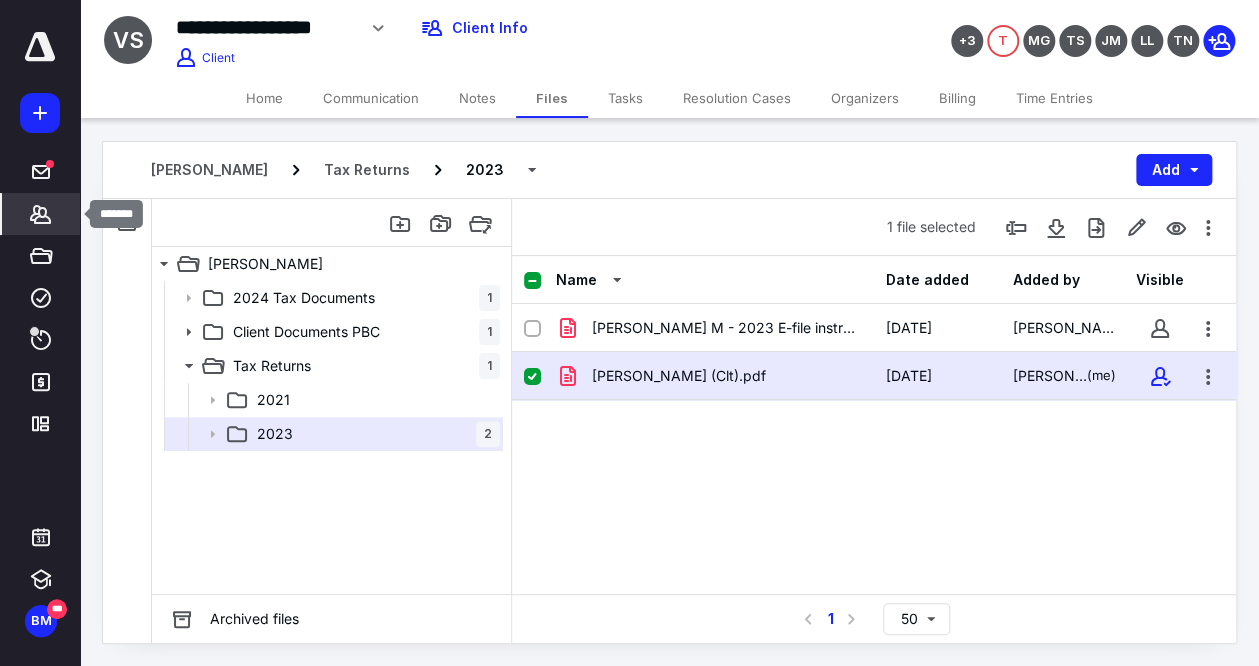 click 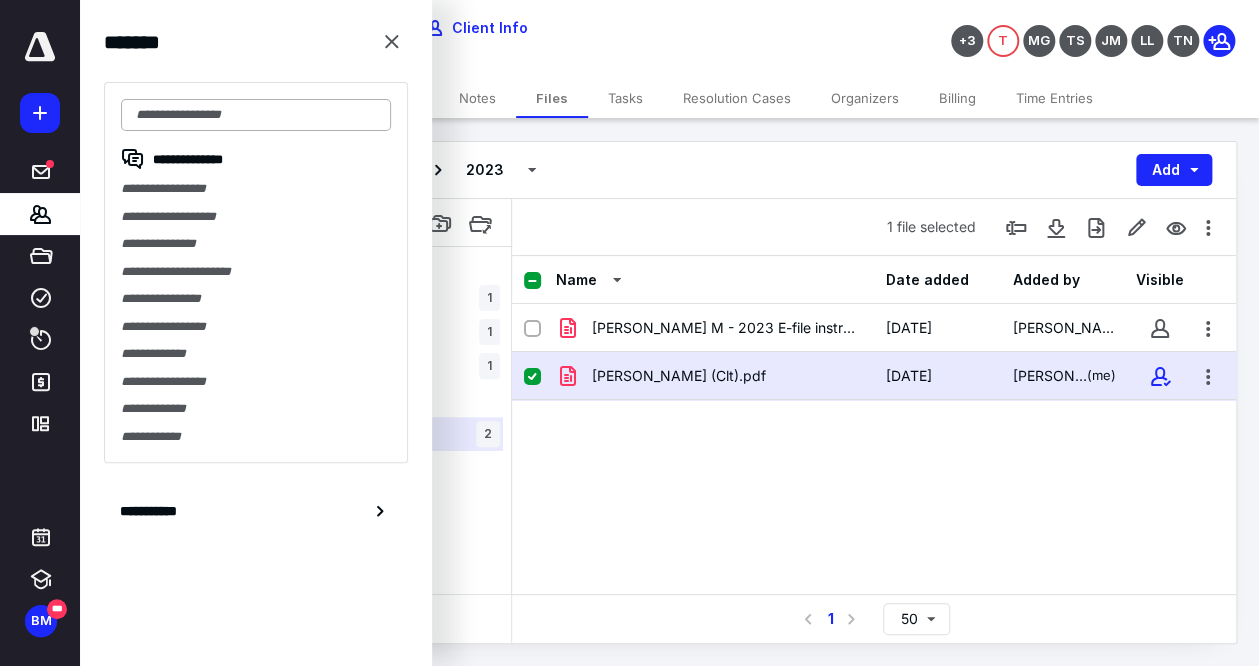 click at bounding box center [256, 115] 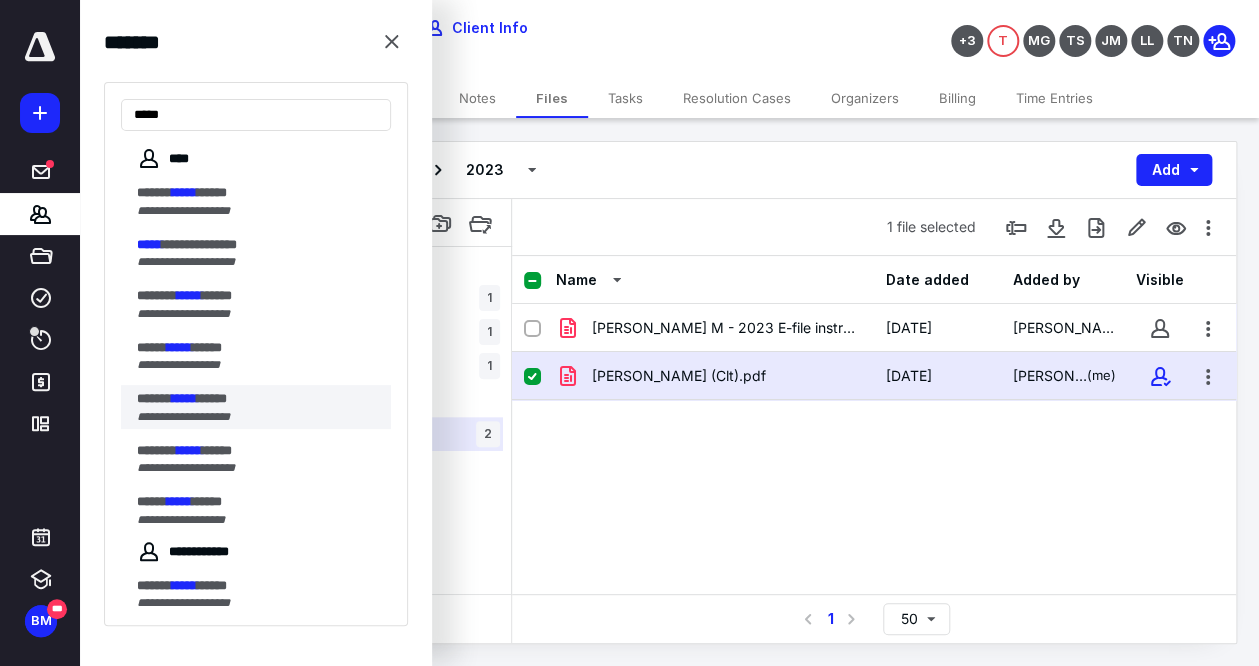 type on "*****" 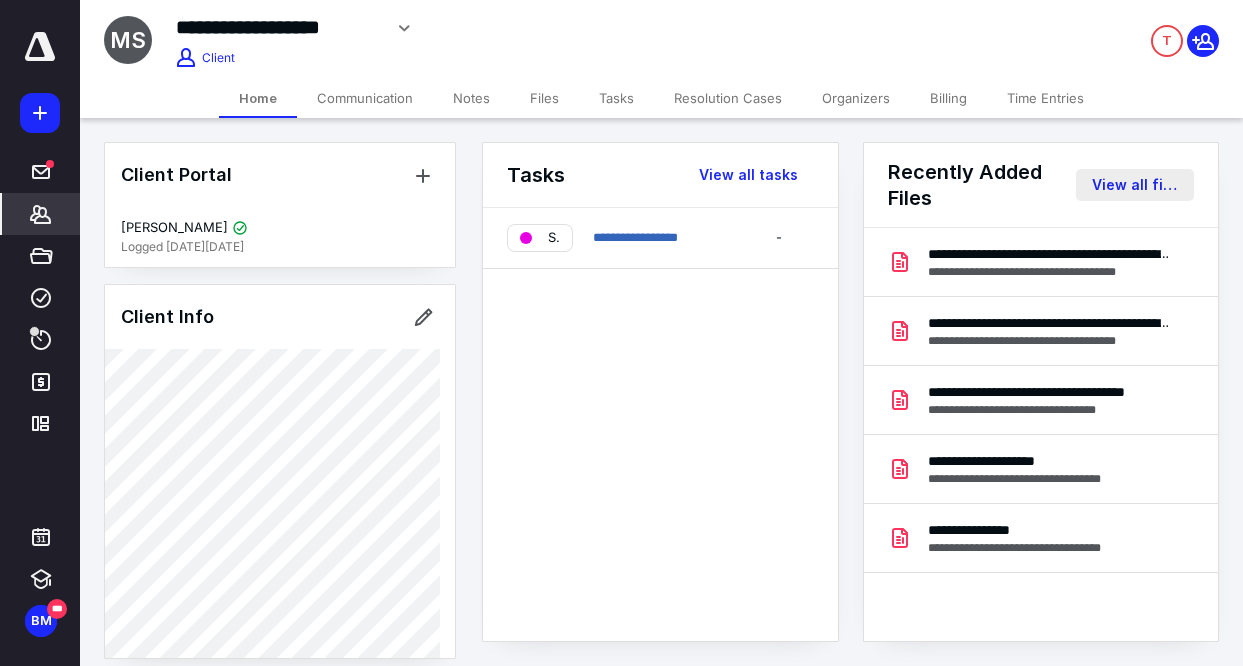 click on "View all files" at bounding box center [1135, 185] 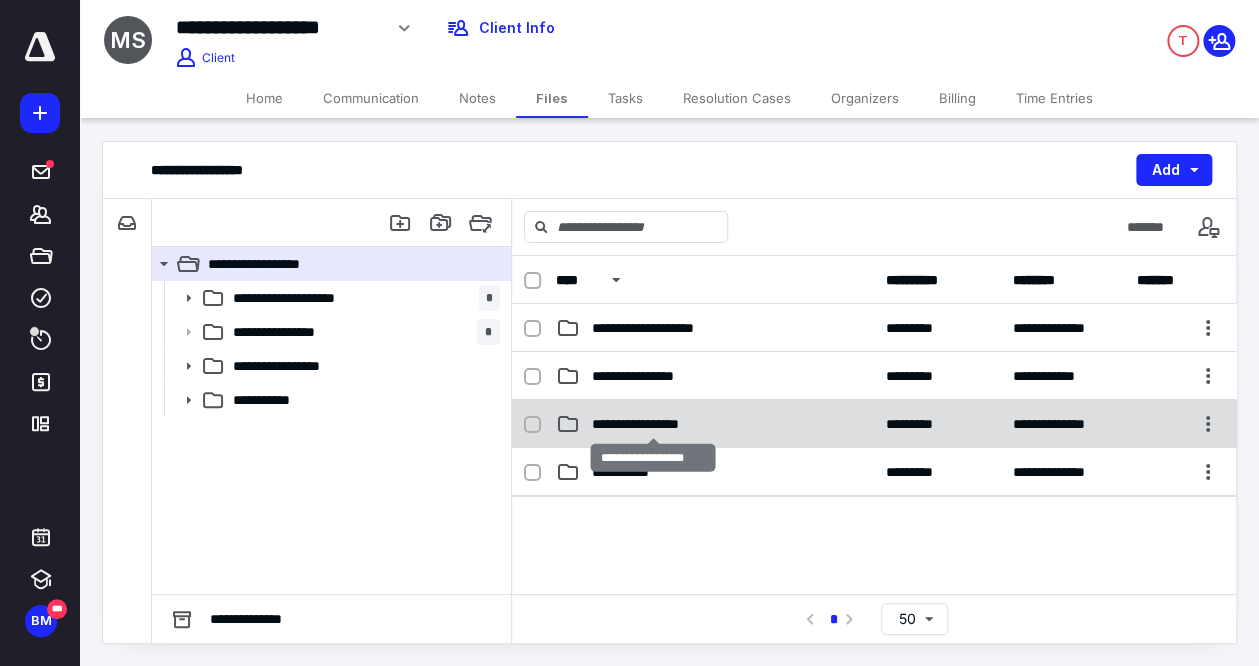 click on "**********" at bounding box center (652, 424) 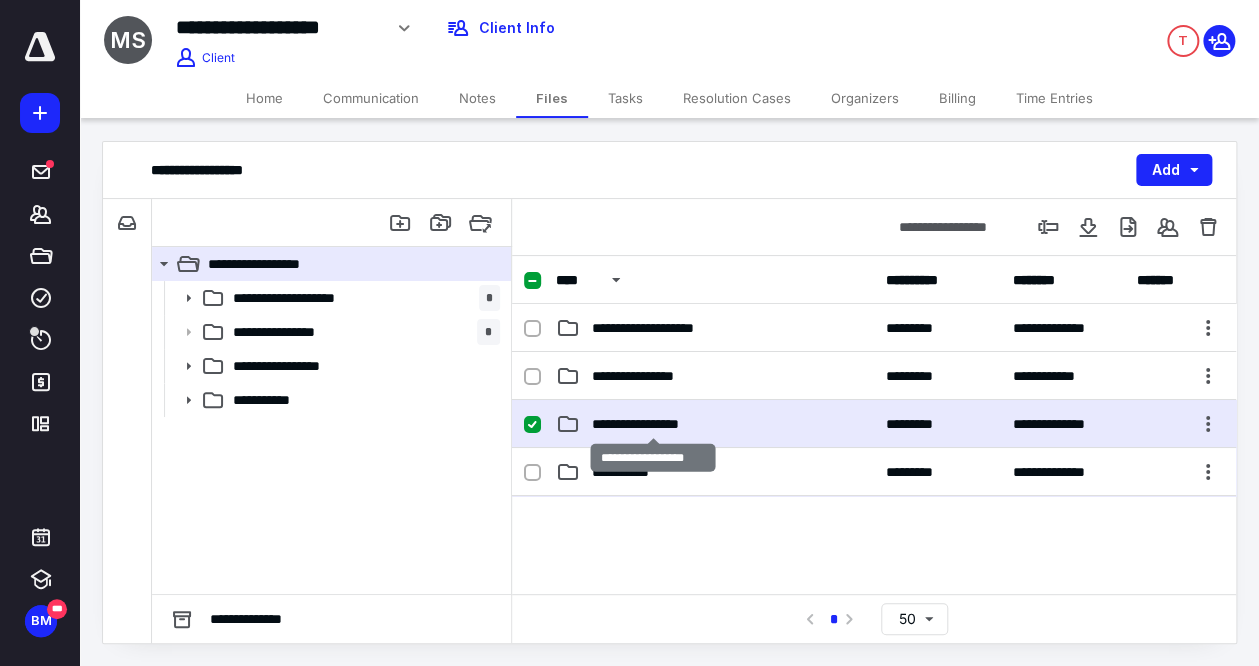 click on "**********" at bounding box center (652, 424) 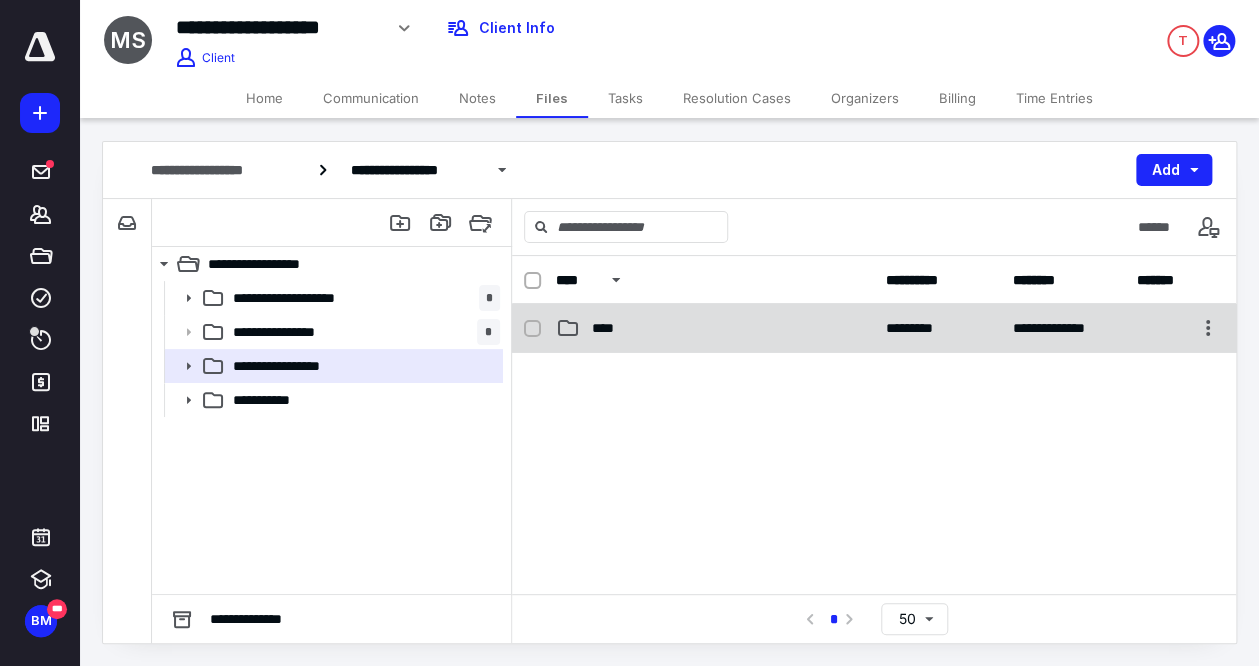 click on "**********" at bounding box center (874, 328) 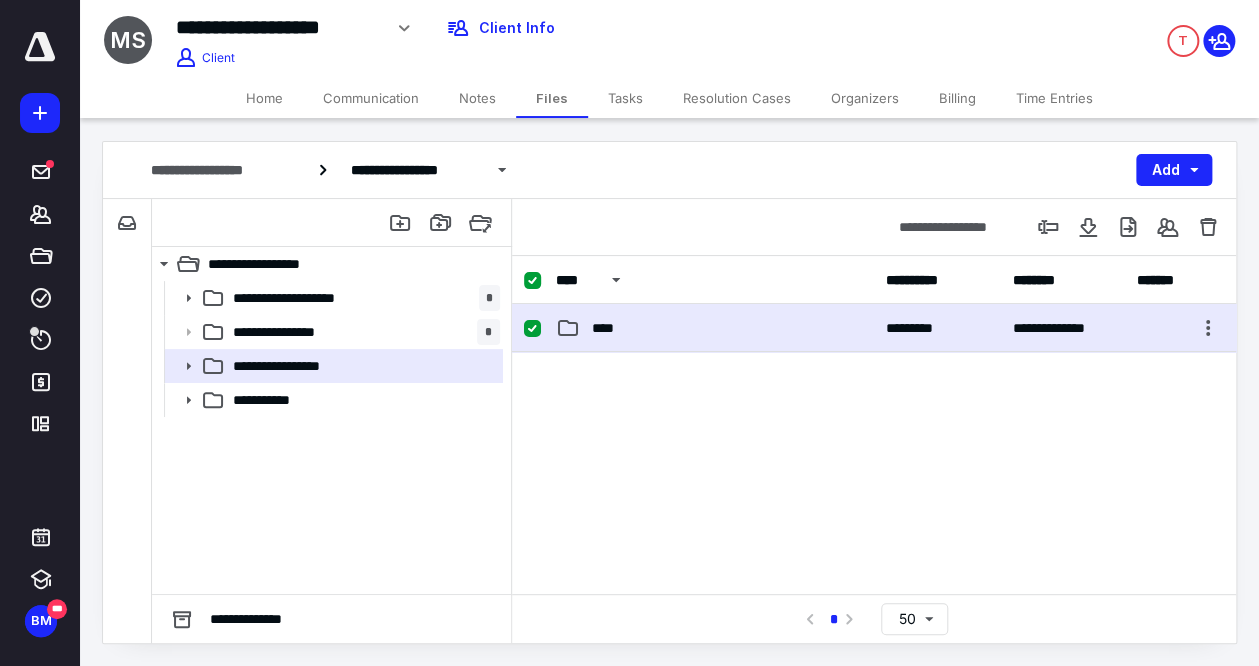 click on "**********" at bounding box center (874, 328) 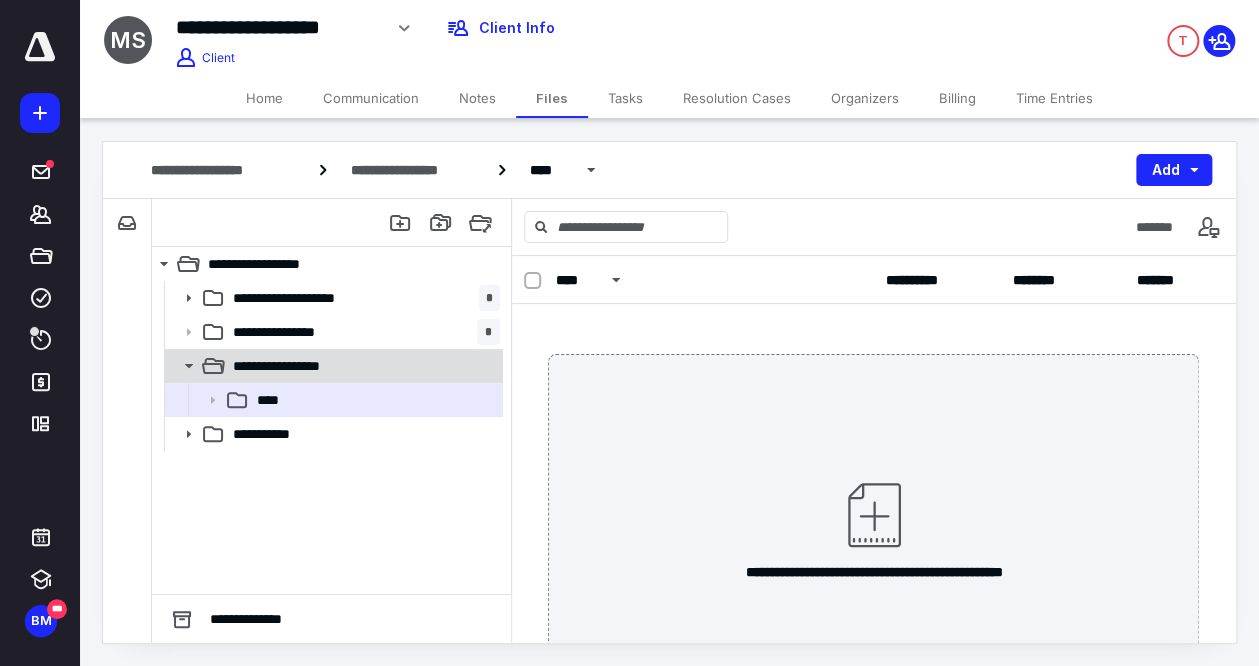 click on "**********" at bounding box center (332, 366) 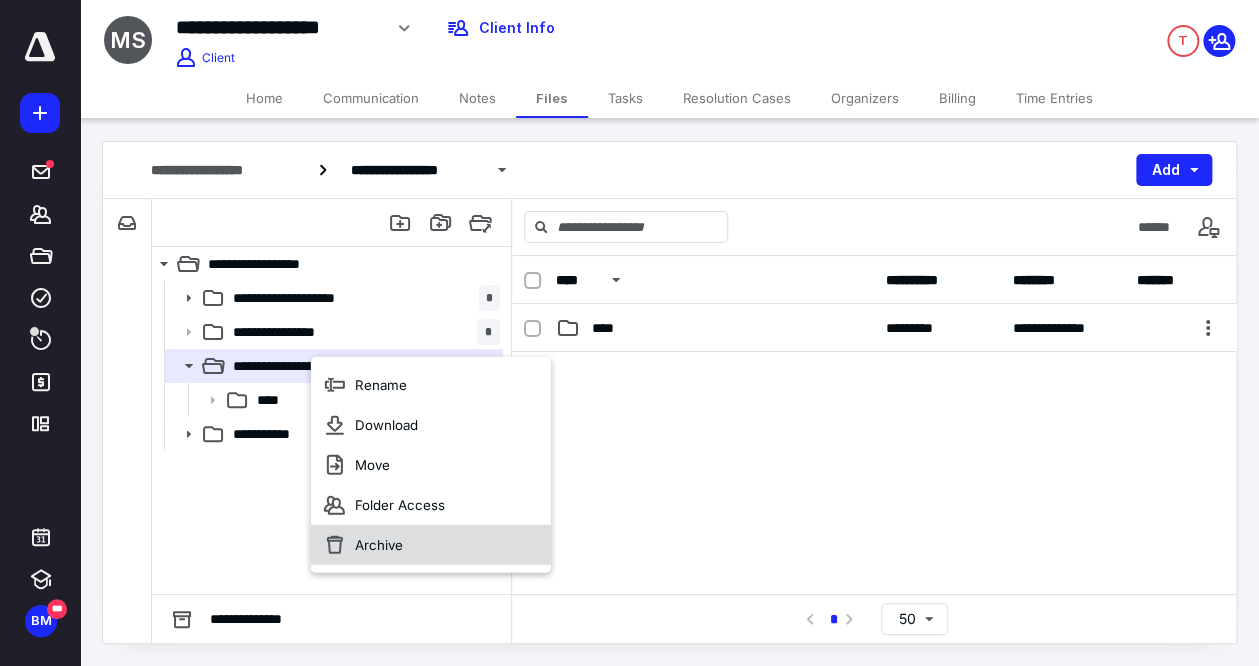 click on "Archive" at bounding box center (379, 545) 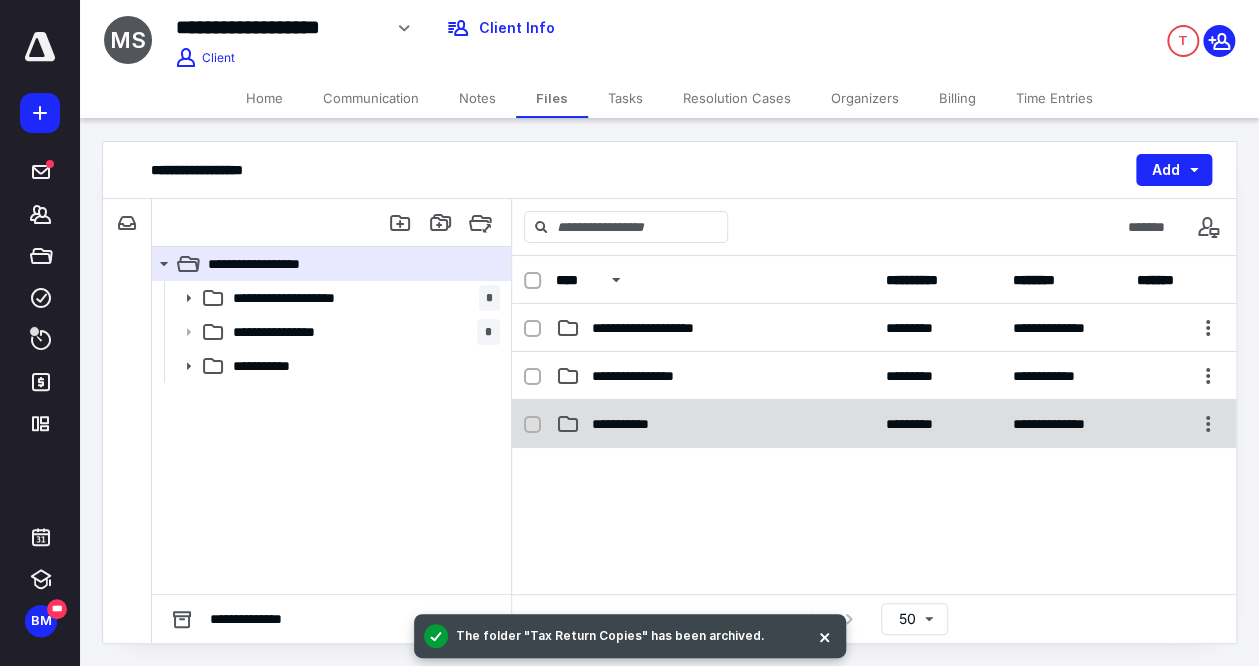 click on "**********" at bounding box center [631, 424] 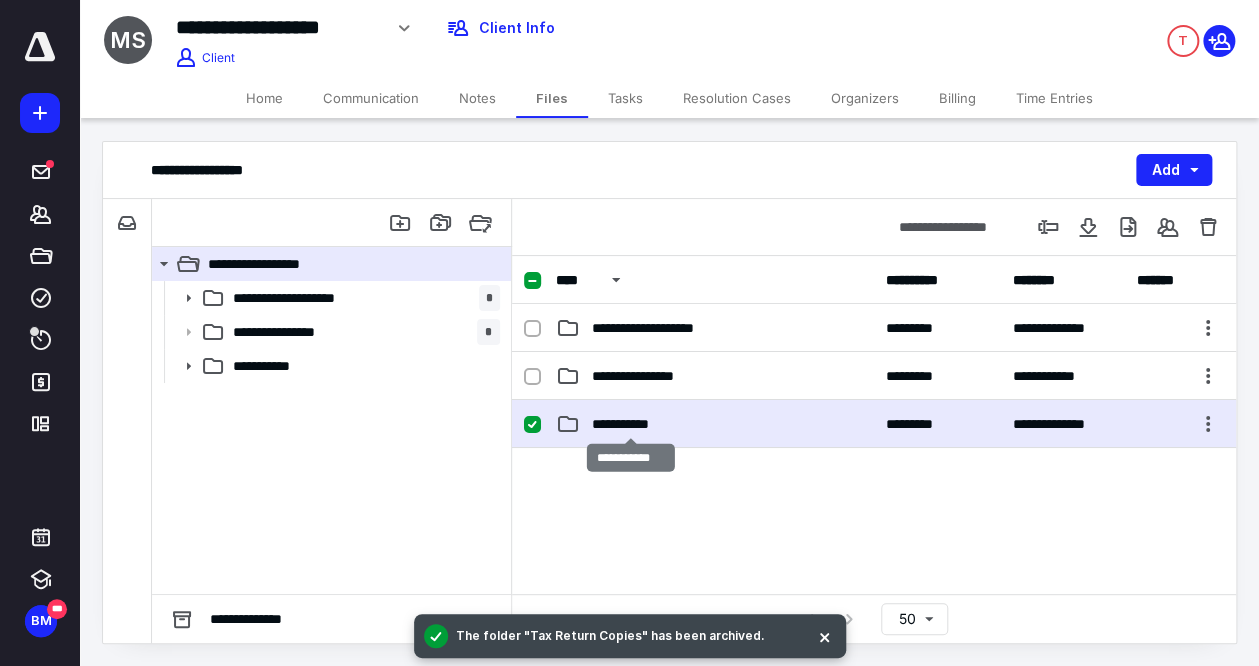 click on "**********" at bounding box center (631, 424) 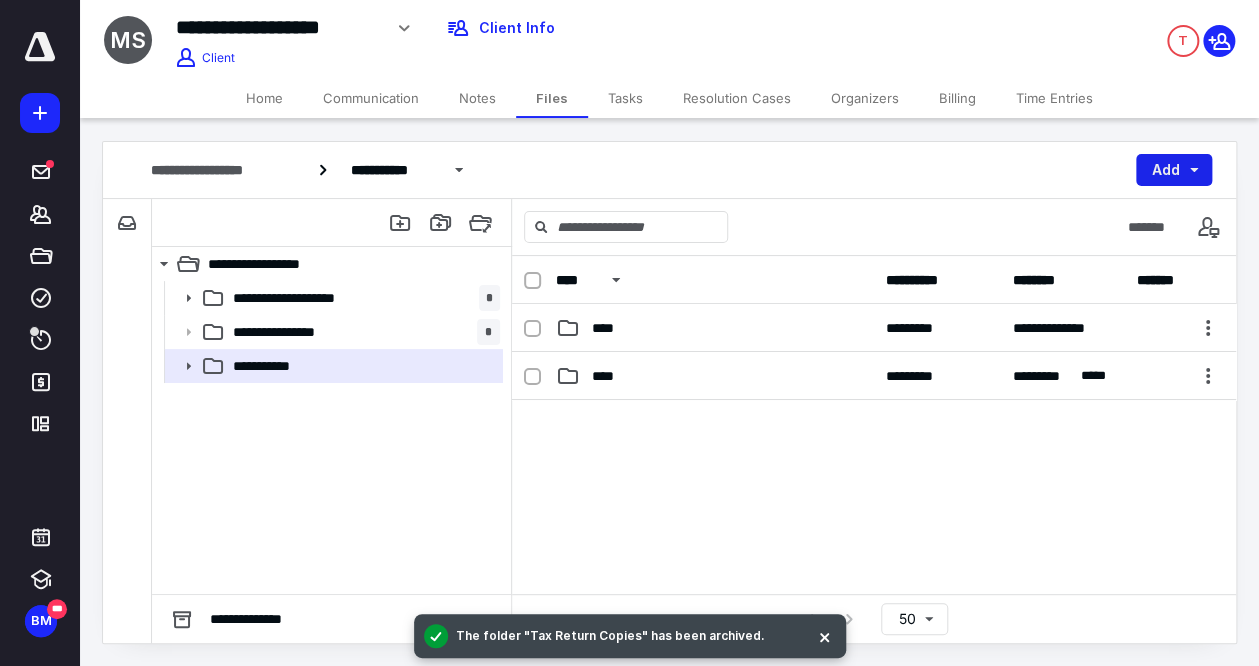 click on "Add" at bounding box center (1174, 170) 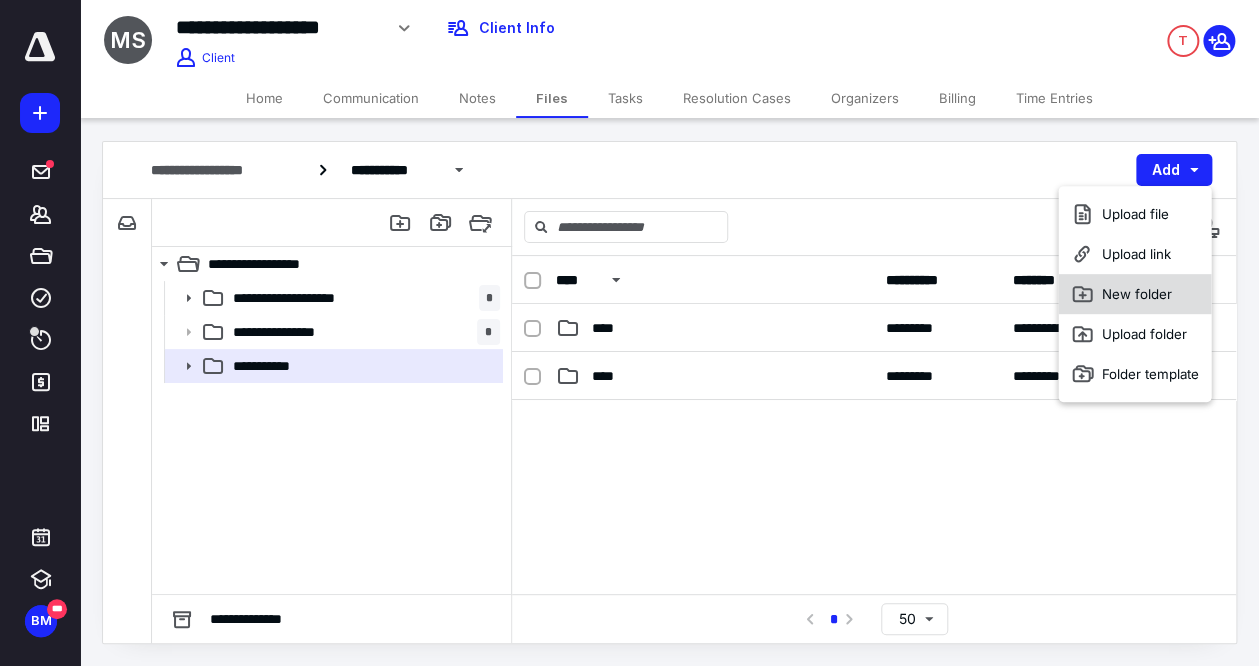 click on "New folder" at bounding box center (1134, 294) 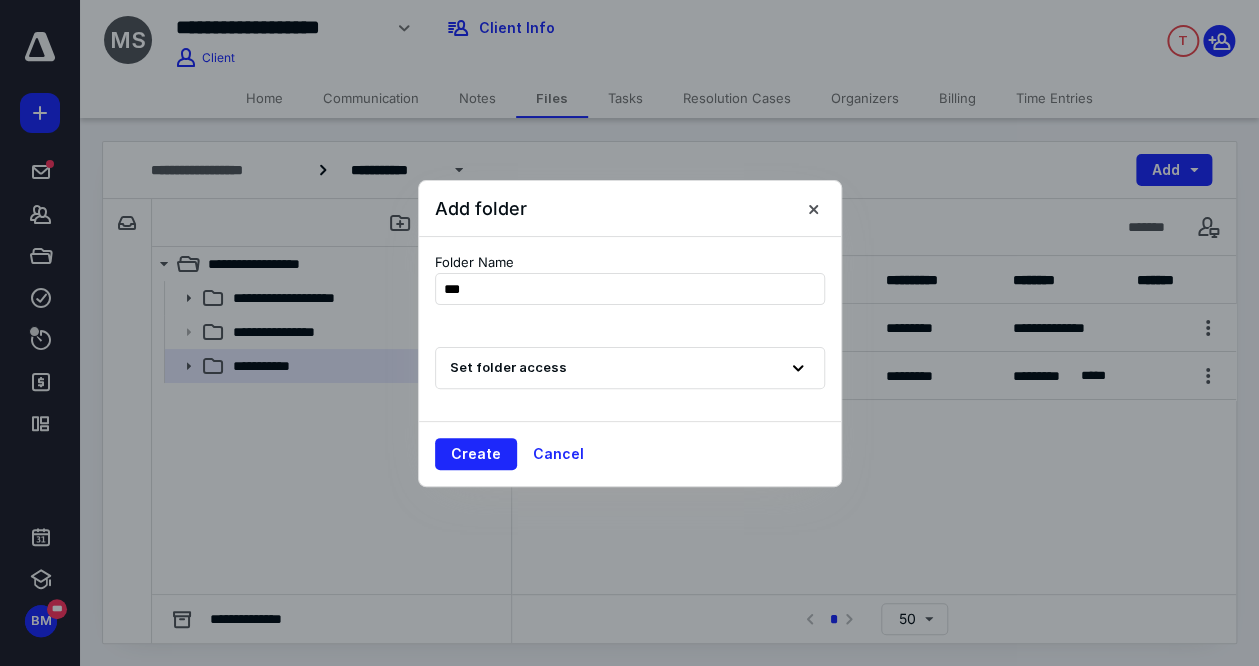 type on "****" 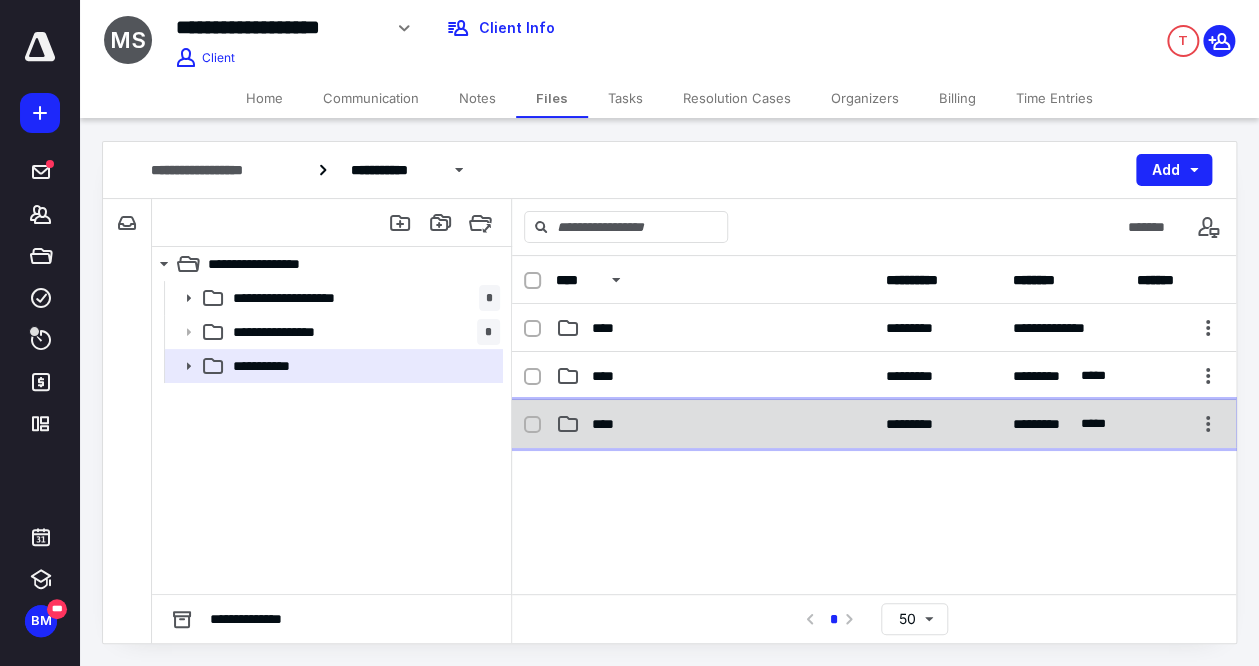 click on "**** ********* ********* ****" at bounding box center (874, 424) 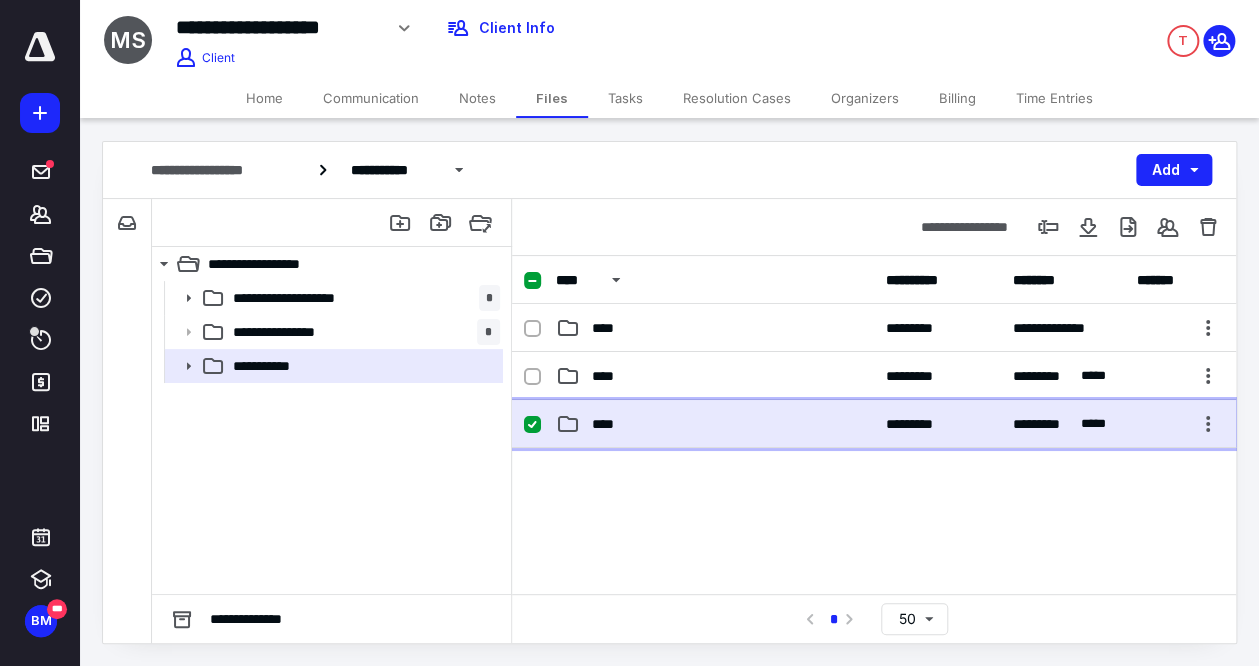 checkbox on "true" 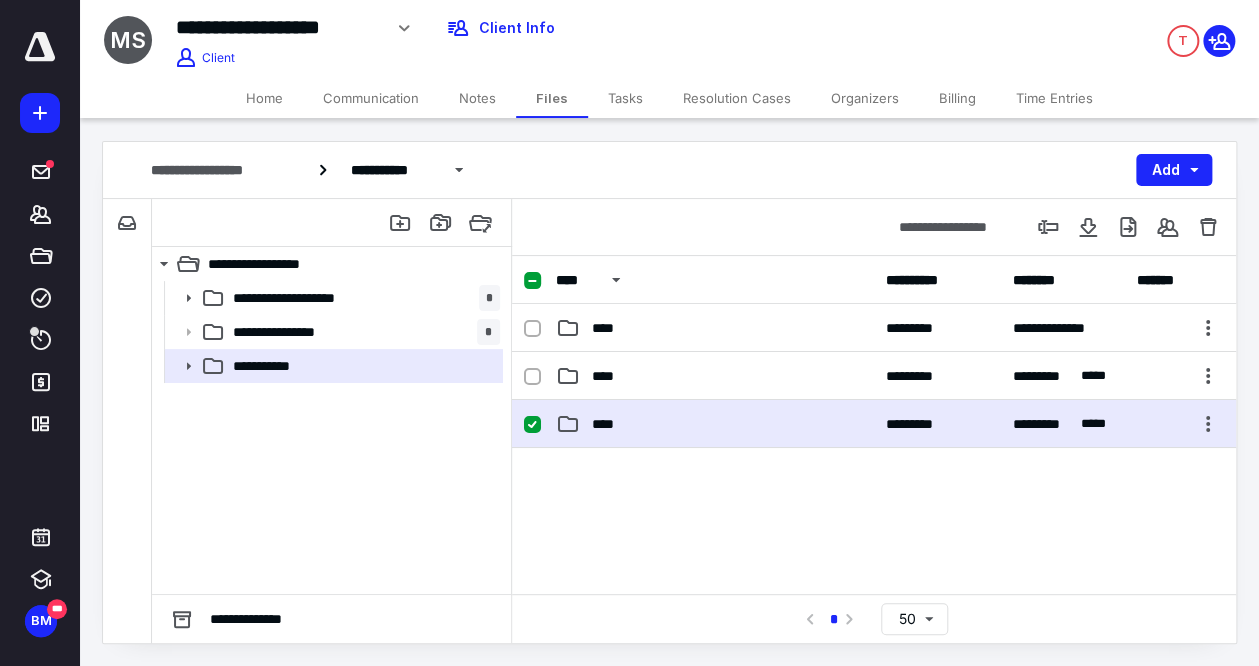 click 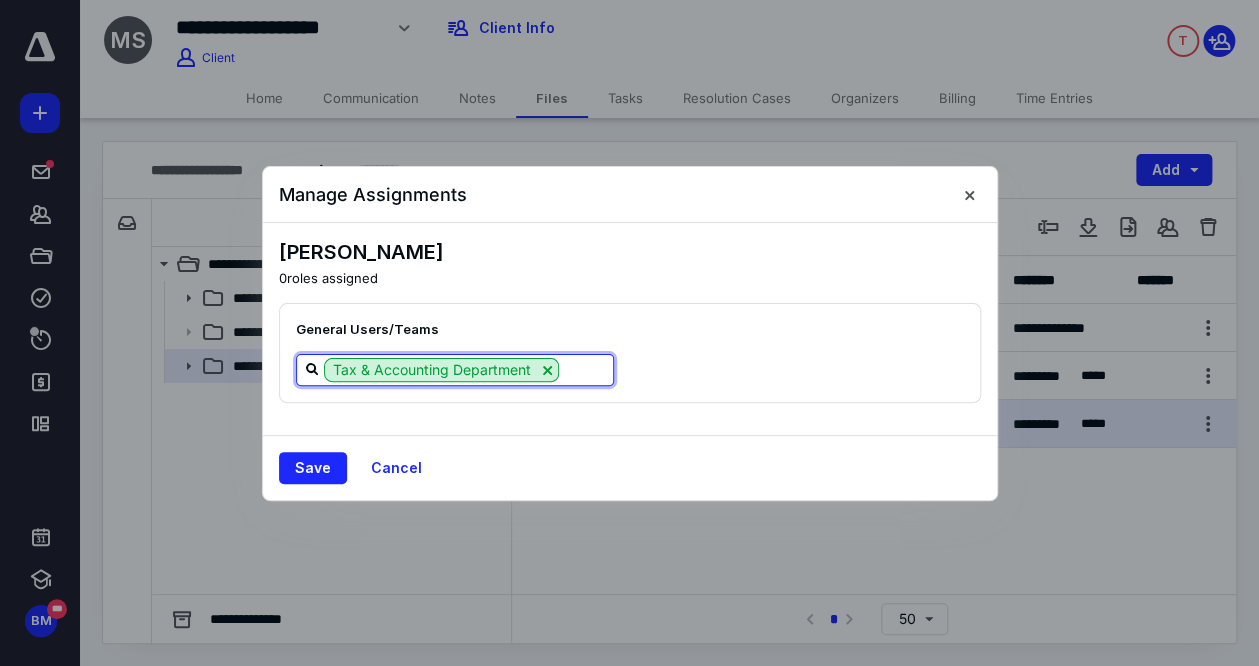 click at bounding box center (586, 369) 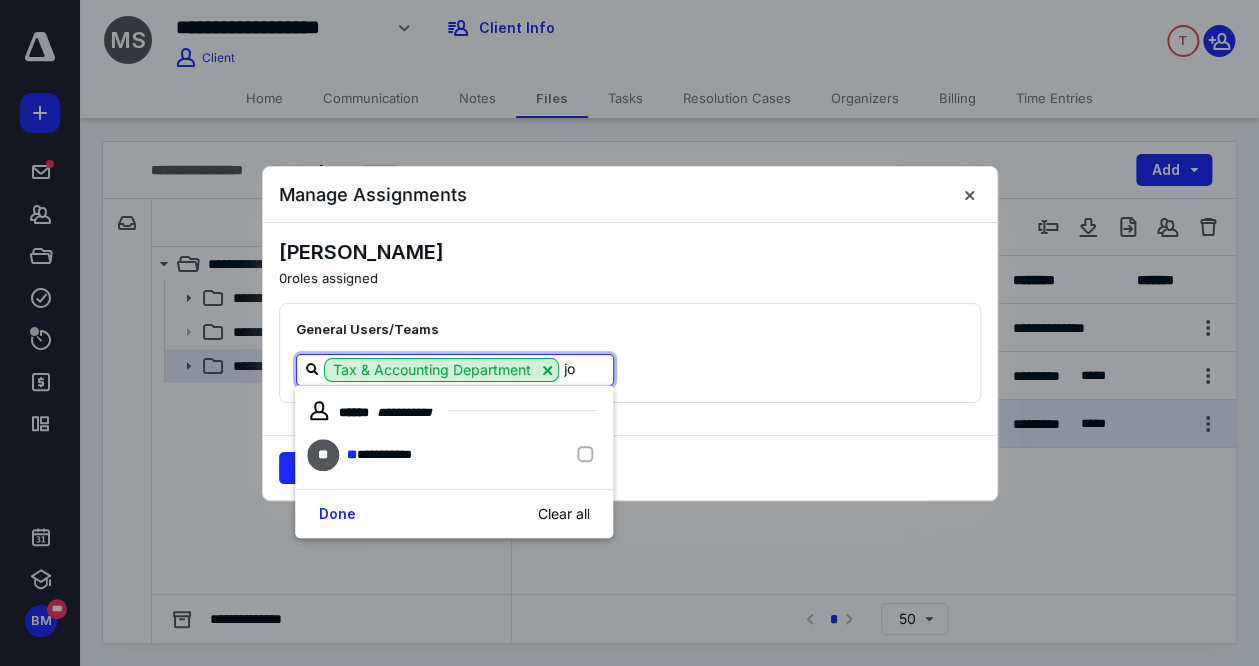 type on "j" 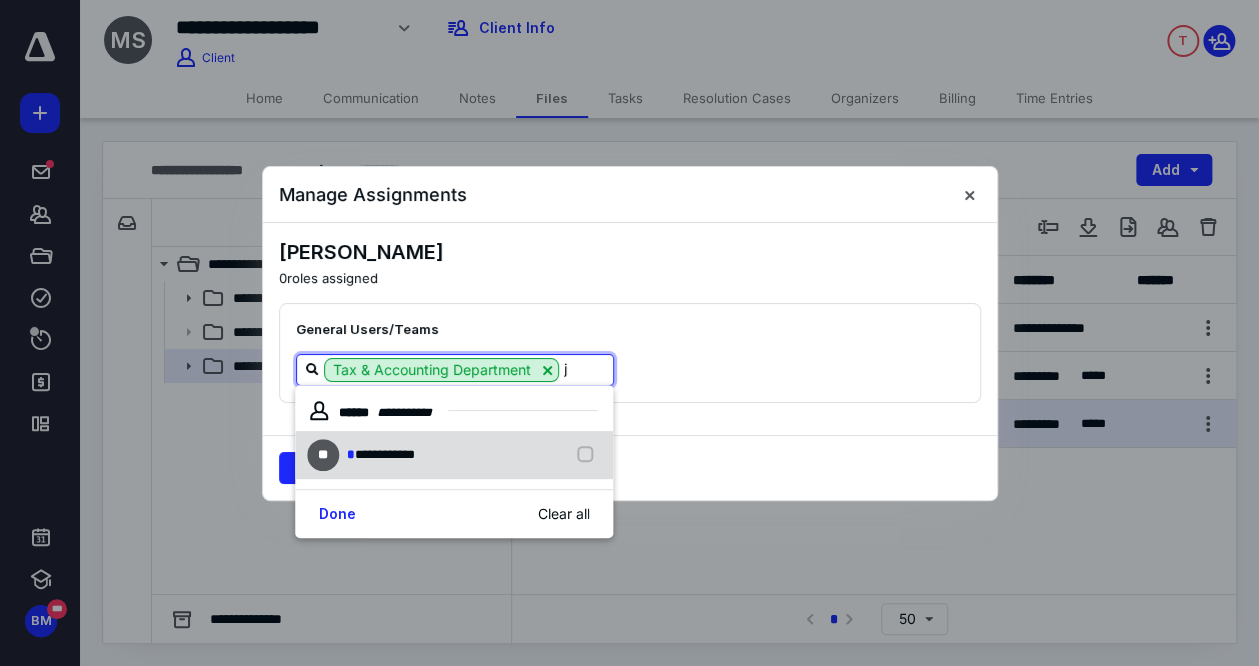 click at bounding box center [589, 455] 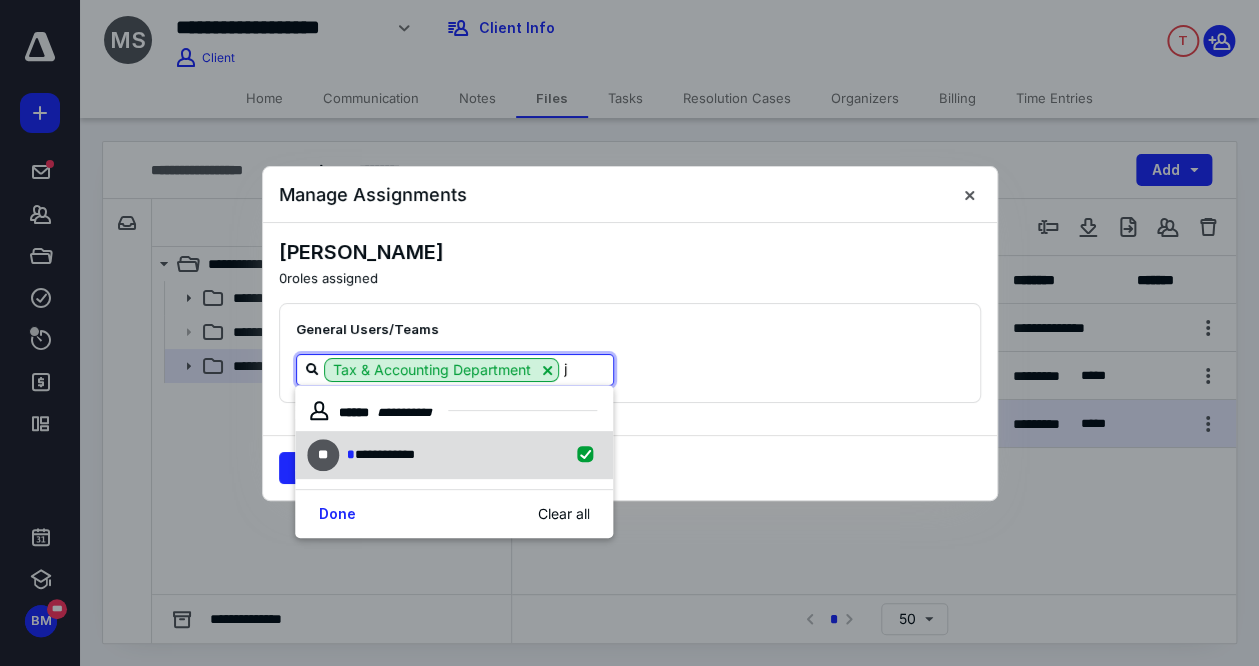 checkbox on "true" 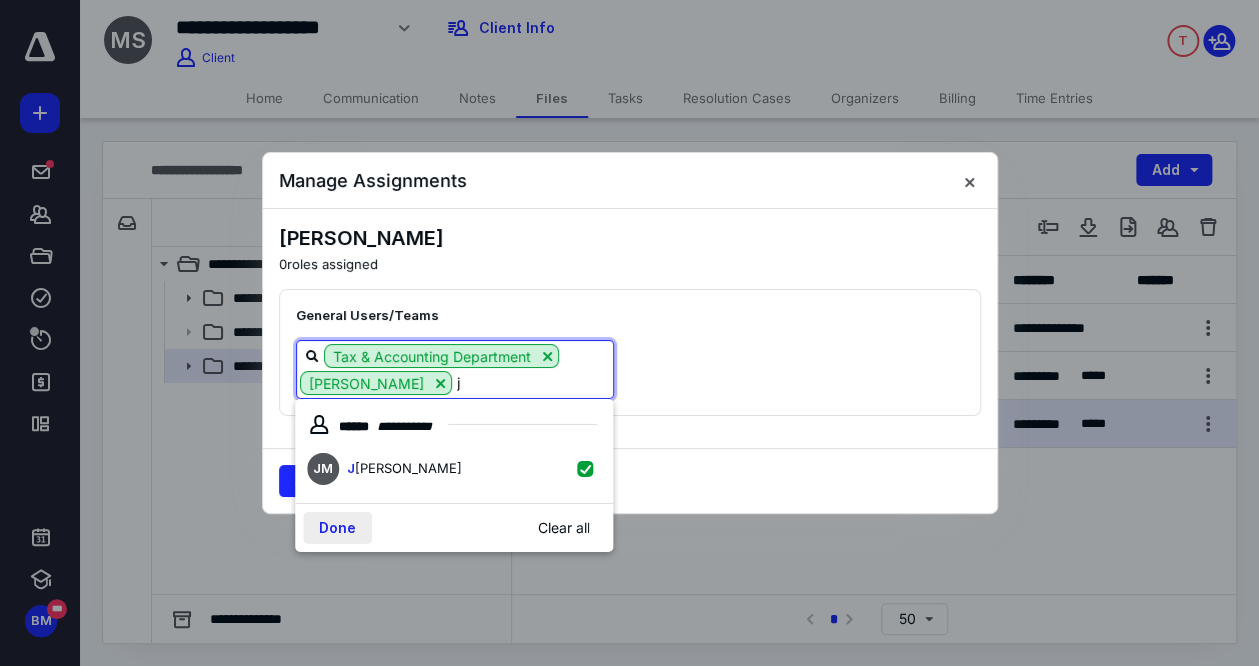type on "j" 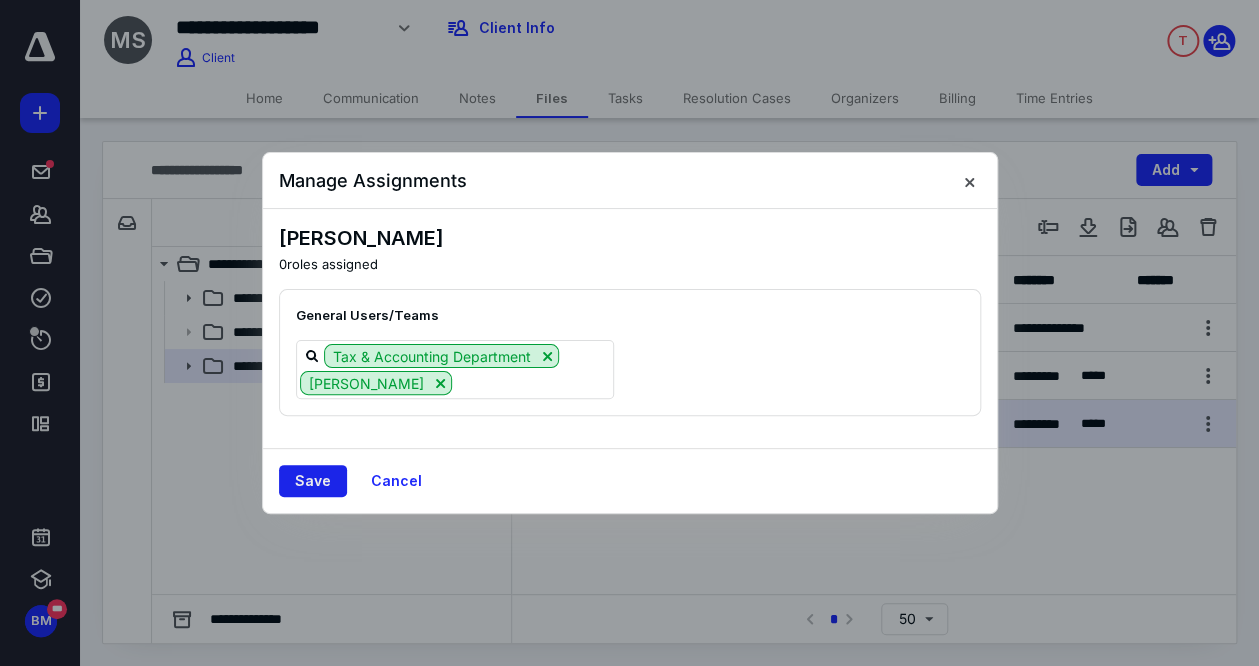 click on "Save" at bounding box center [313, 481] 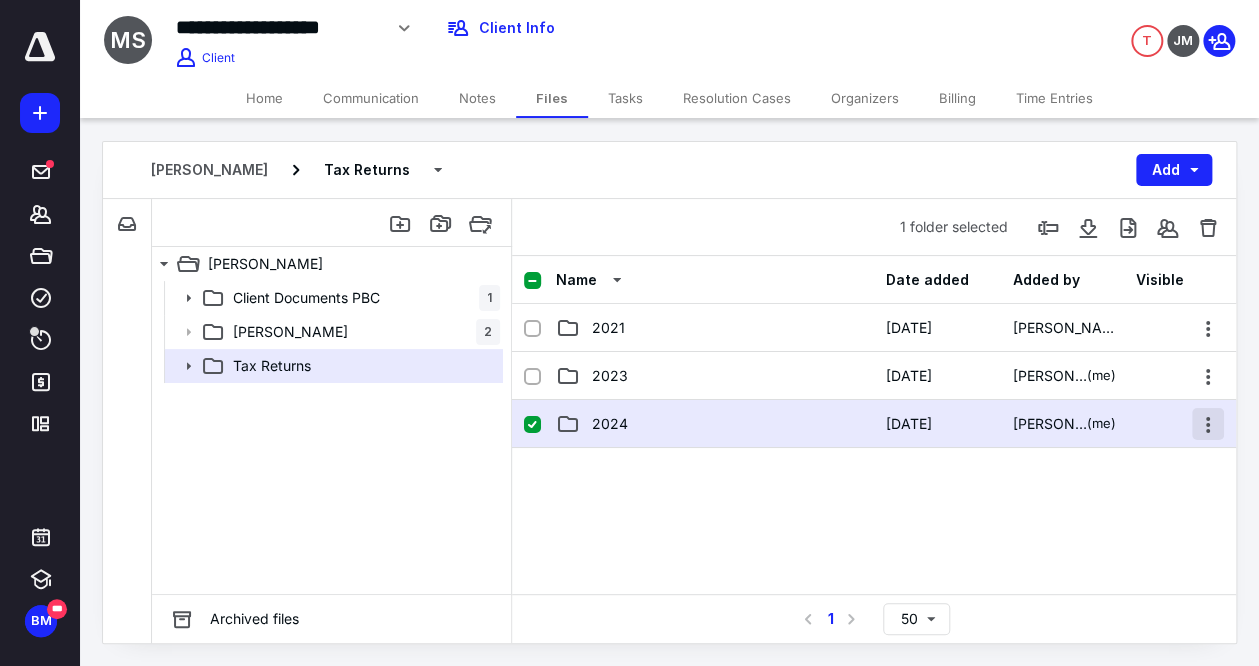 click at bounding box center (1208, 424) 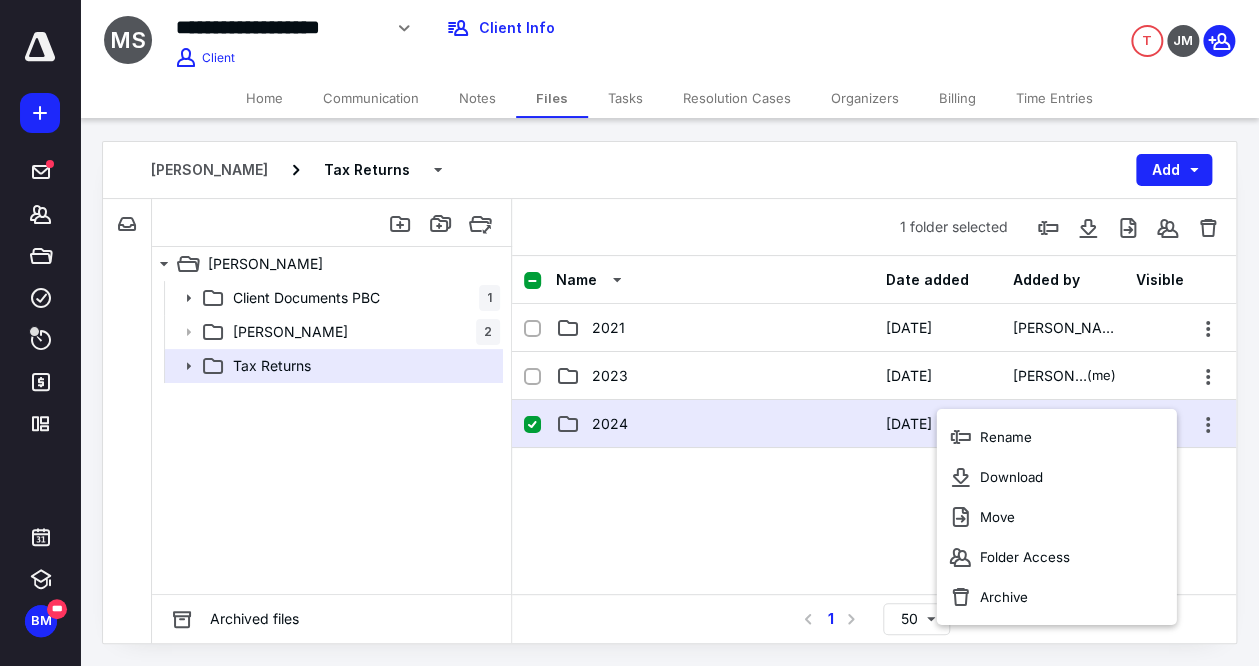 click on "2024" at bounding box center [715, 424] 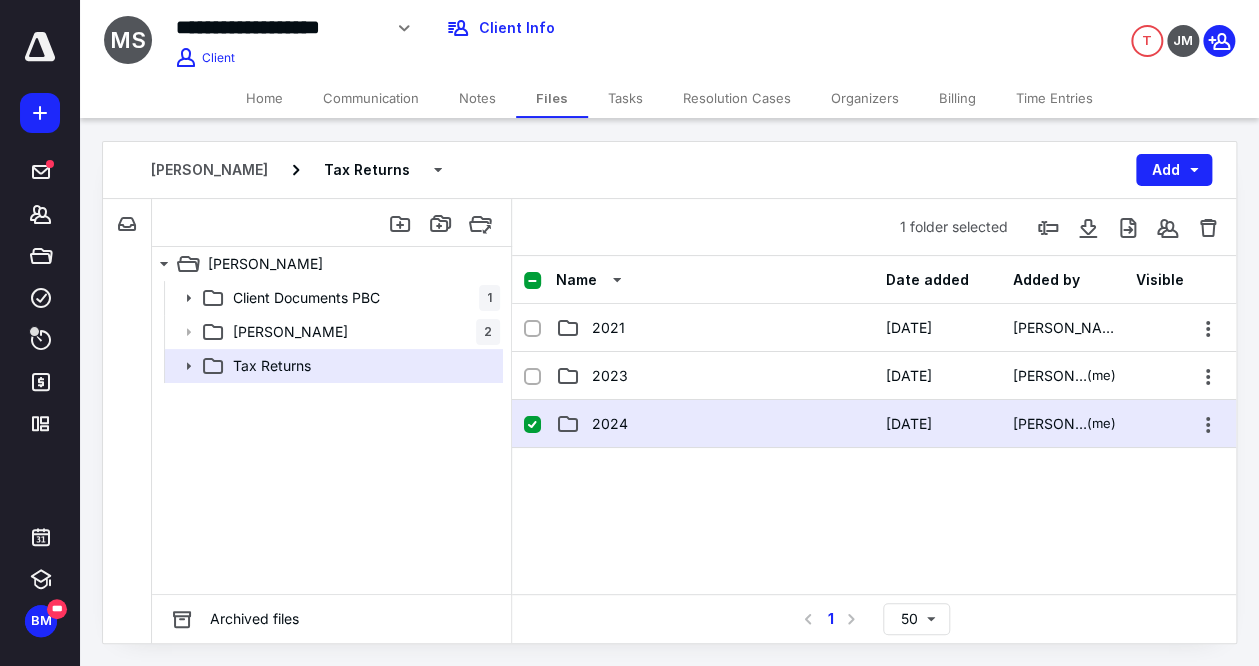 click on "2024" at bounding box center (715, 424) 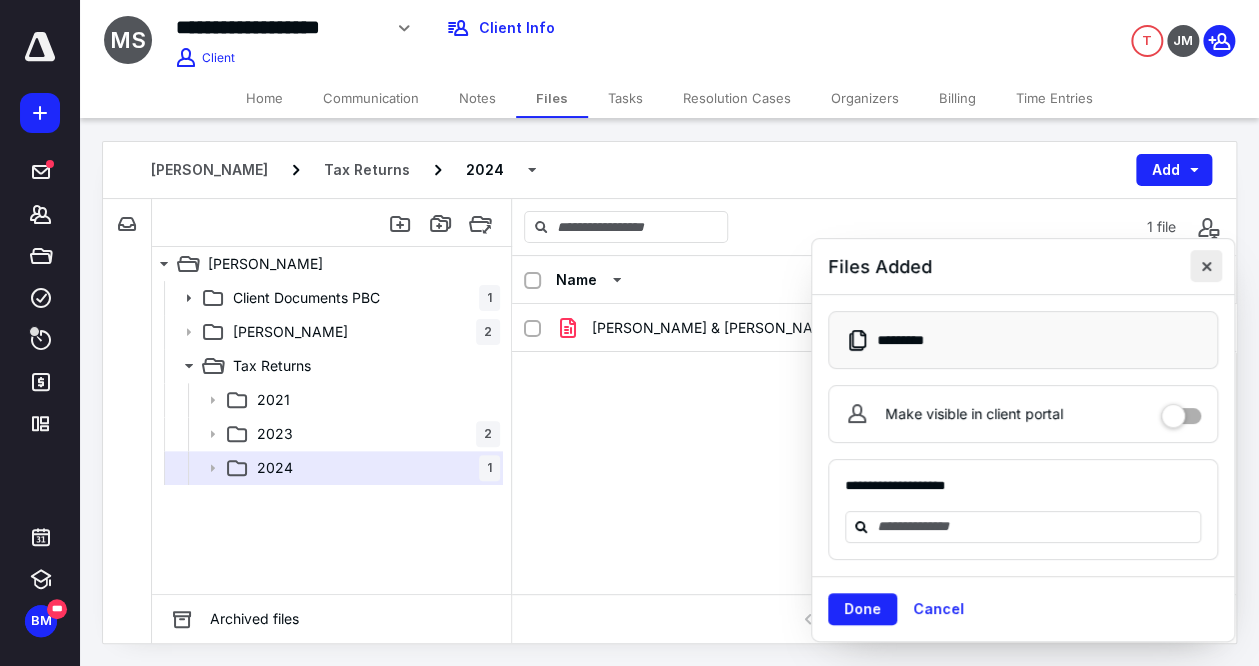 click at bounding box center [1206, 266] 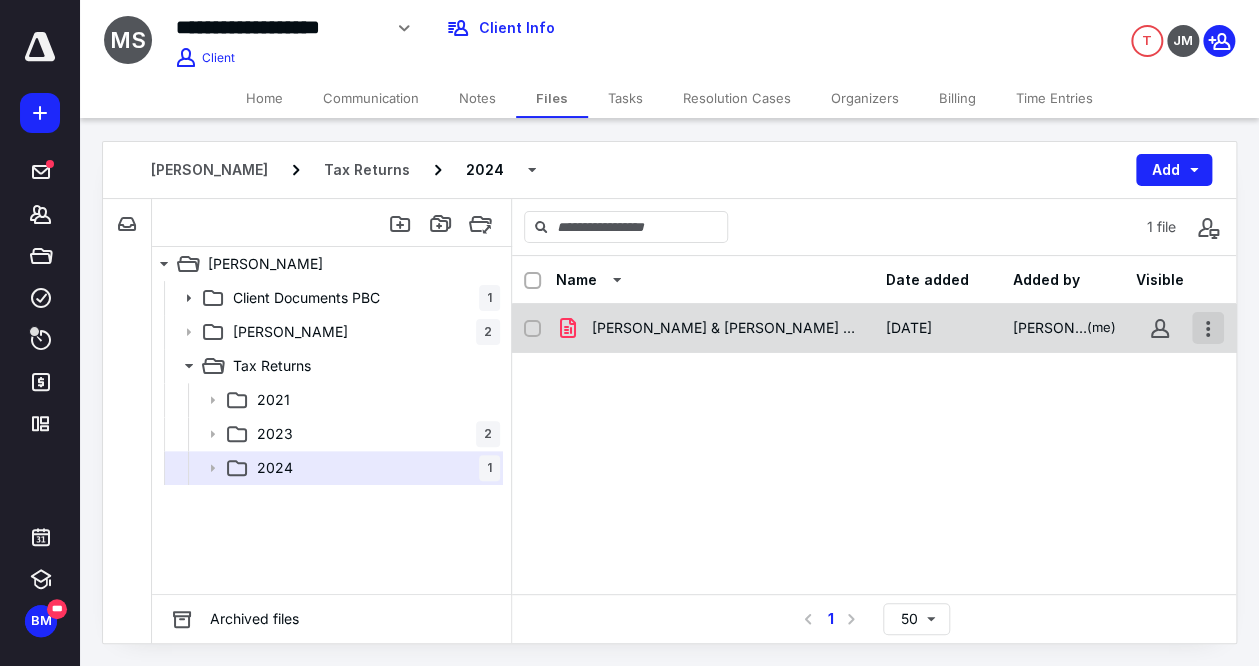 click at bounding box center [1160, 328] 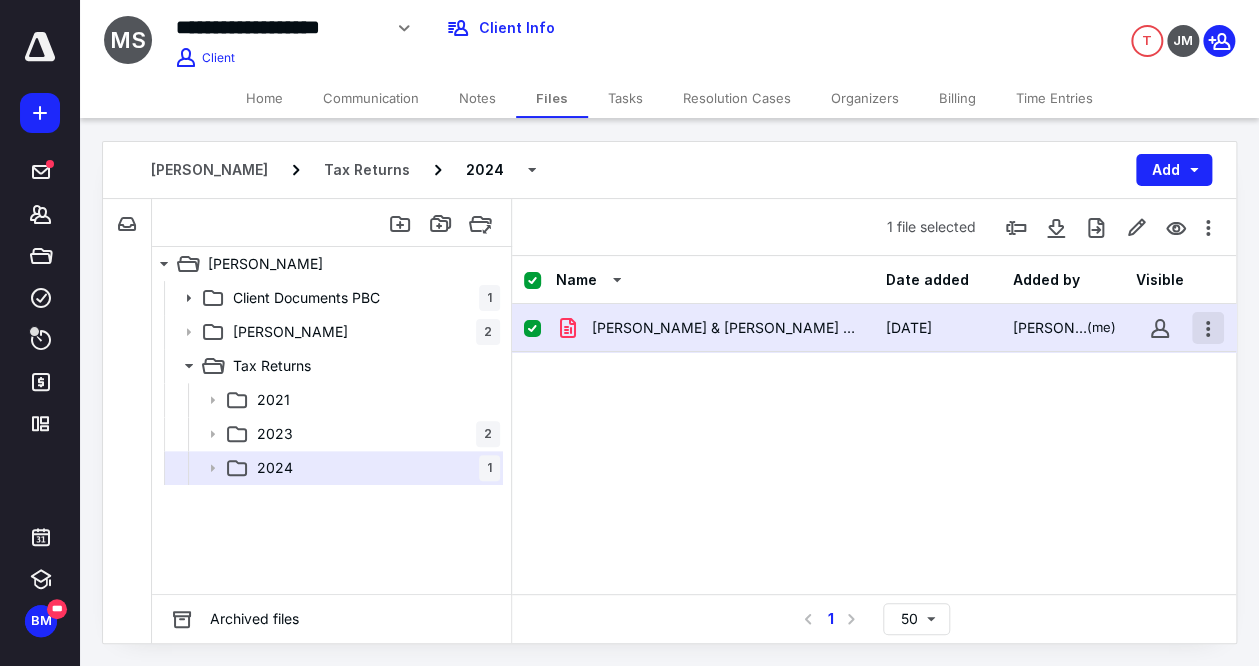 click at bounding box center (1208, 328) 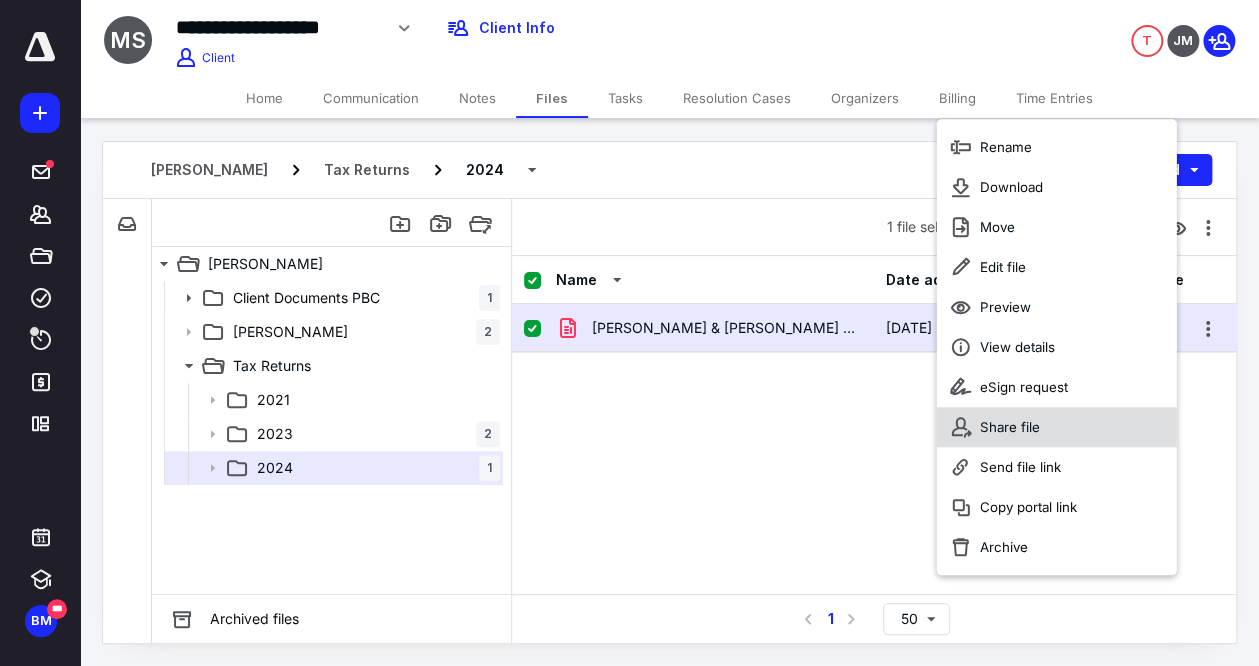 click on "Share file" at bounding box center (1056, 427) 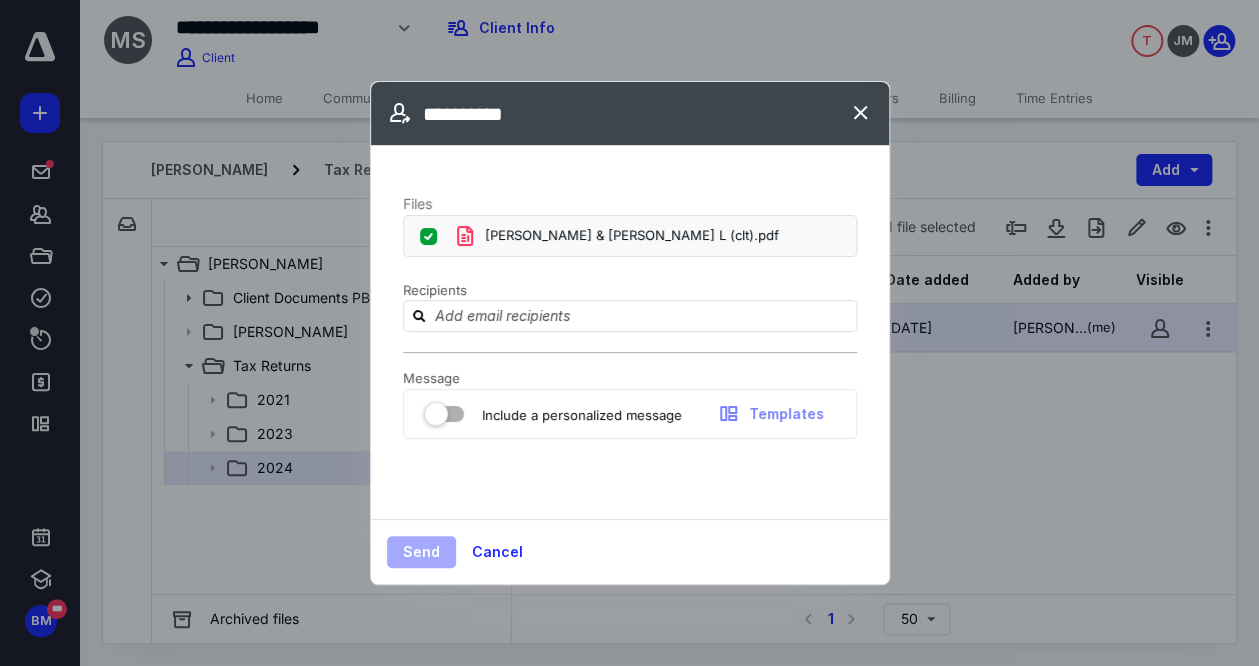 click on "Include a personalized message" at bounding box center (582, 415) 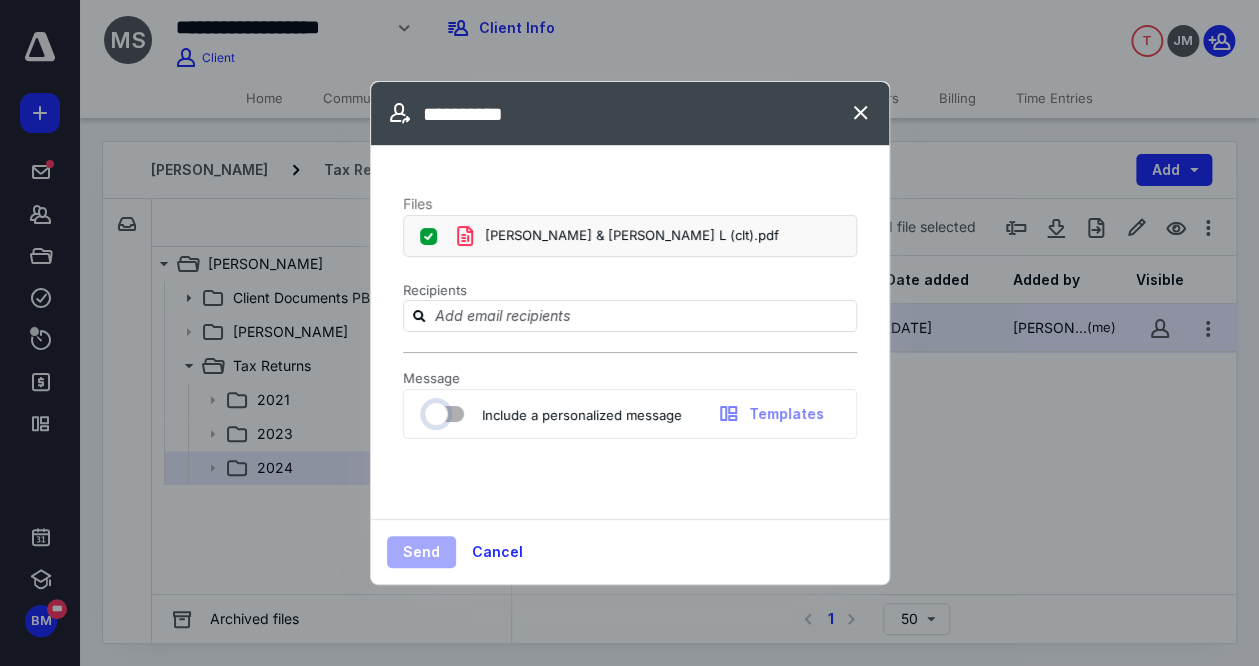 click at bounding box center (434, 411) 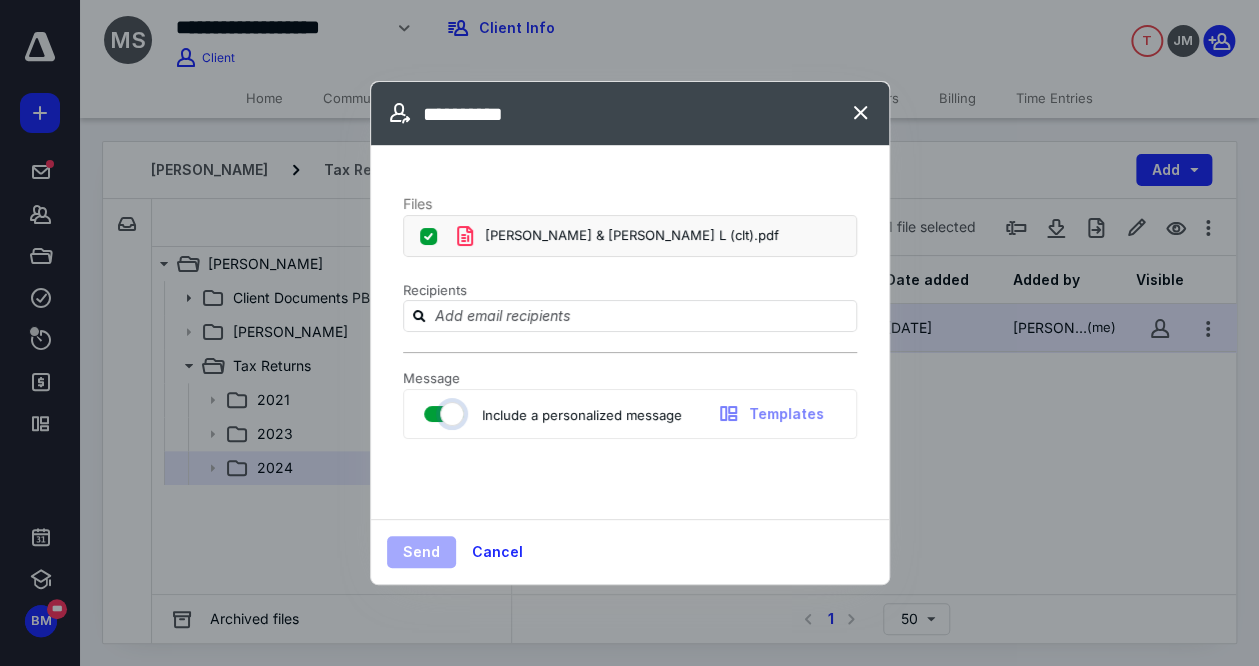 checkbox on "true" 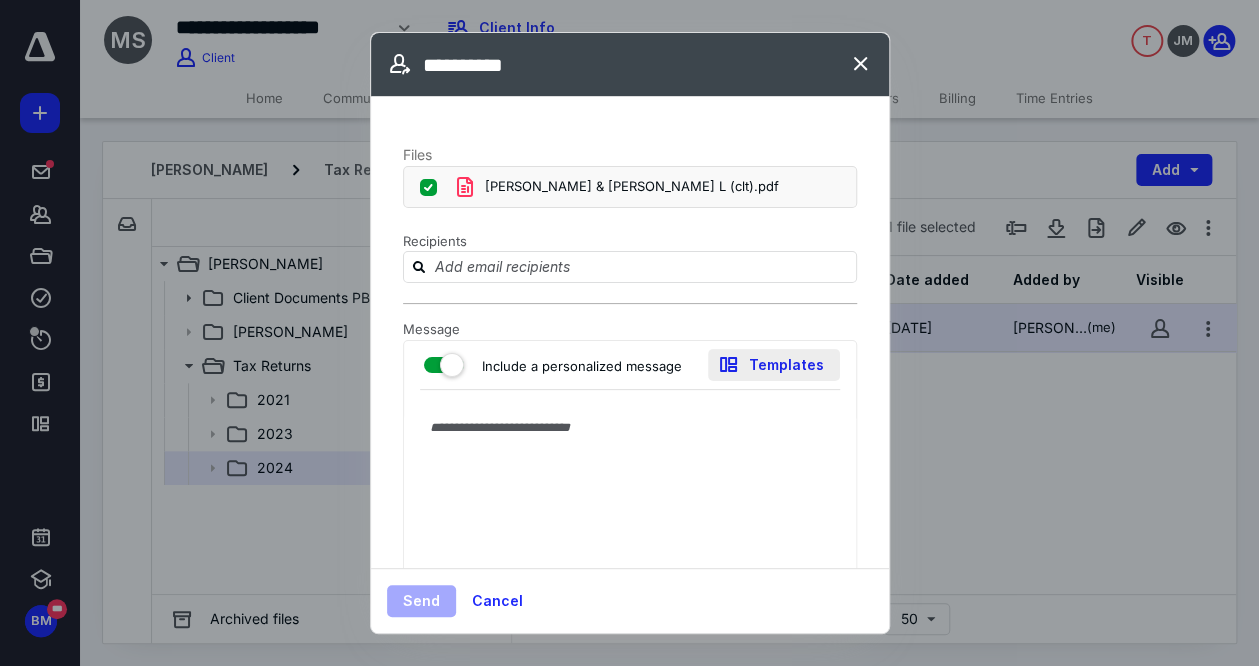 click on "Templates" at bounding box center [774, 365] 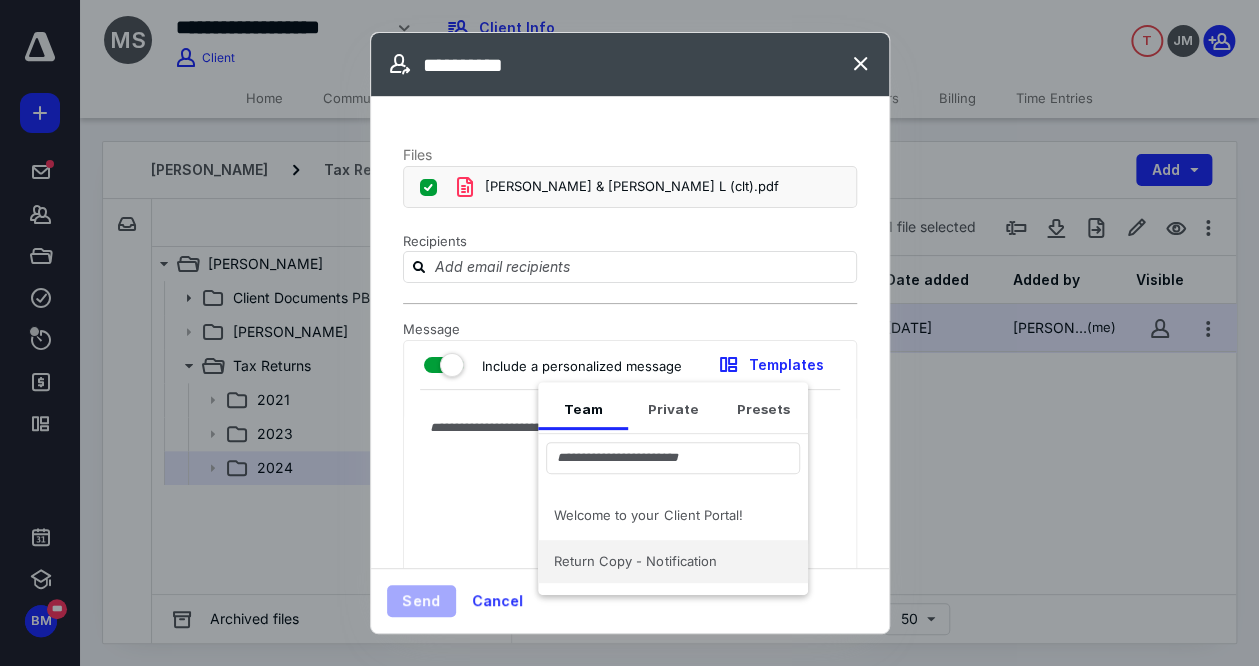 click on "Return Copy - Notification" at bounding box center [661, 561] 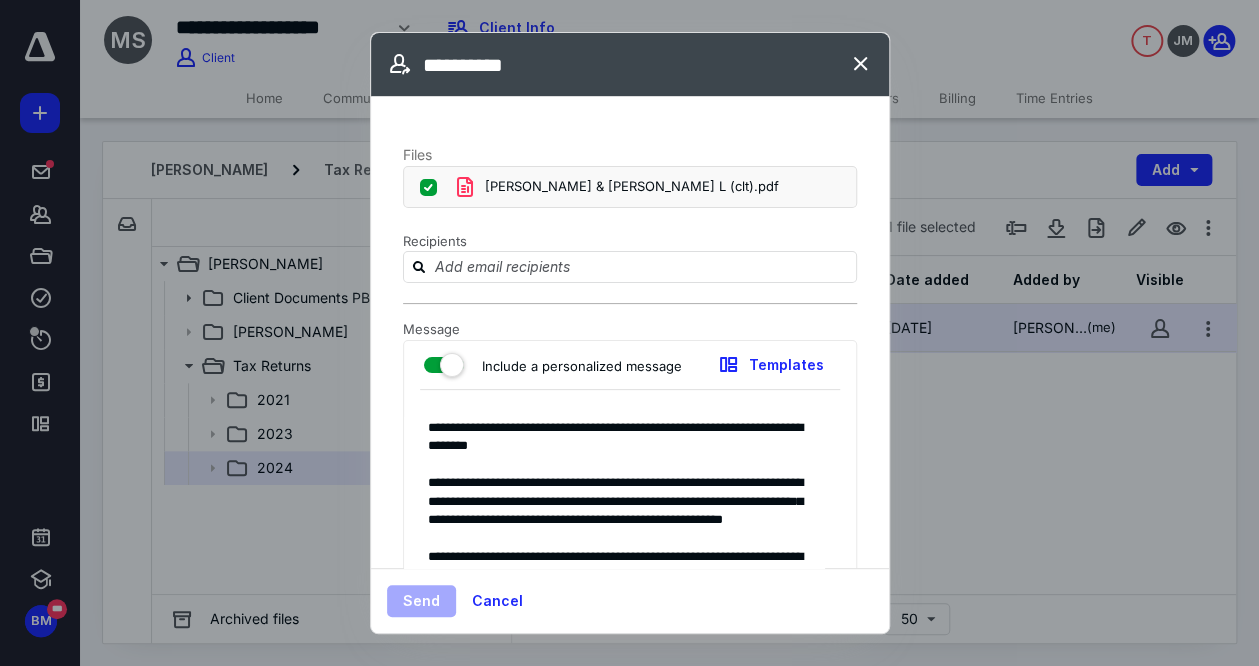 click on "**********" at bounding box center (614, 498) 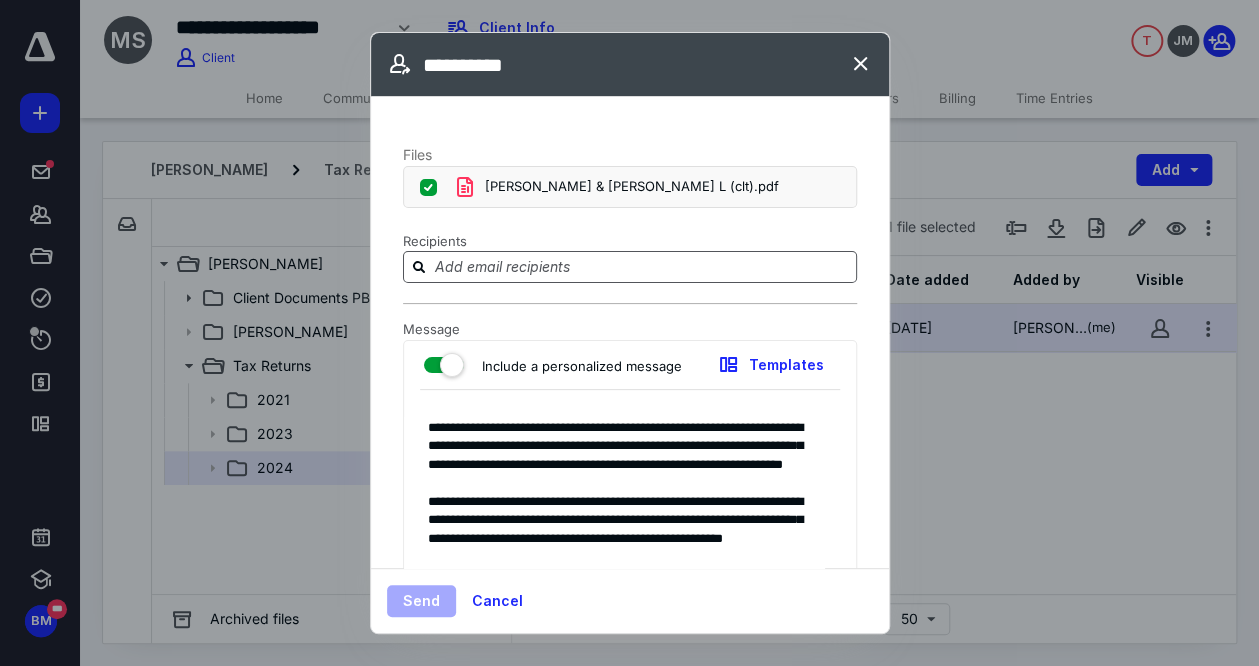 type on "**********" 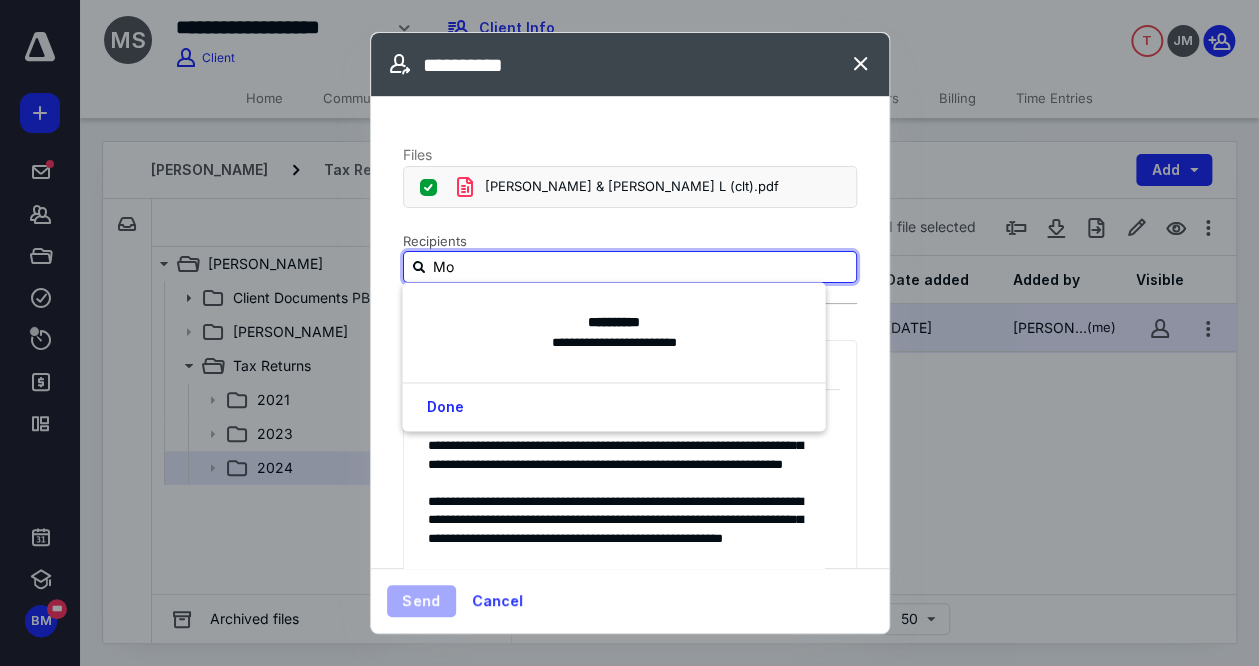 type on "M" 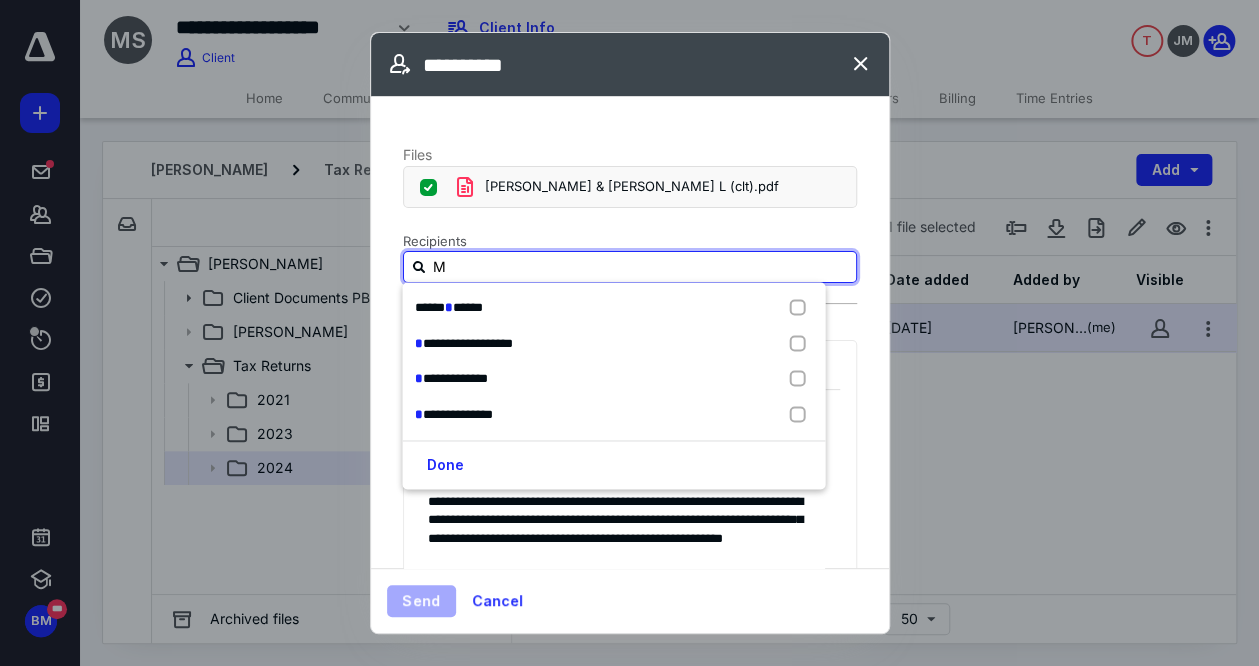 type 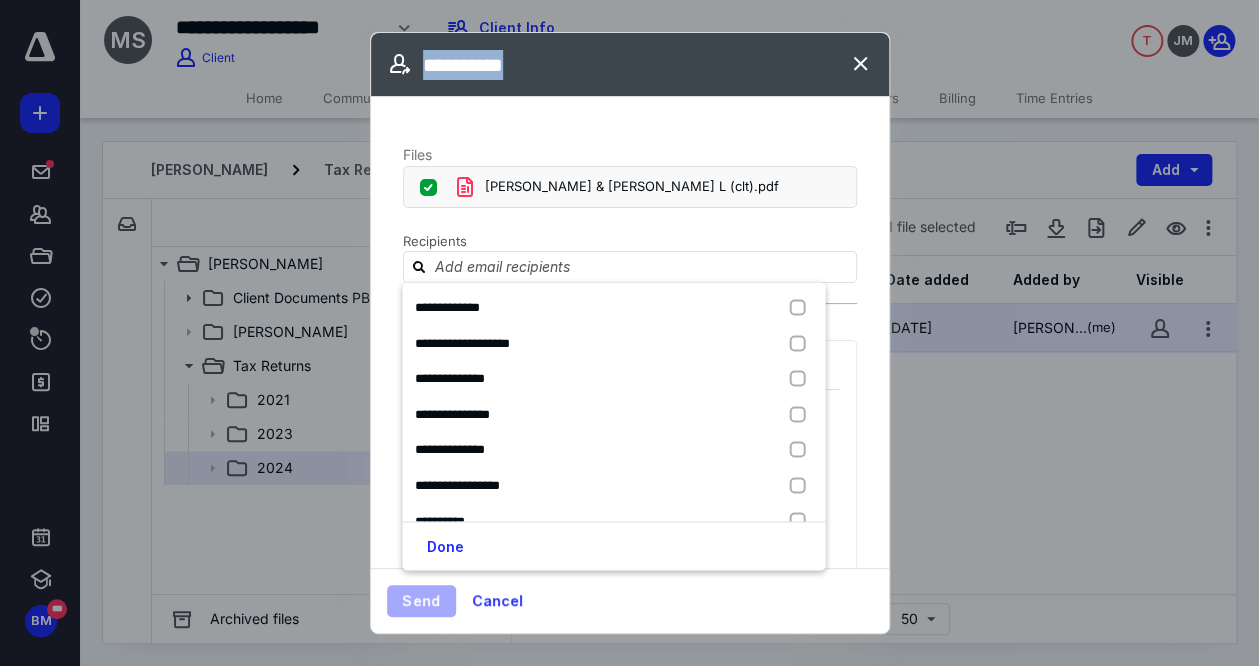 drag, startPoint x: 637, startPoint y: 84, endPoint x: 1432, endPoint y: 157, distance: 798.34454 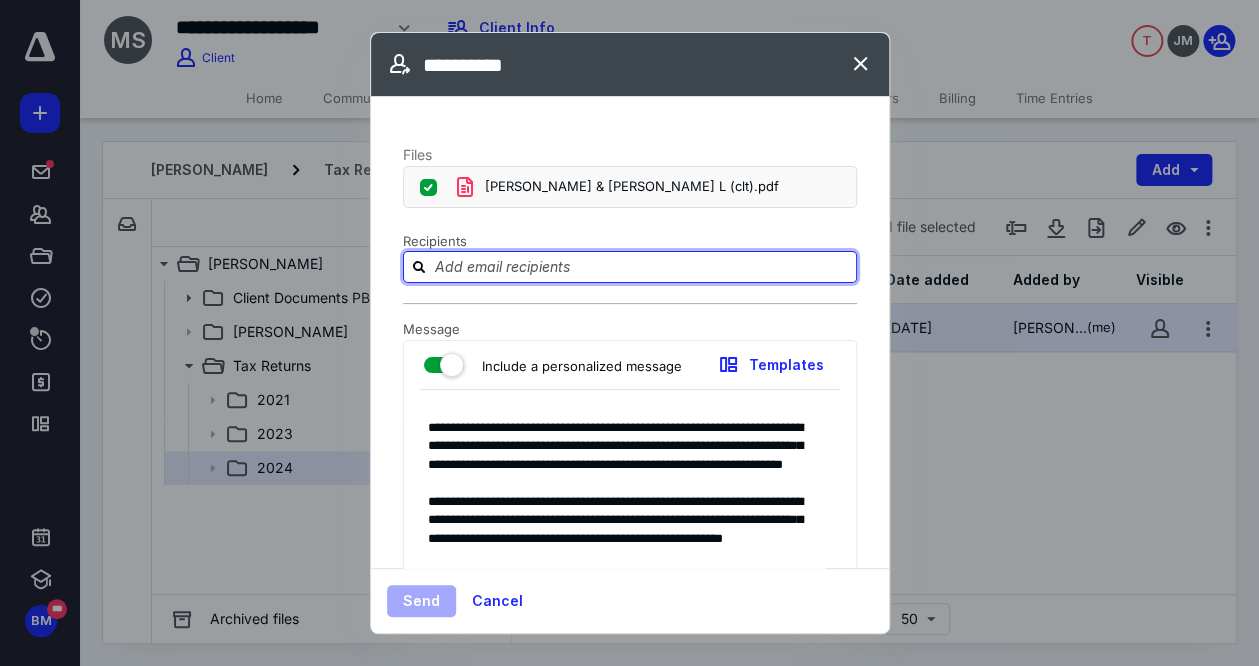 click at bounding box center (642, 266) 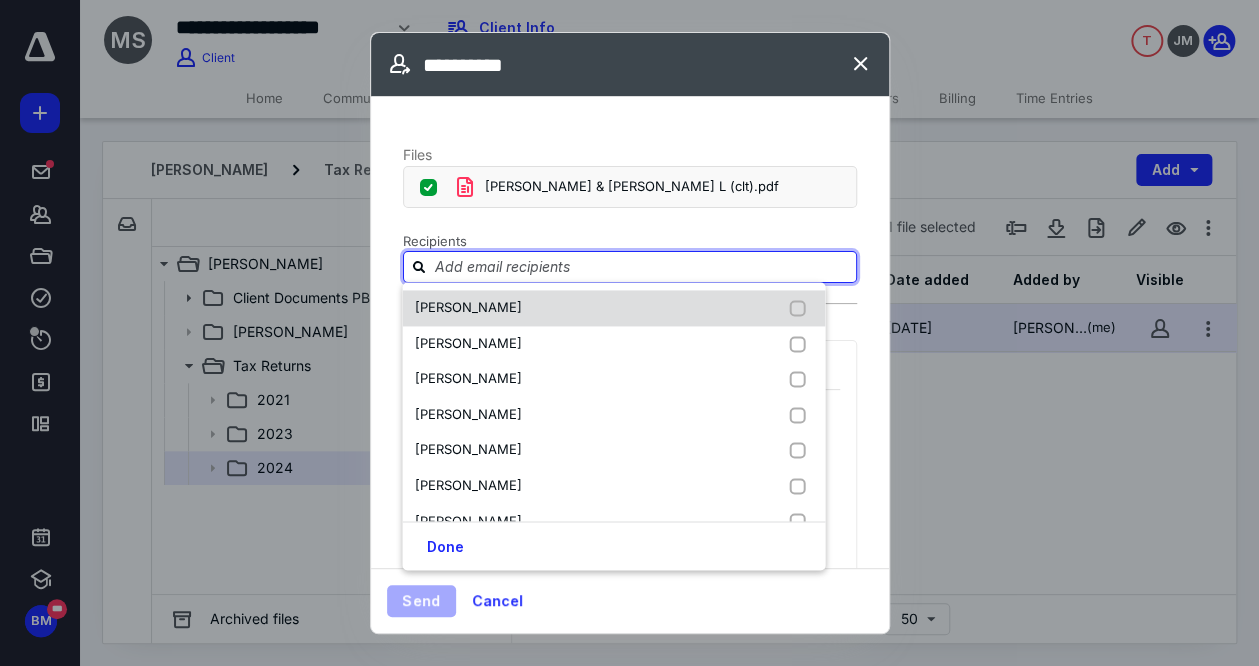 click on "[PERSON_NAME]" at bounding box center (467, 307) 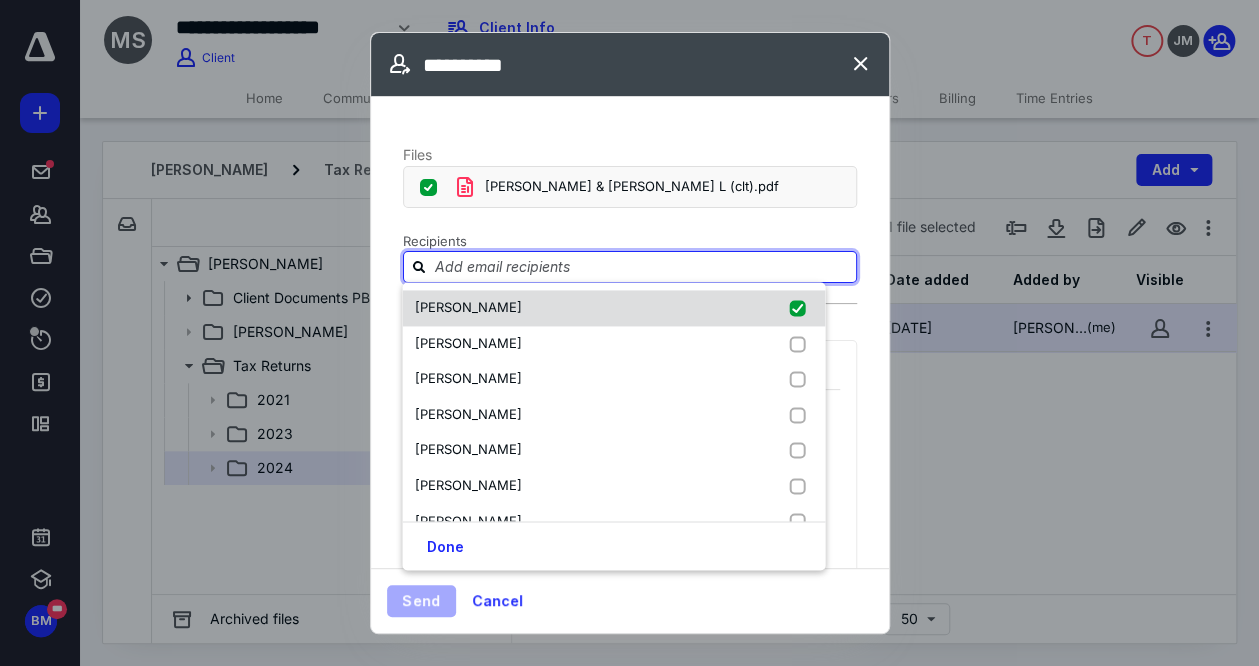 checkbox on "true" 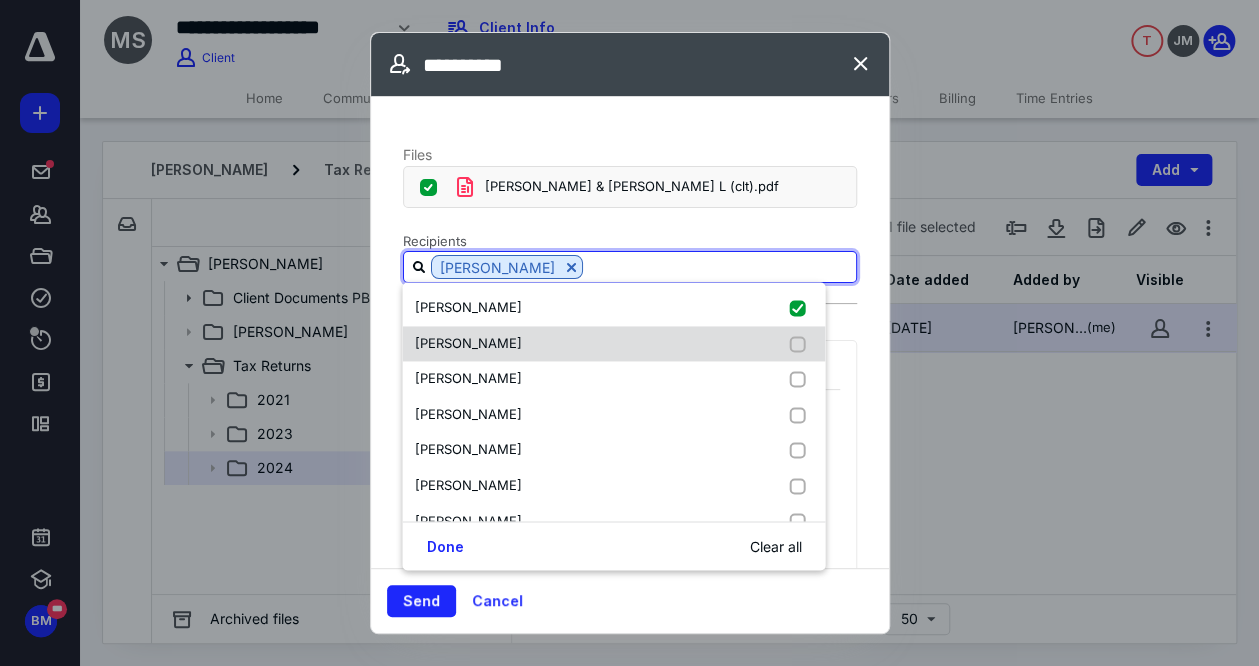 click on "[PERSON_NAME]" at bounding box center (613, 344) 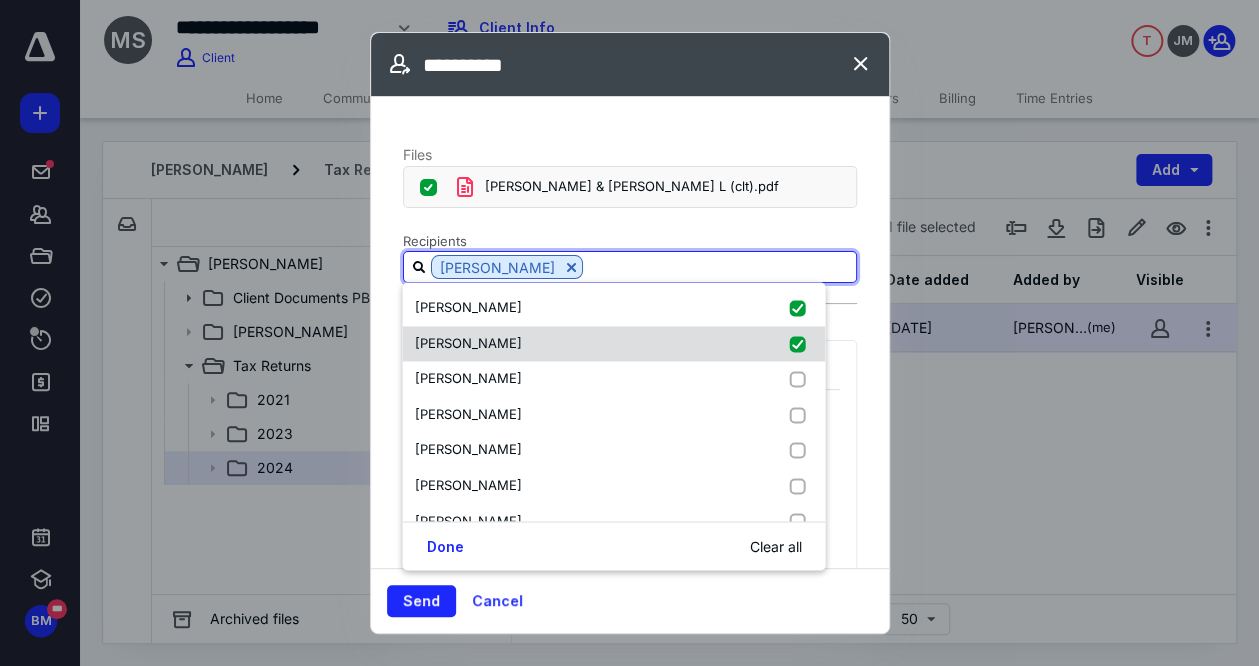 checkbox on "true" 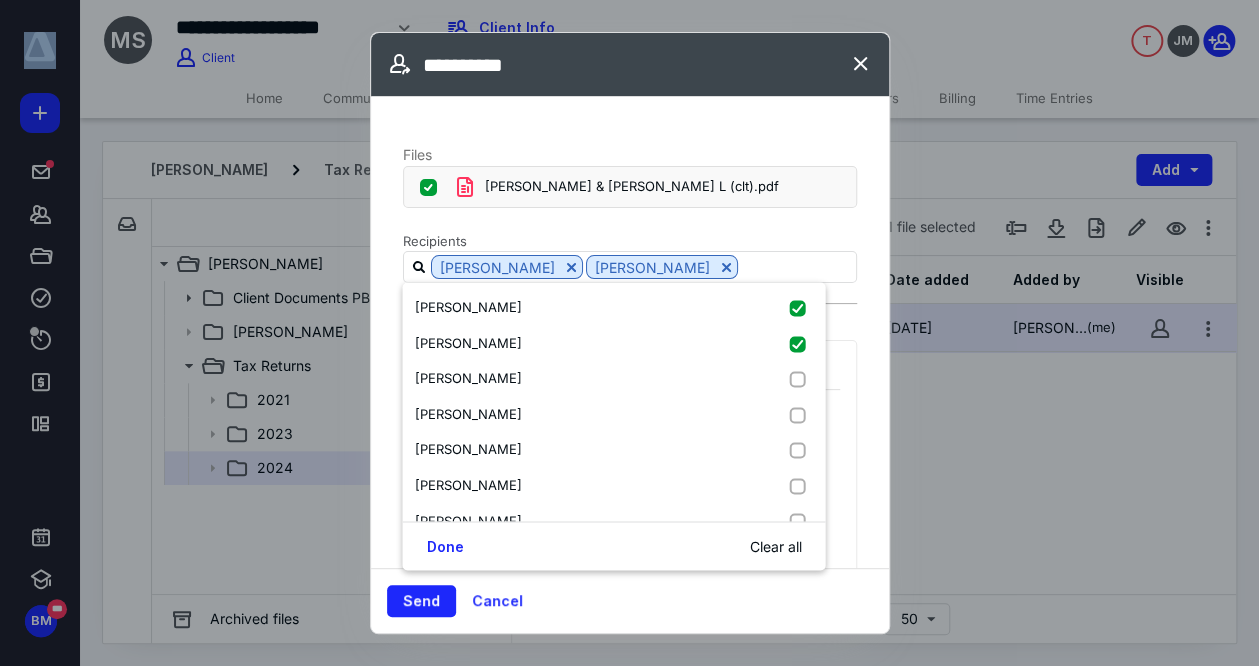 drag, startPoint x: 616, startPoint y: 59, endPoint x: 798, endPoint y: 146, distance: 201.72507 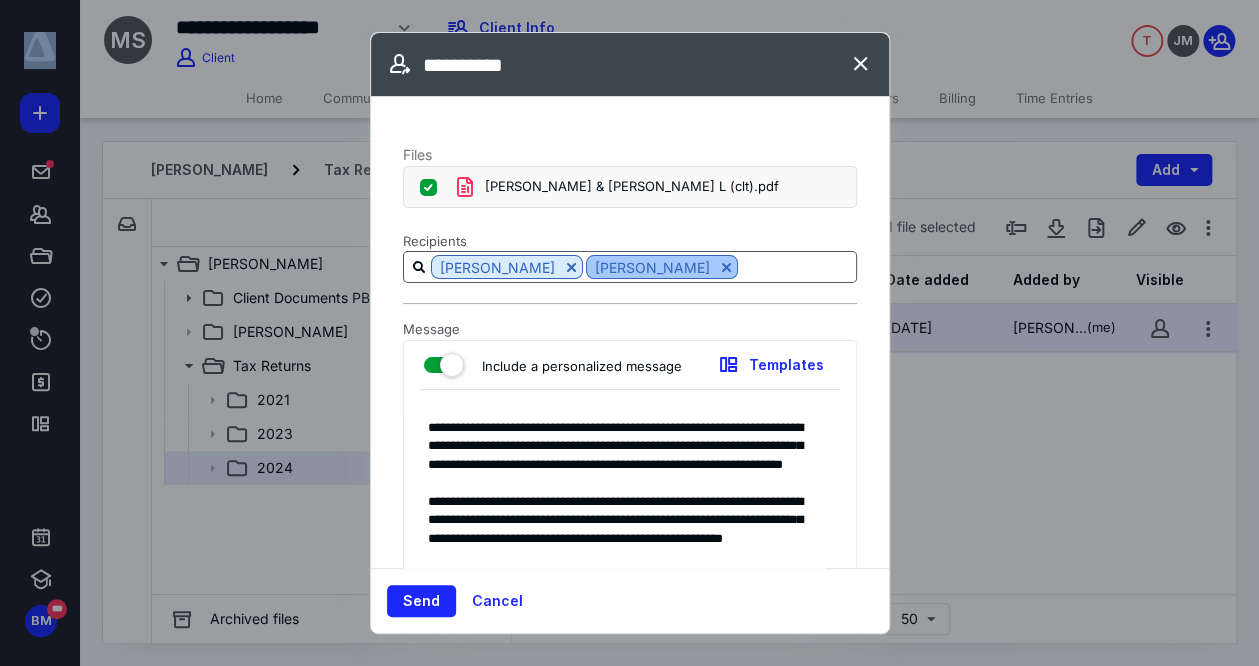 click at bounding box center (726, 267) 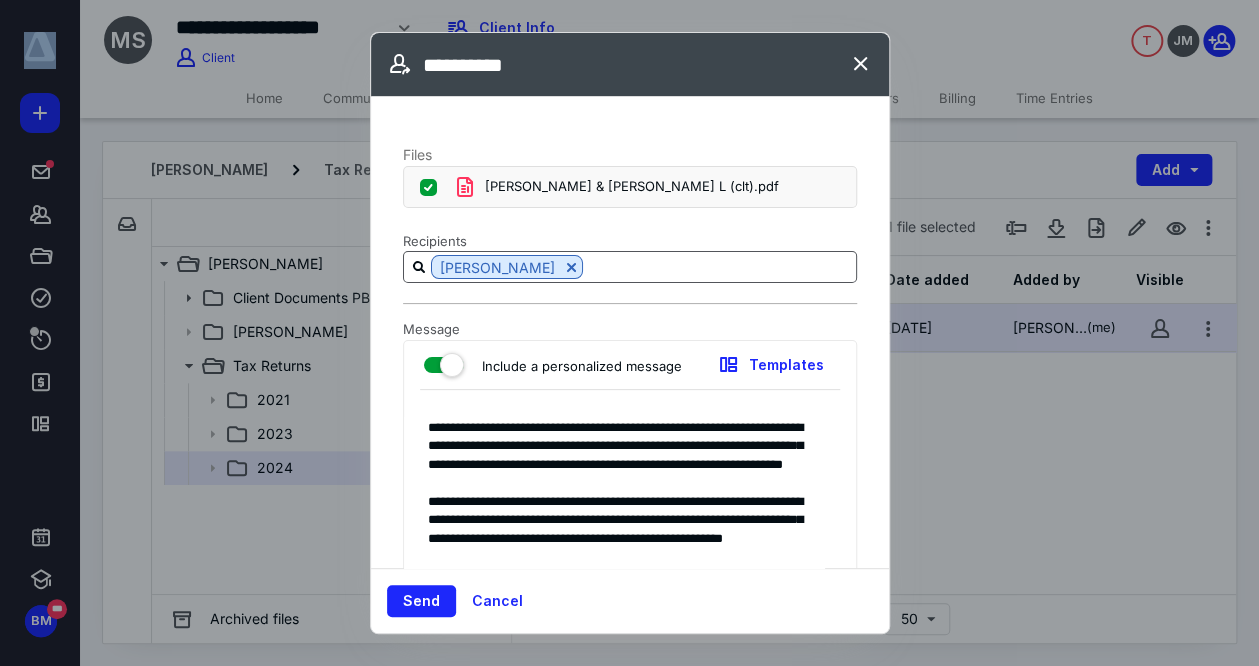 drag, startPoint x: 631, startPoint y: 54, endPoint x: 1183, endPoint y: 89, distance: 553.10846 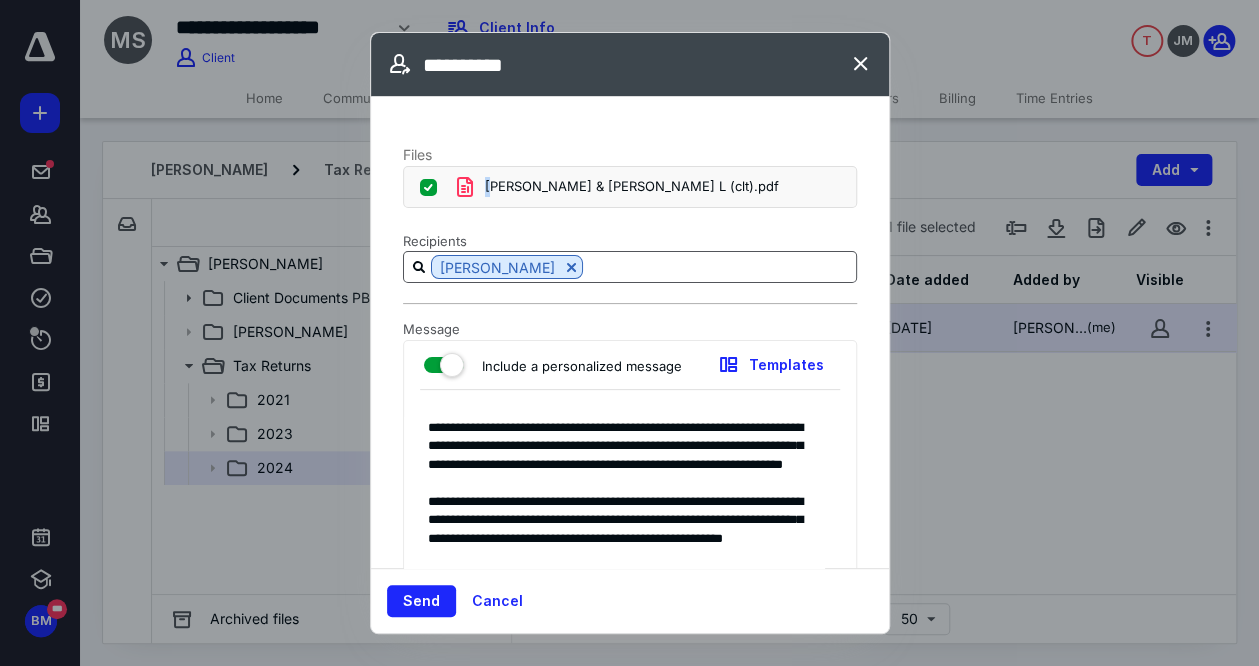 drag, startPoint x: 584, startPoint y: 82, endPoint x: 489, endPoint y: 164, distance: 125.49502 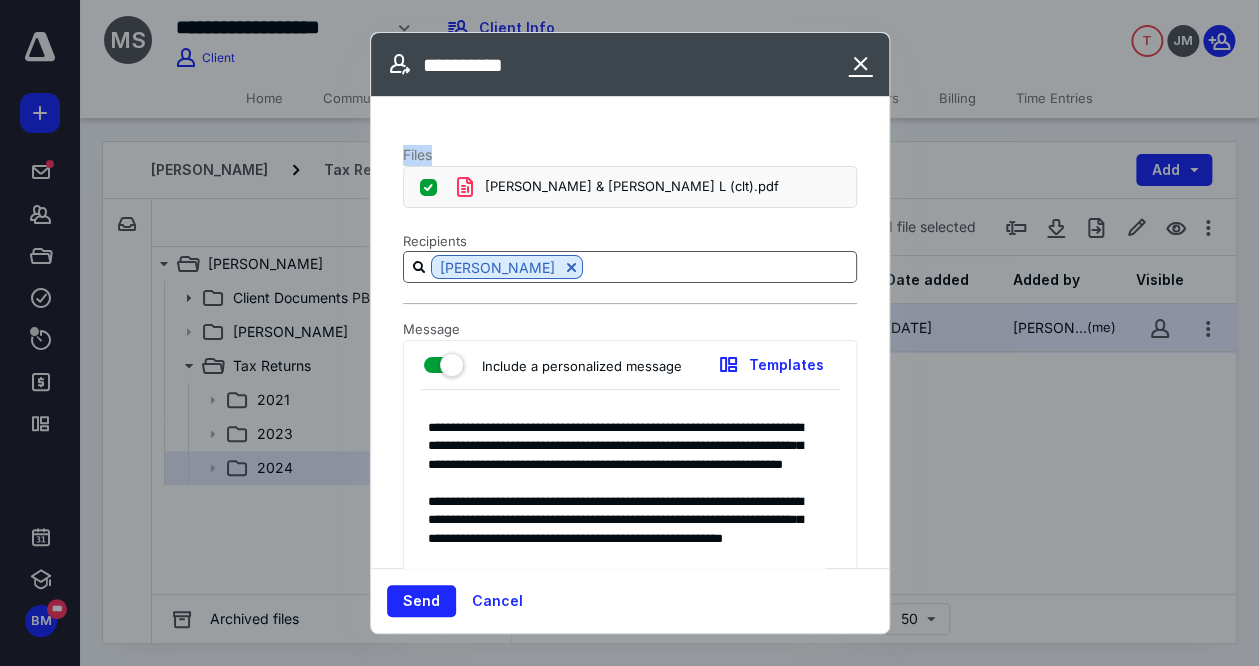 click at bounding box center (861, 65) 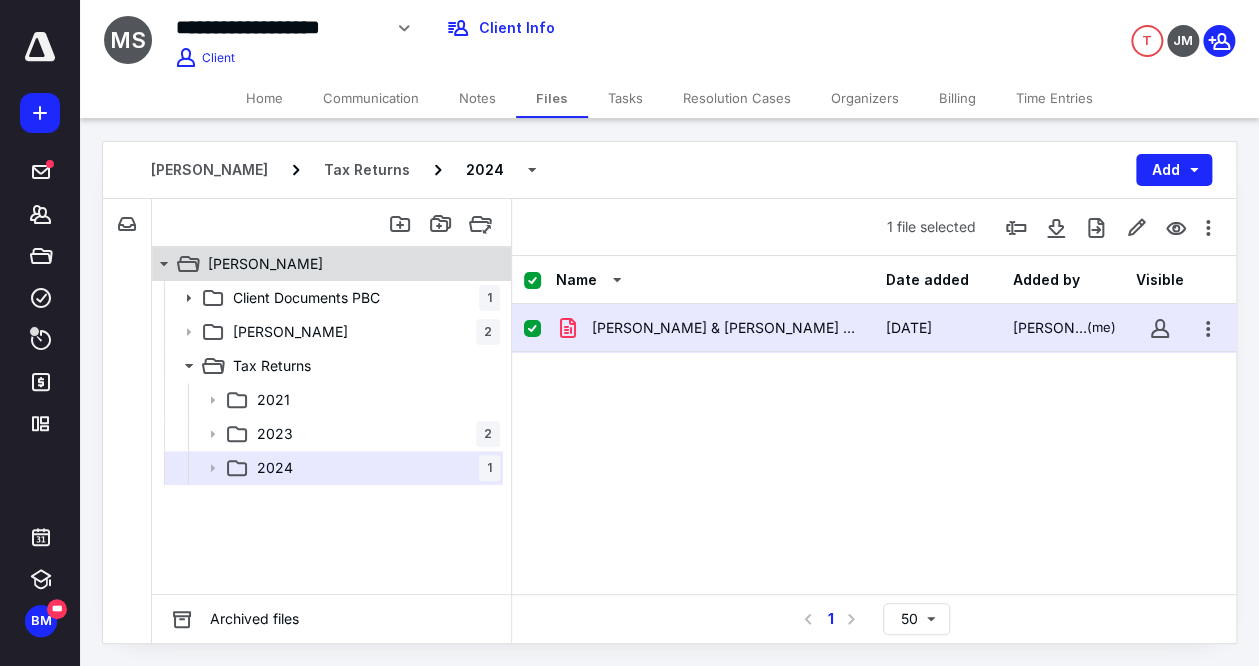 click on "[PERSON_NAME]" at bounding box center [265, 264] 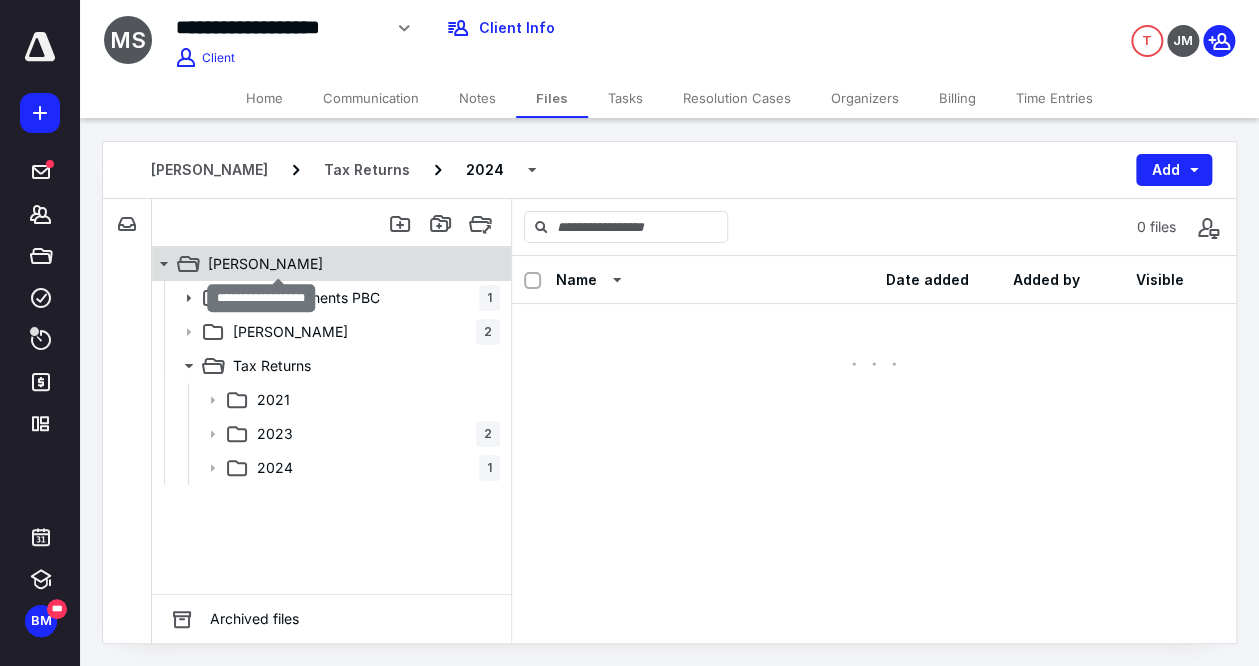 checkbox on "false" 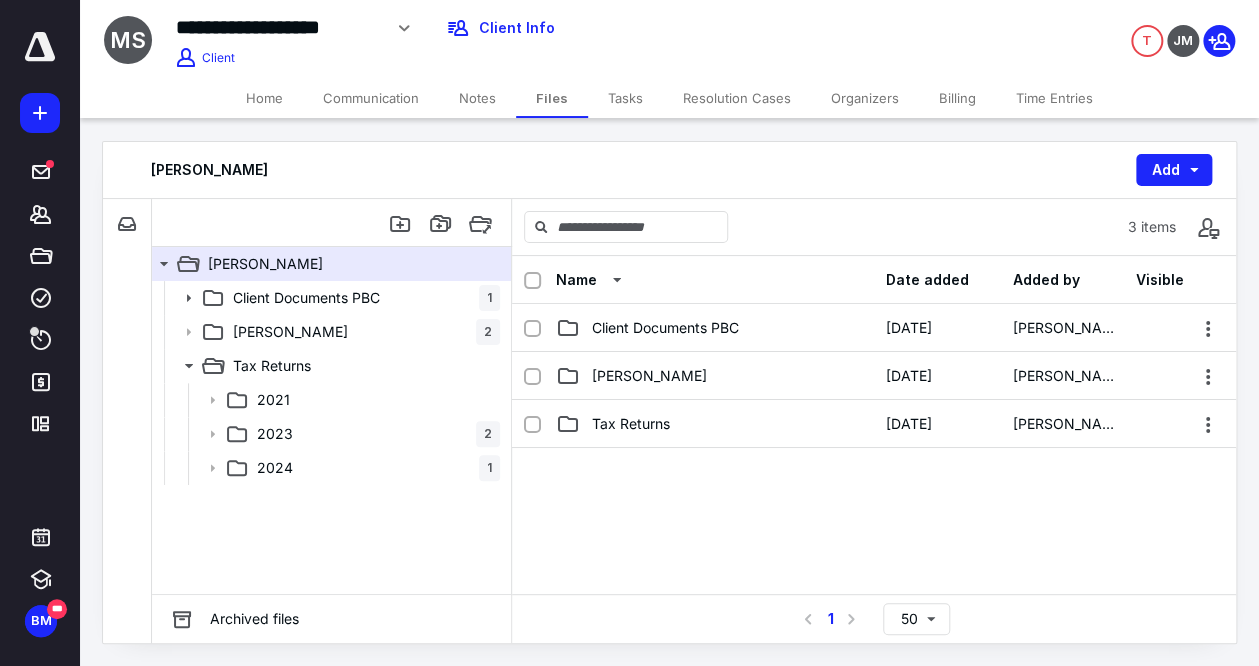 click on "Communication" at bounding box center [371, 98] 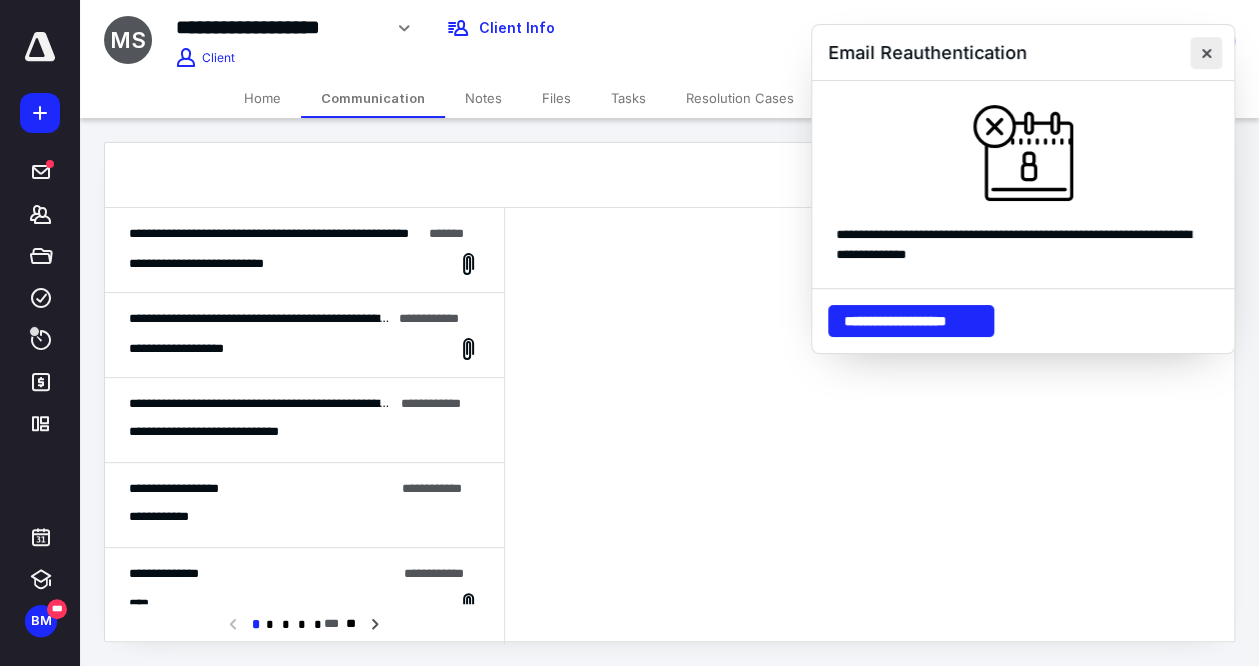 click at bounding box center [1206, 53] 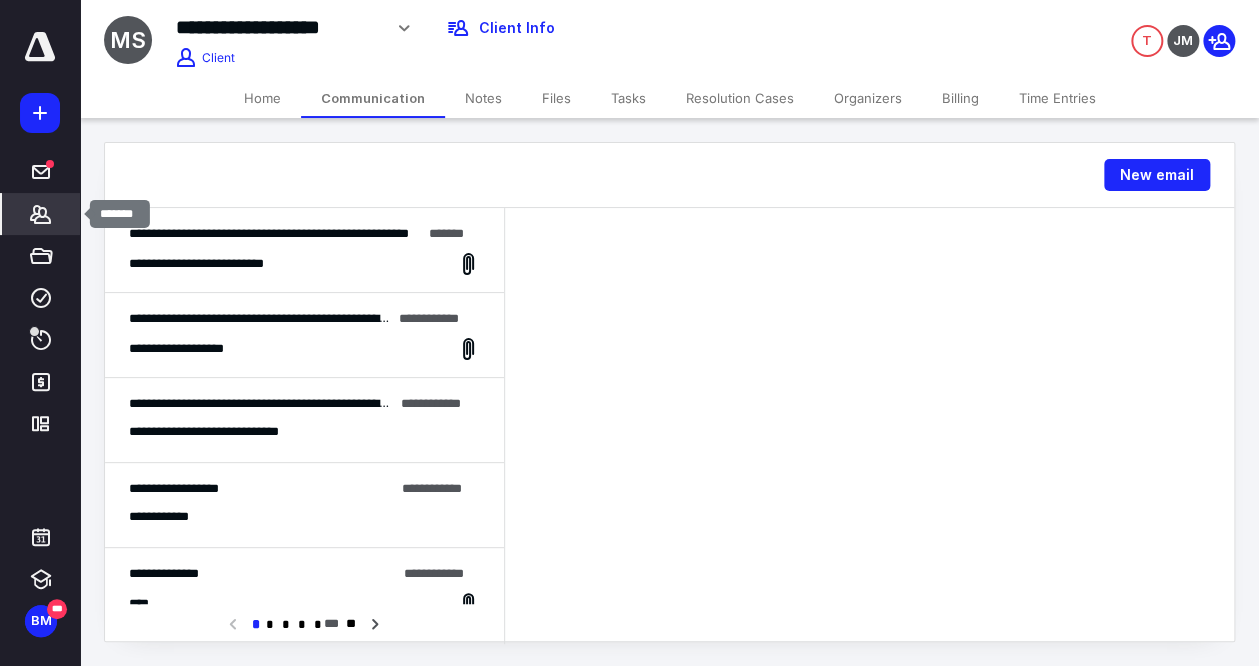 click 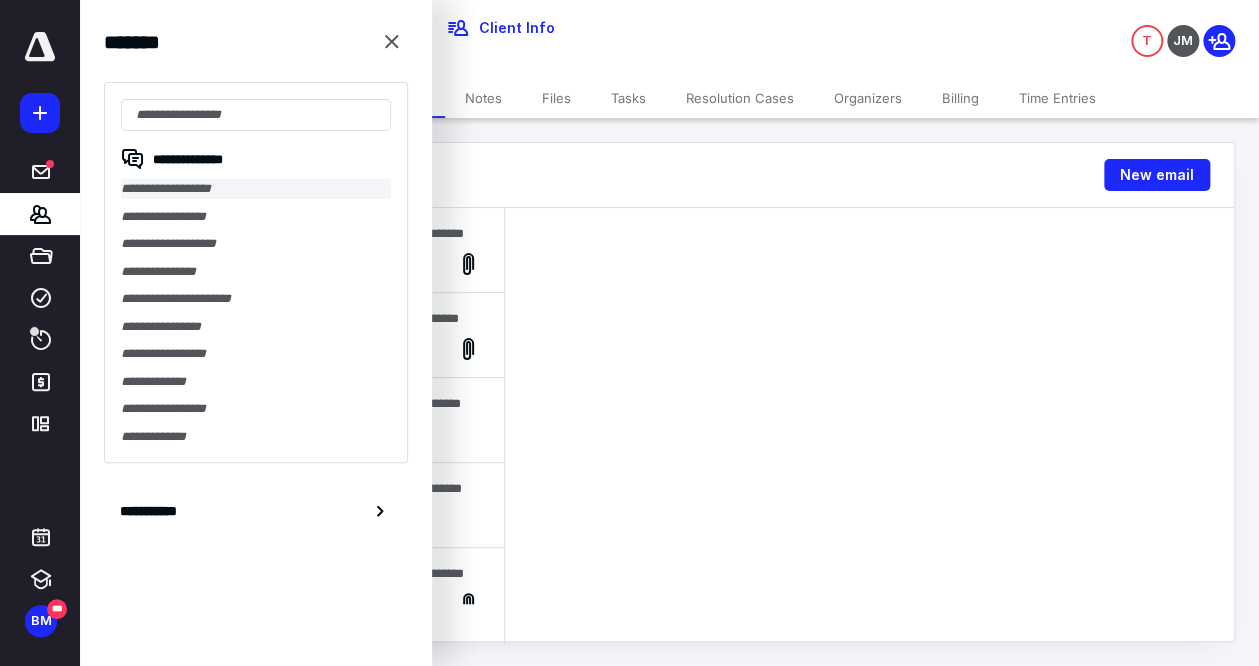 click on "**********" at bounding box center (256, 189) 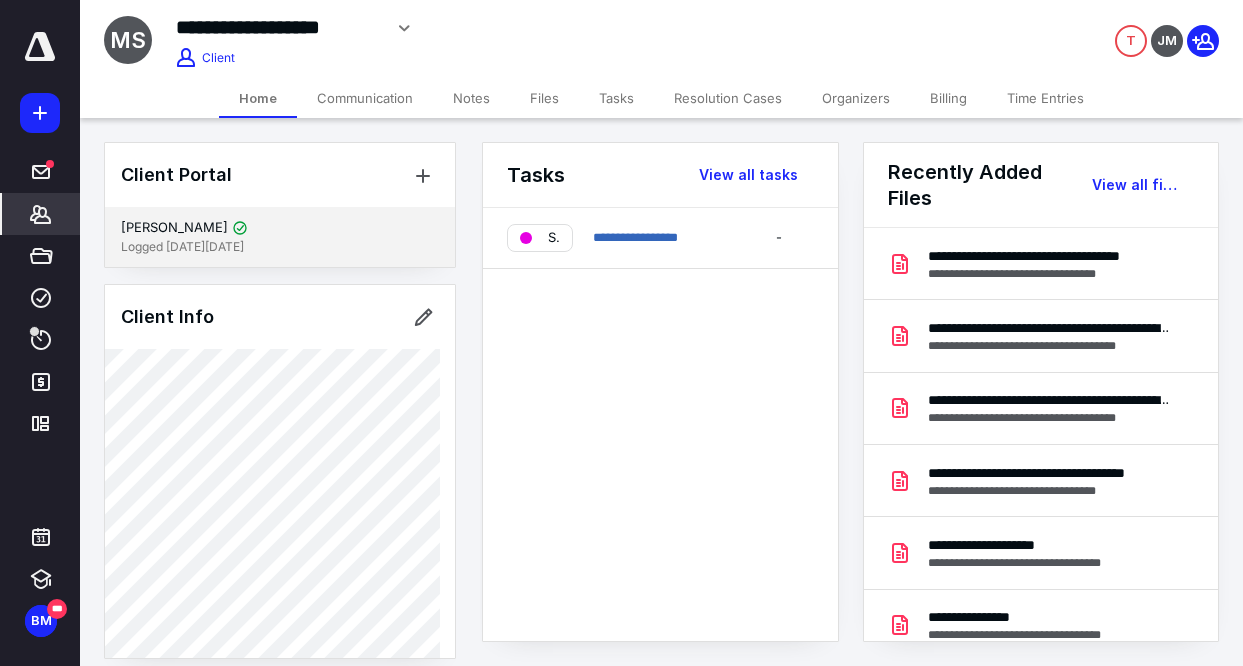 click on "[PERSON_NAME]" at bounding box center (174, 228) 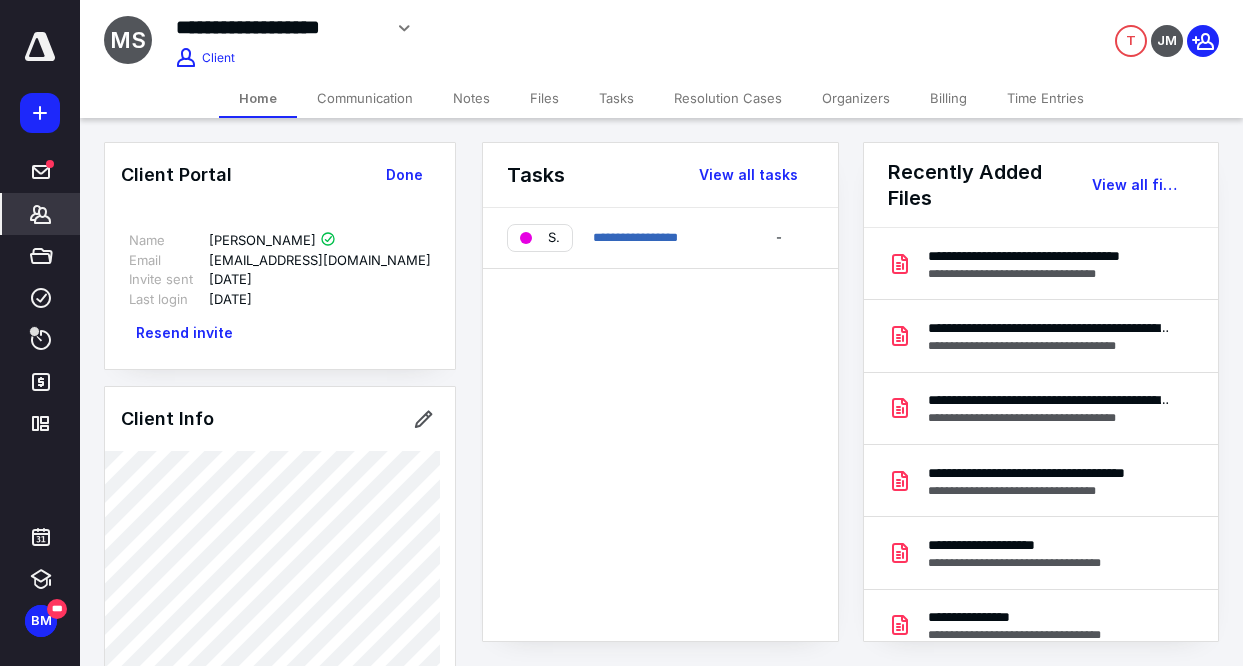 click on "[PERSON_NAME]" at bounding box center (272, 241) 